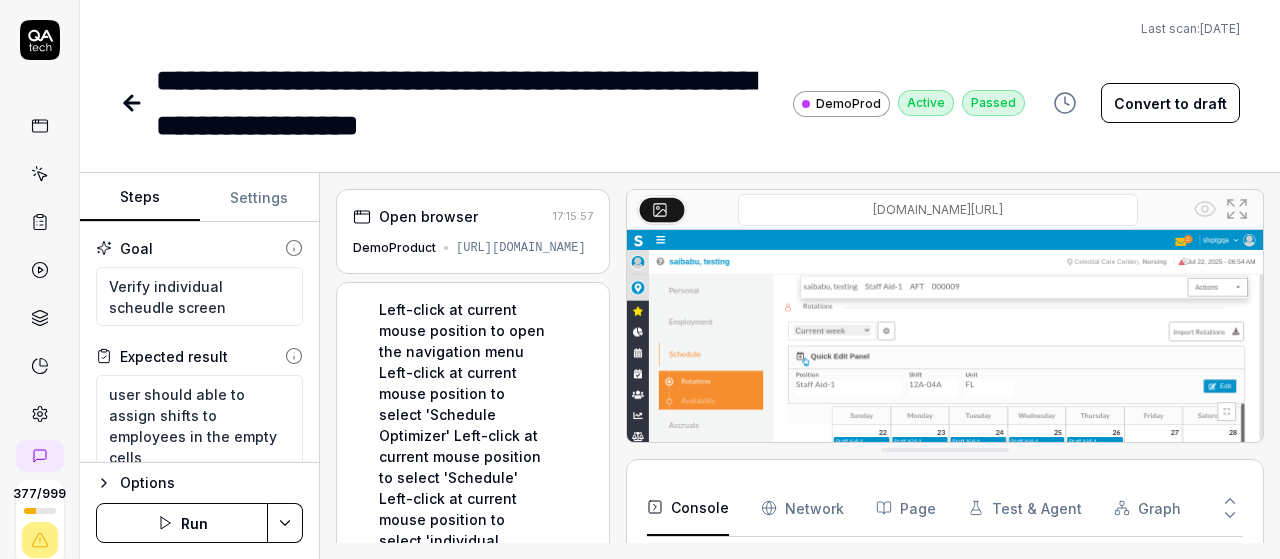 scroll, scrollTop: 0, scrollLeft: 0, axis: both 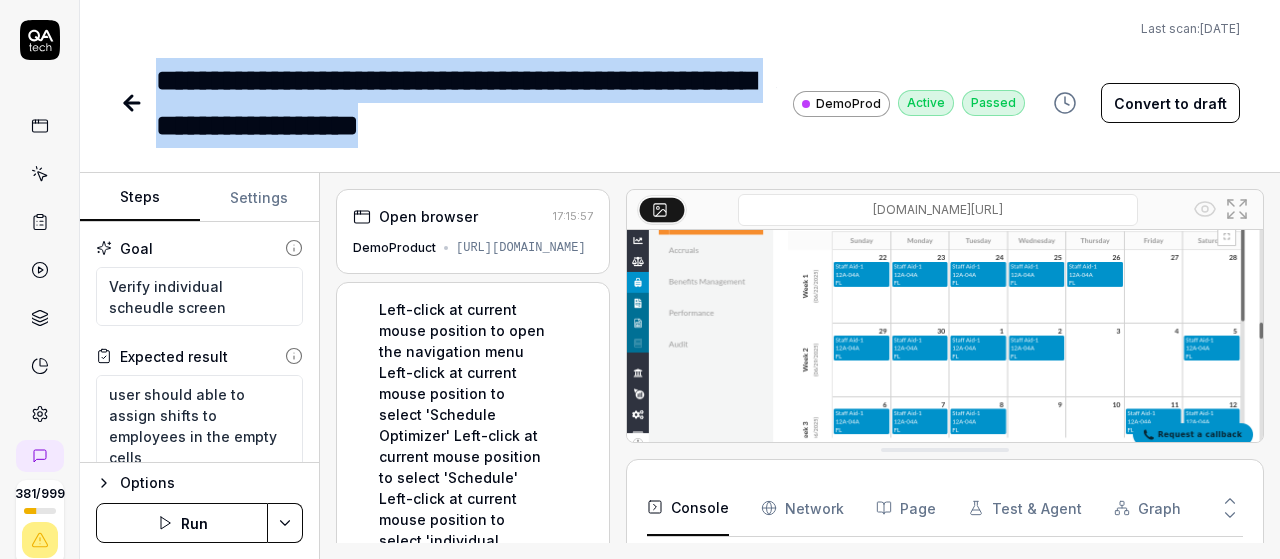 click 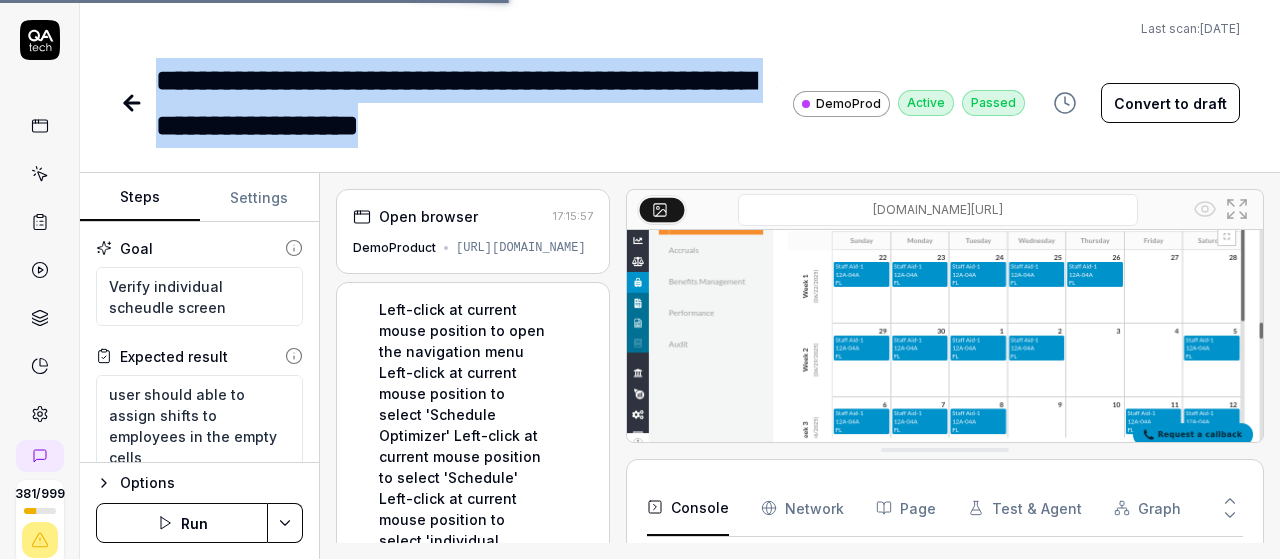 type on "*" 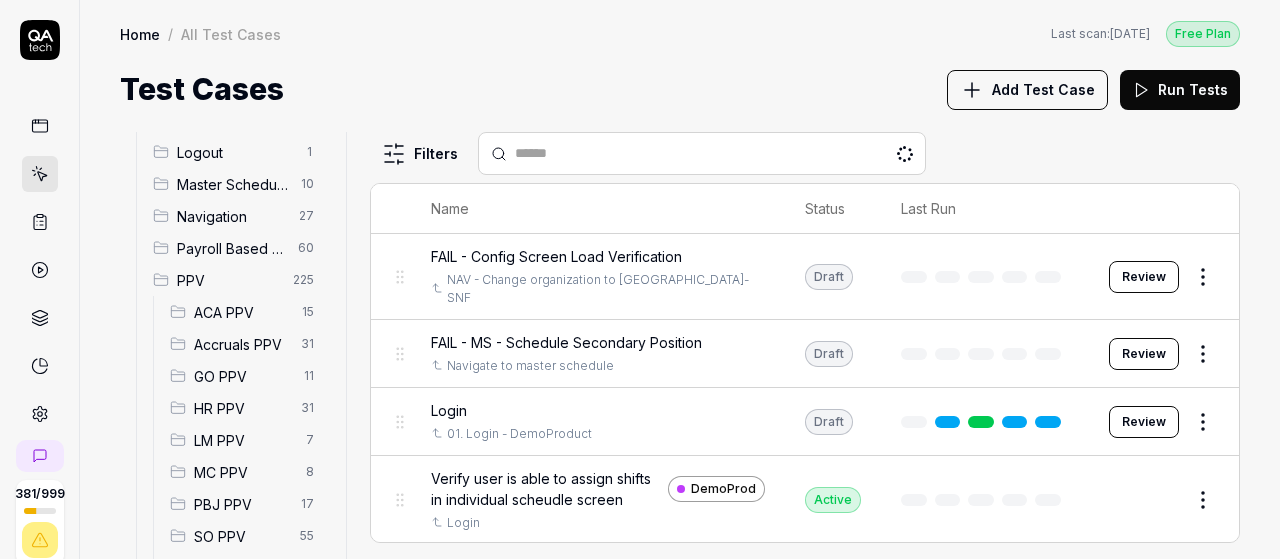 scroll, scrollTop: 355, scrollLeft: 0, axis: vertical 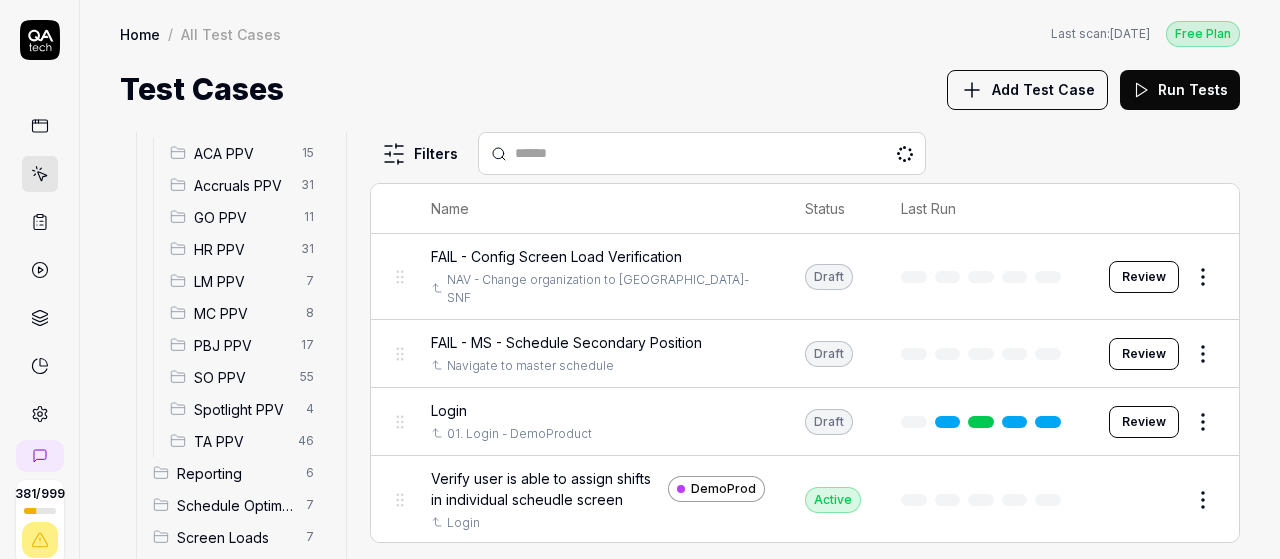 click on "SO PPV" at bounding box center (241, 377) 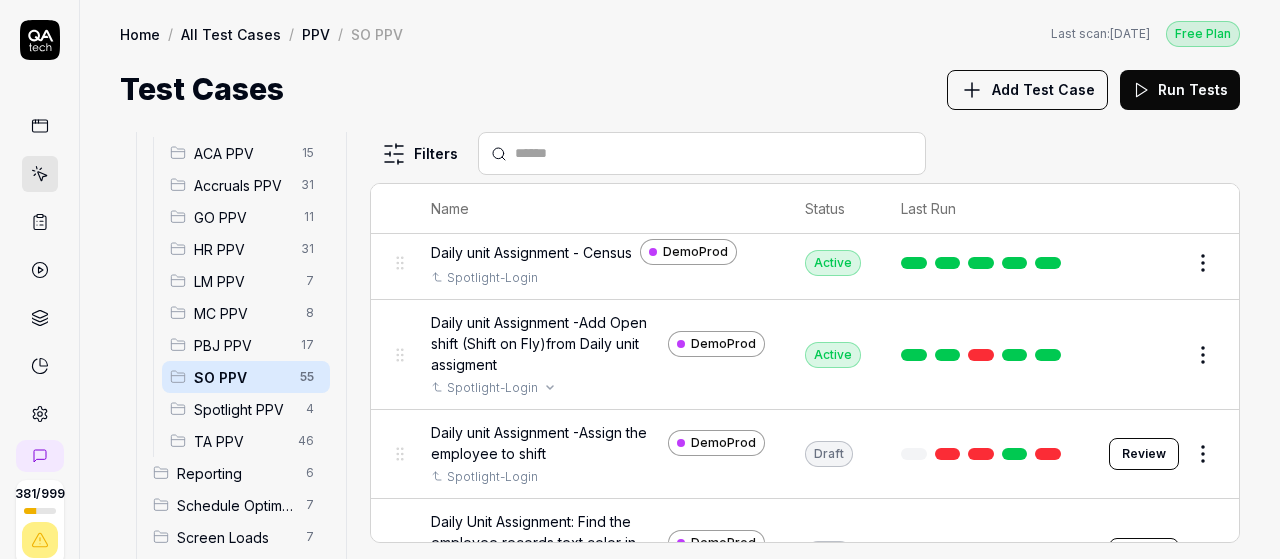 scroll, scrollTop: 222, scrollLeft: 0, axis: vertical 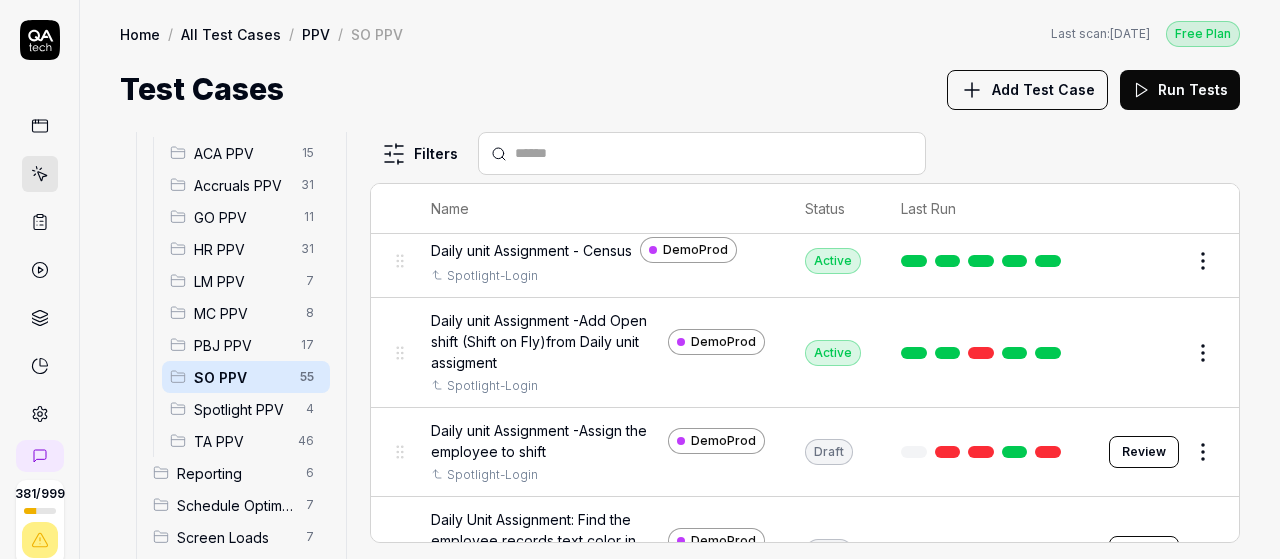 click on "Add Test Case" at bounding box center (1043, 89) 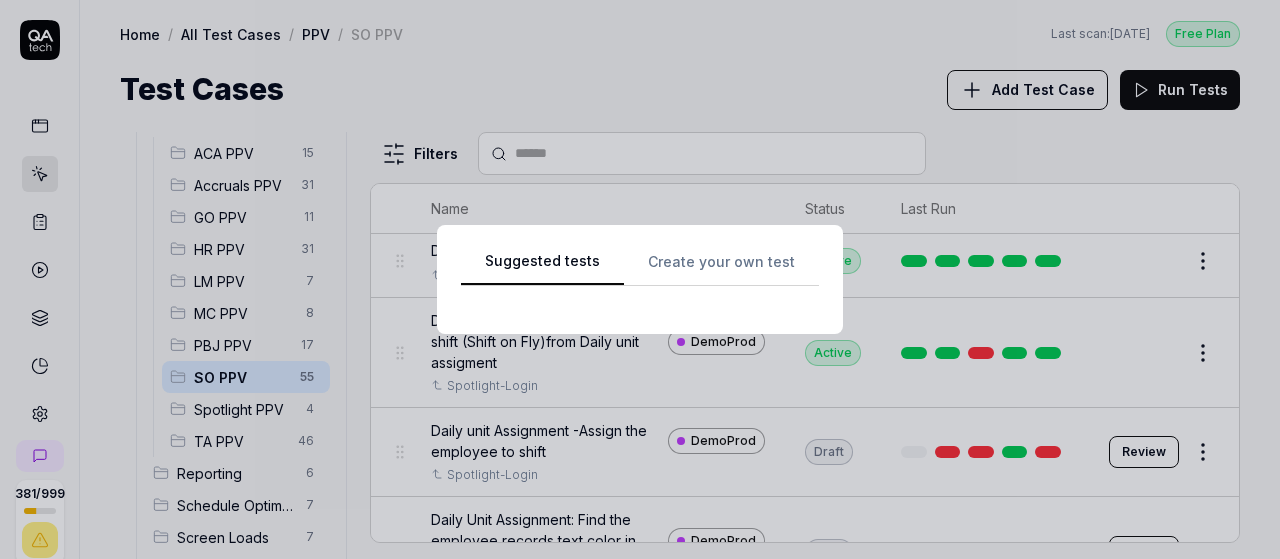 scroll, scrollTop: 0, scrollLeft: 0, axis: both 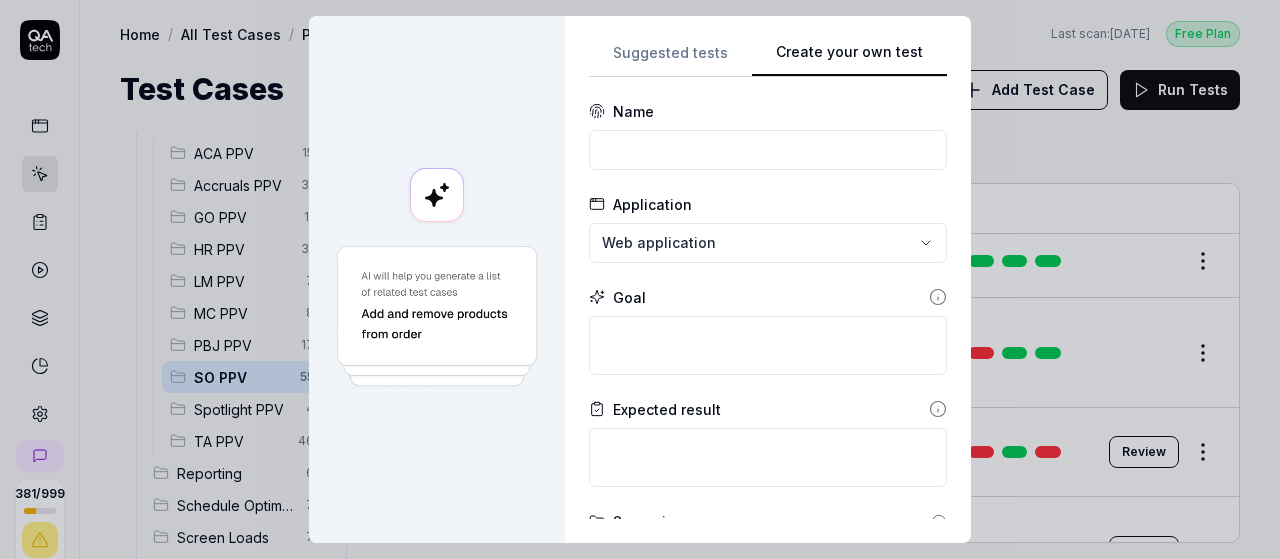 click on "Suggested tests Create your own test" at bounding box center (768, 58) 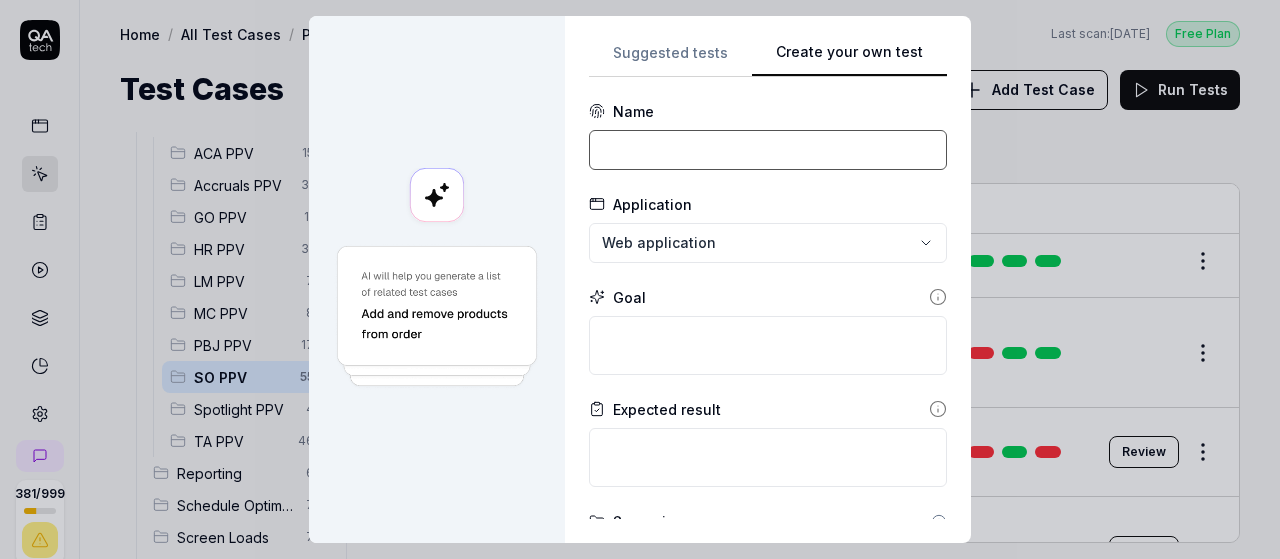 click at bounding box center (768, 150) 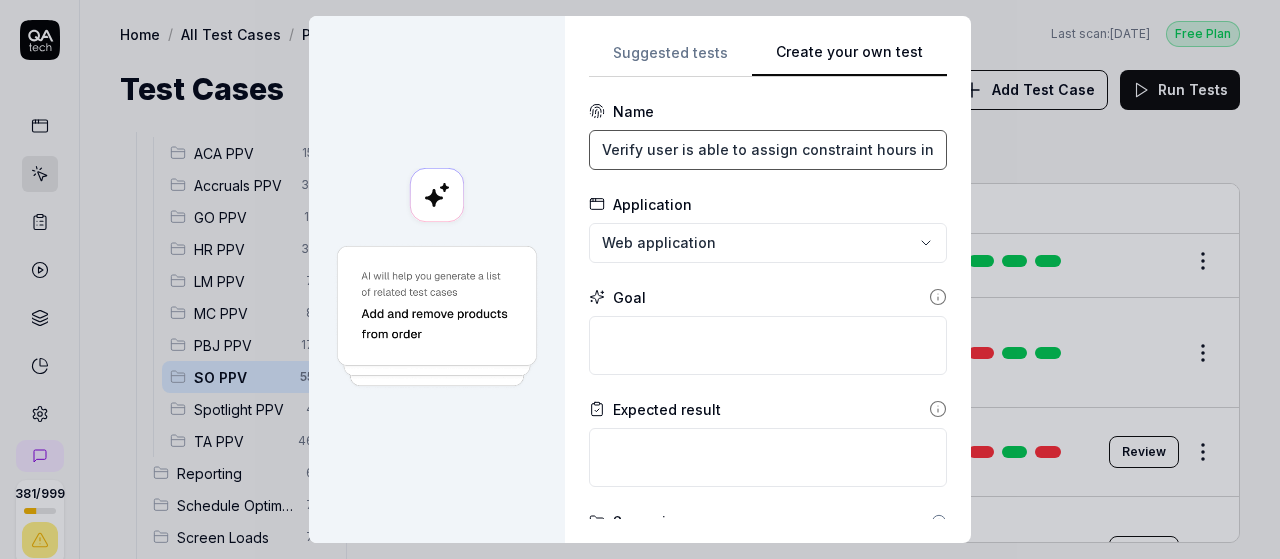 scroll, scrollTop: 0, scrollLeft: 176, axis: horizontal 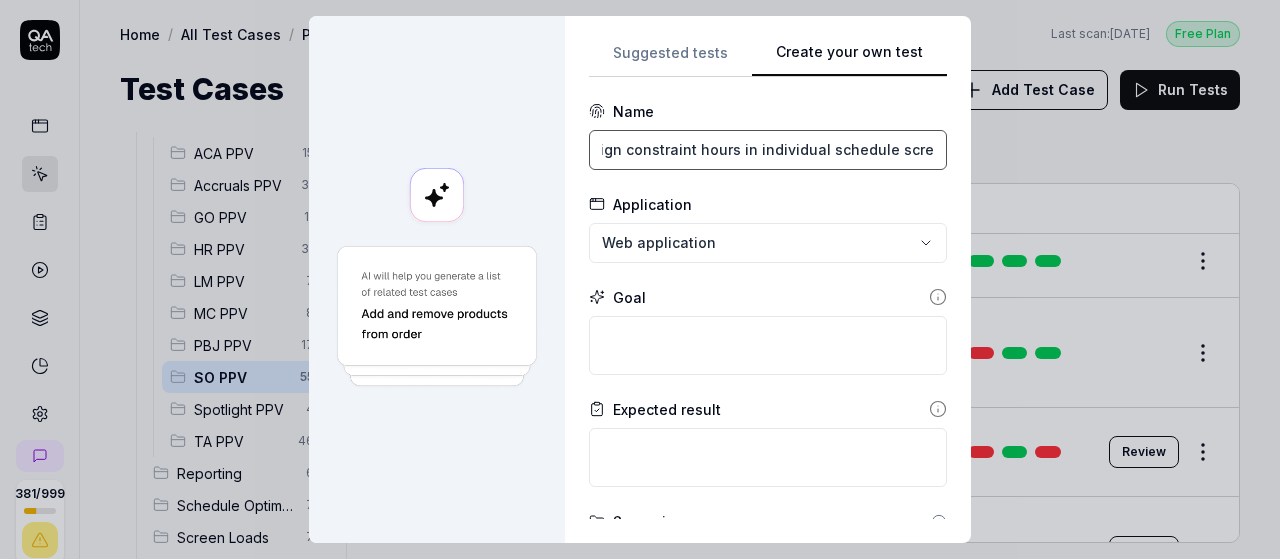type on "Verify user is able to assign constraint hours in individual schedule screen" 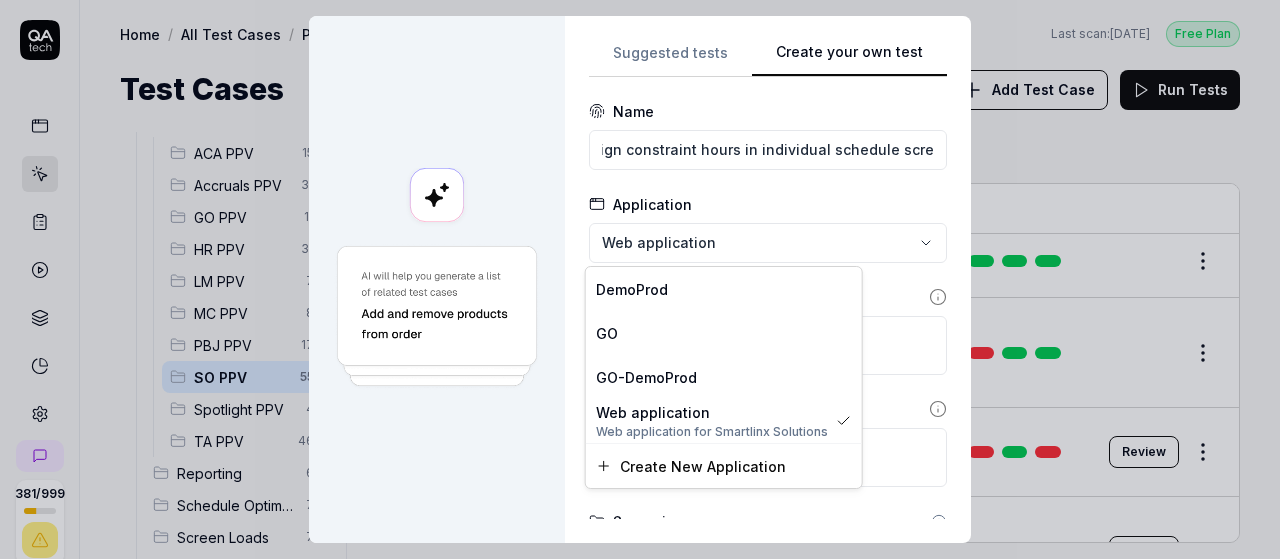 scroll, scrollTop: 0, scrollLeft: 0, axis: both 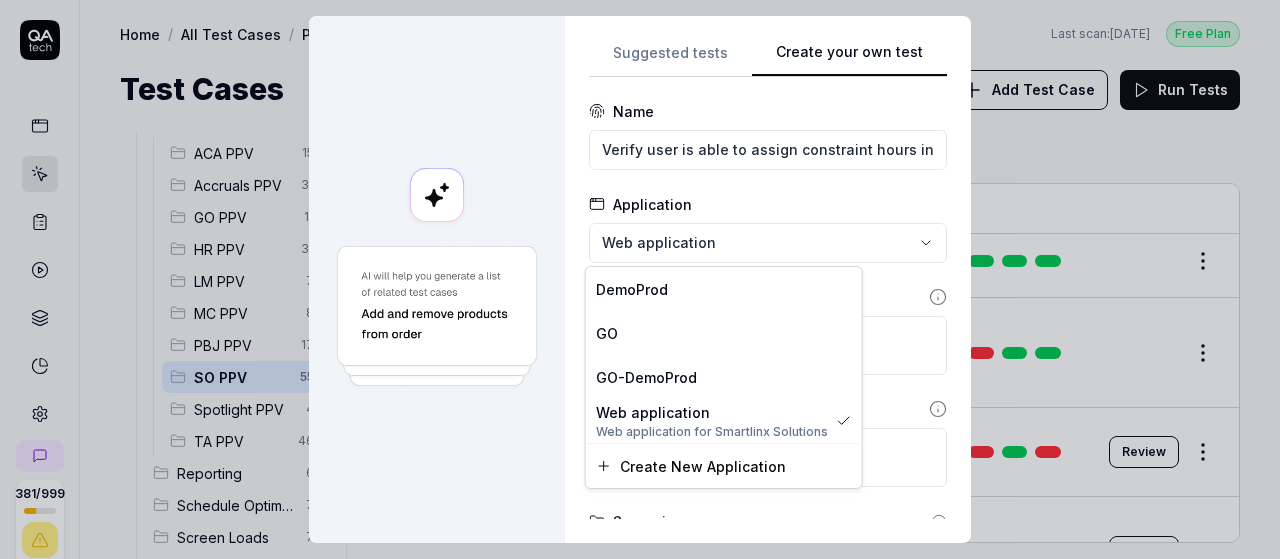 click on "**********" at bounding box center [640, 279] 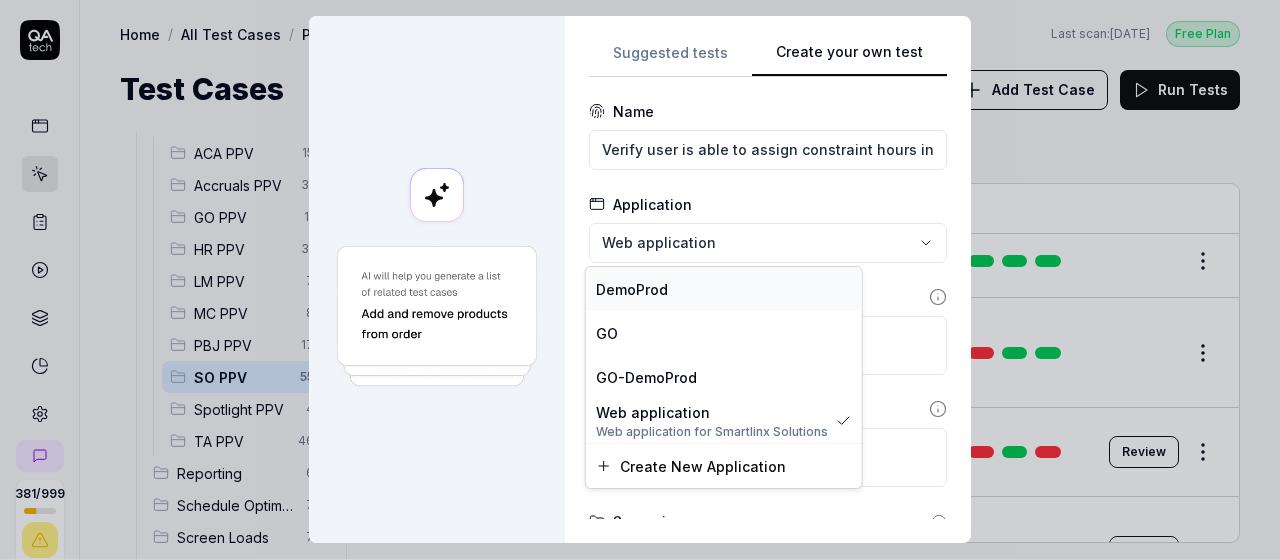click on "DemoProd" at bounding box center (724, 289) 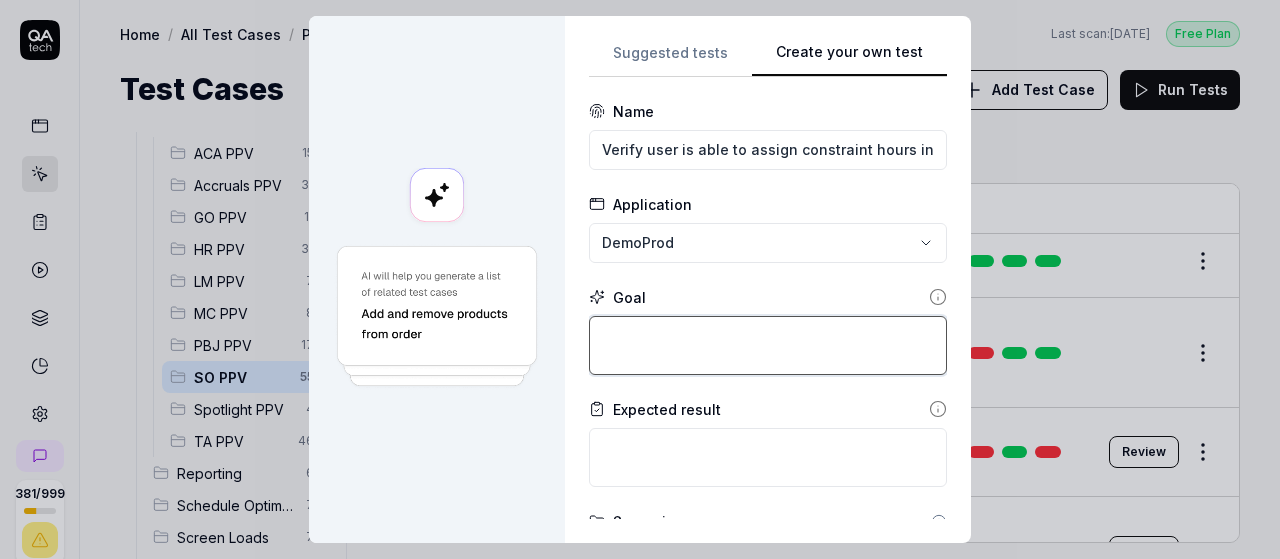 click at bounding box center [768, 345] 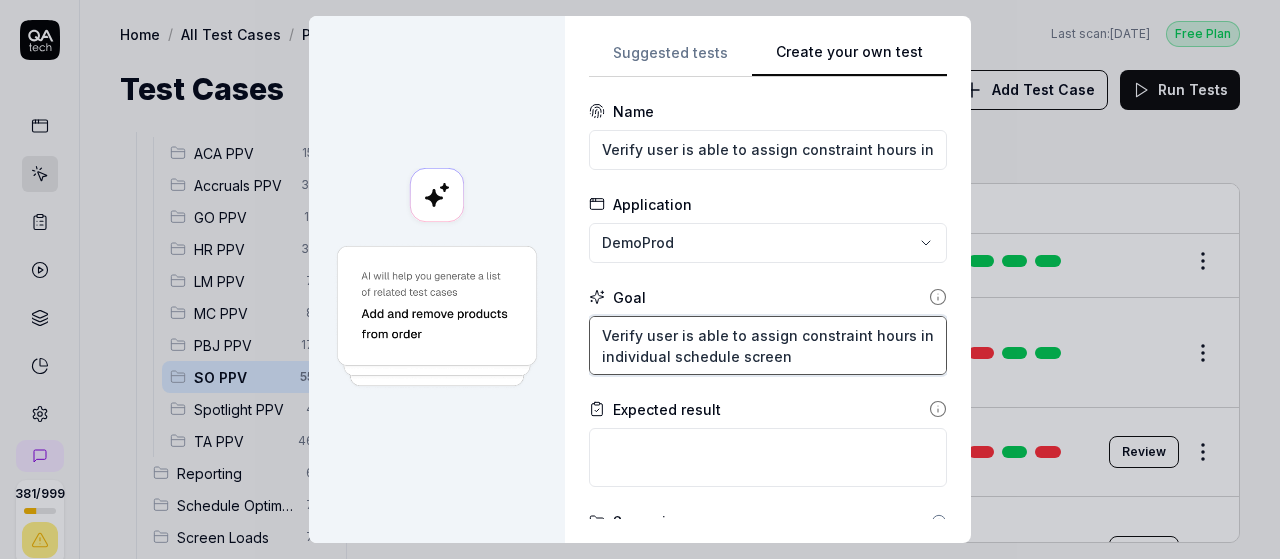 type on "Verify user is able to assign constraint hours in individual schedule screen" 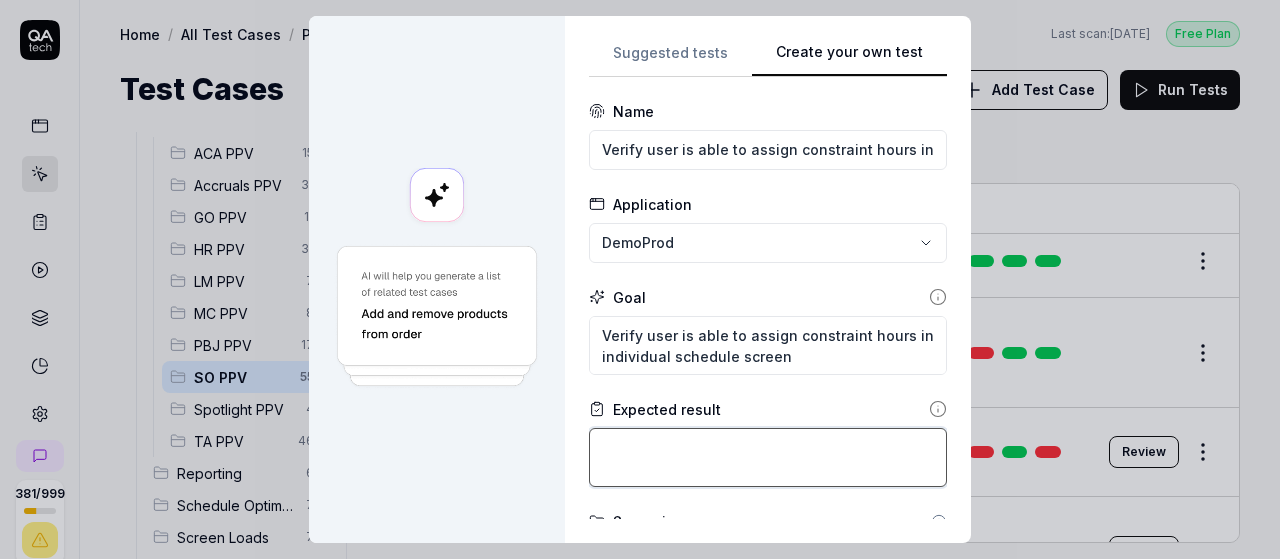 click at bounding box center [768, 457] 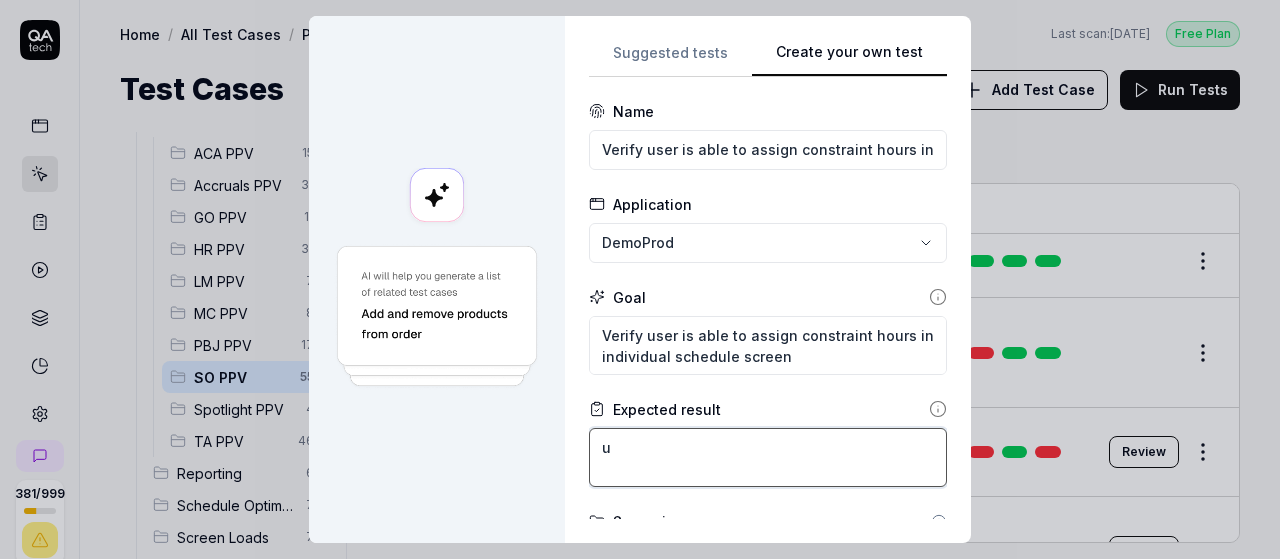 type on "*" 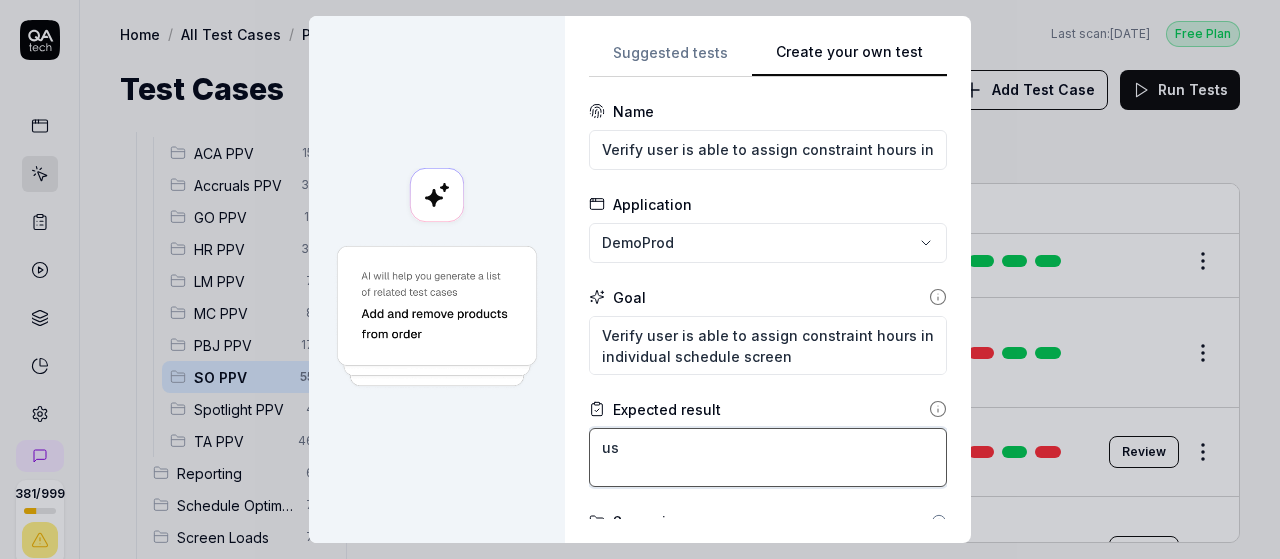 type on "*" 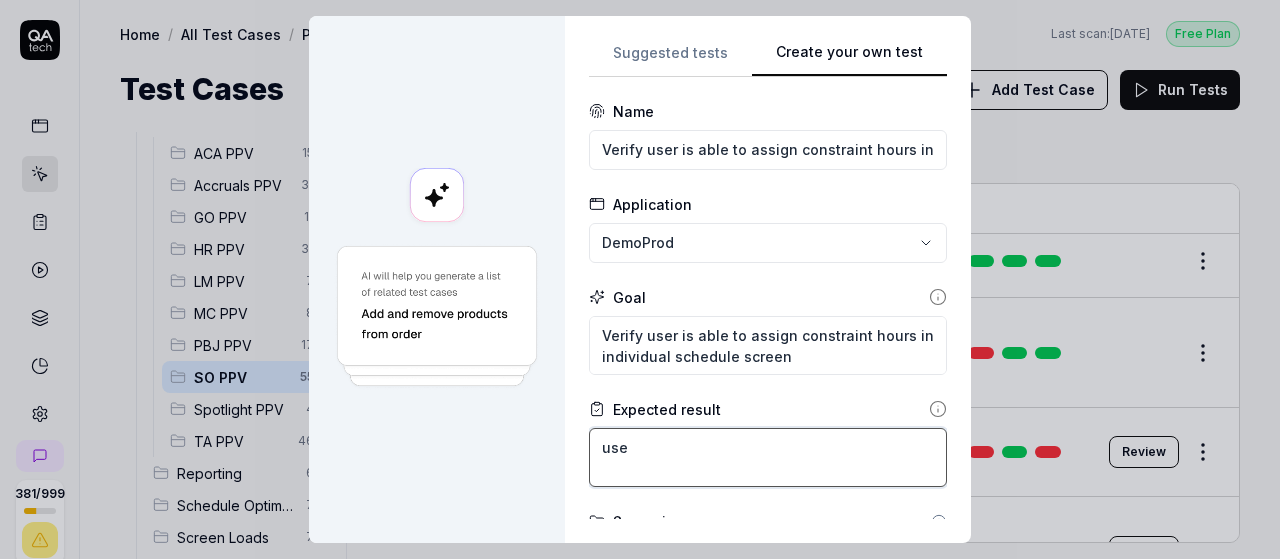 type on "user" 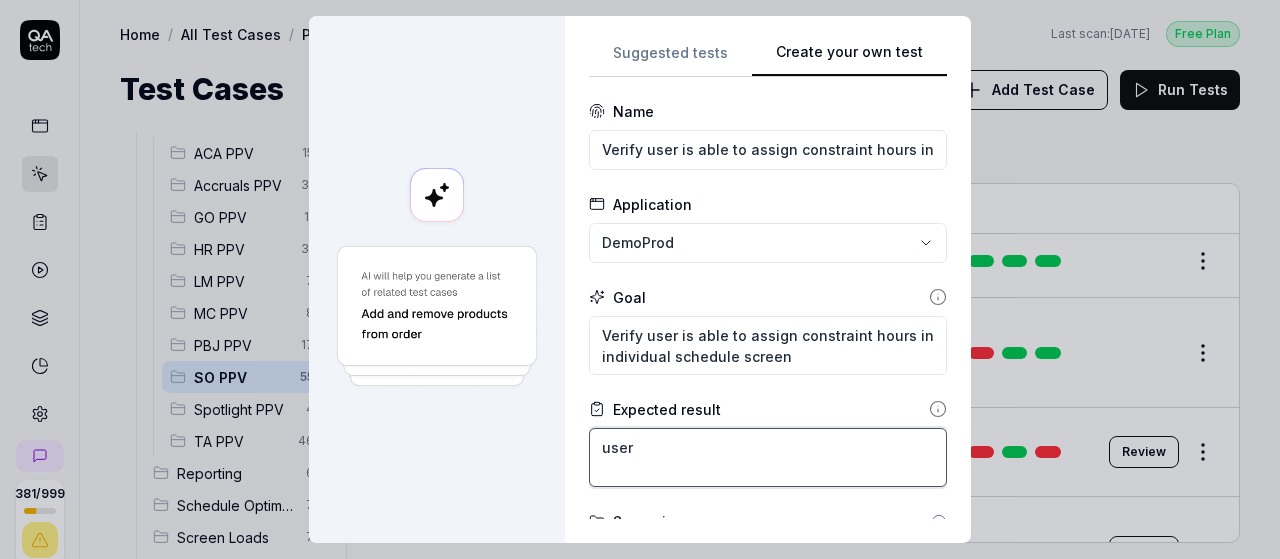 type on "*" 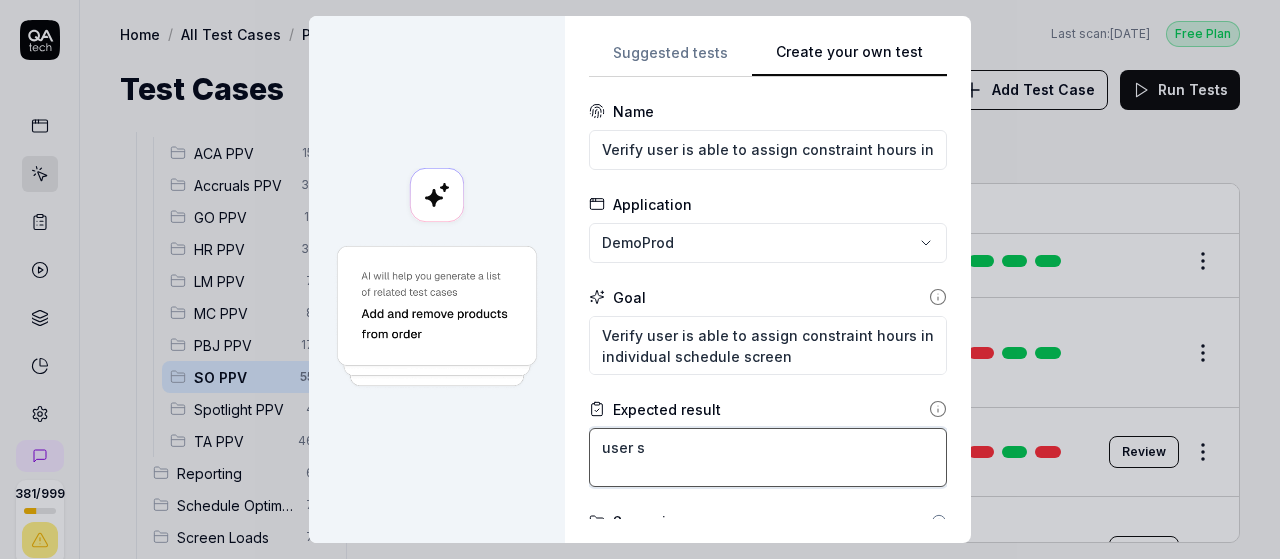 type on "*" 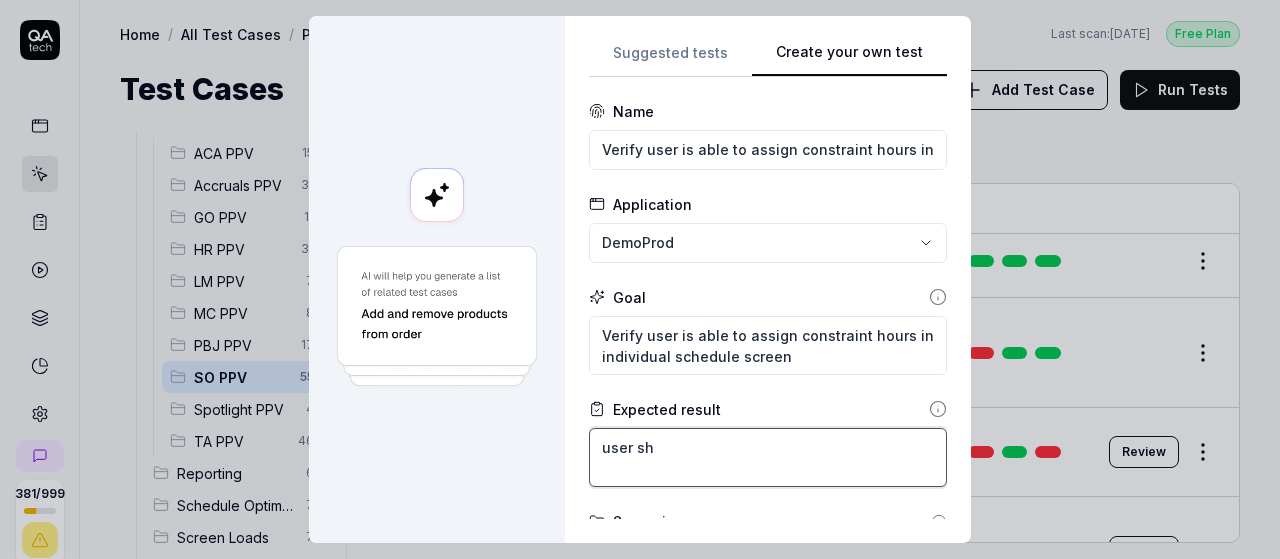 type on "*" 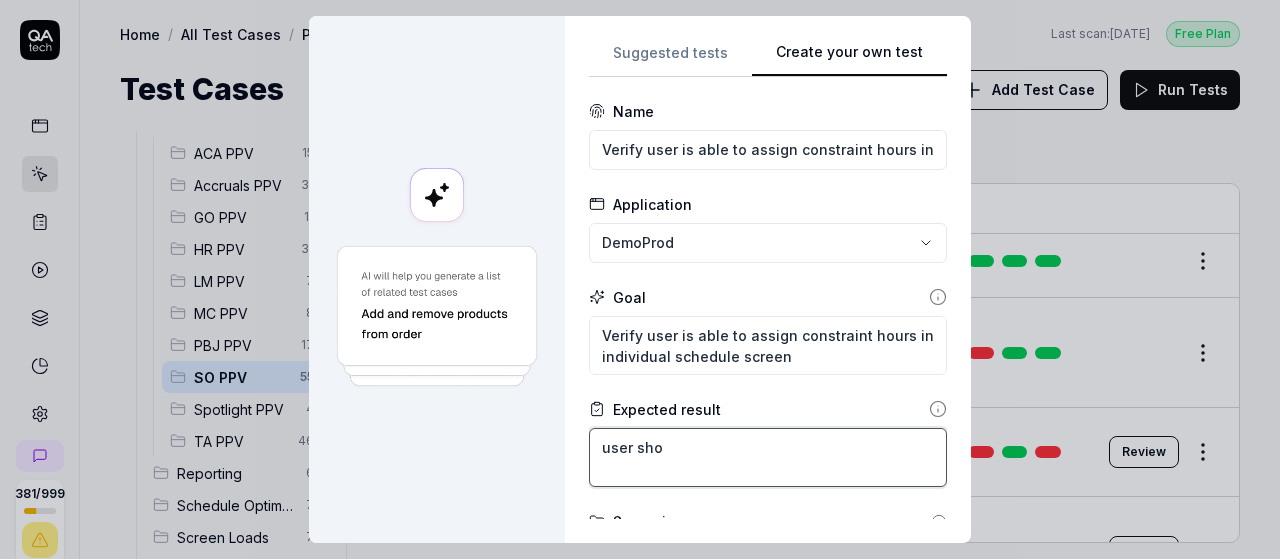 type on "*" 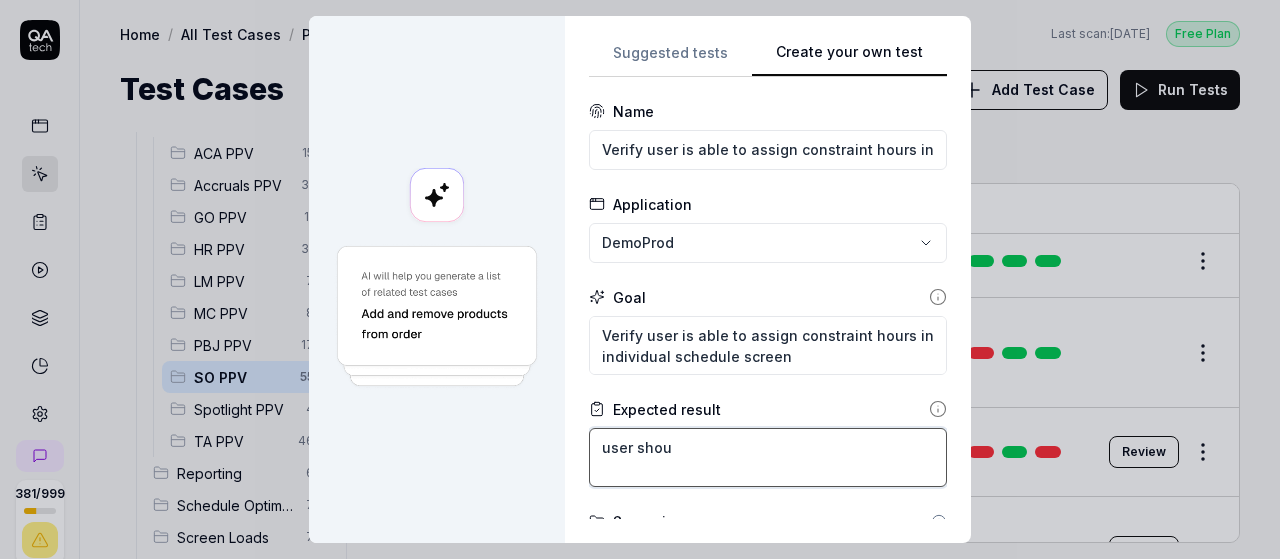 type on "*" 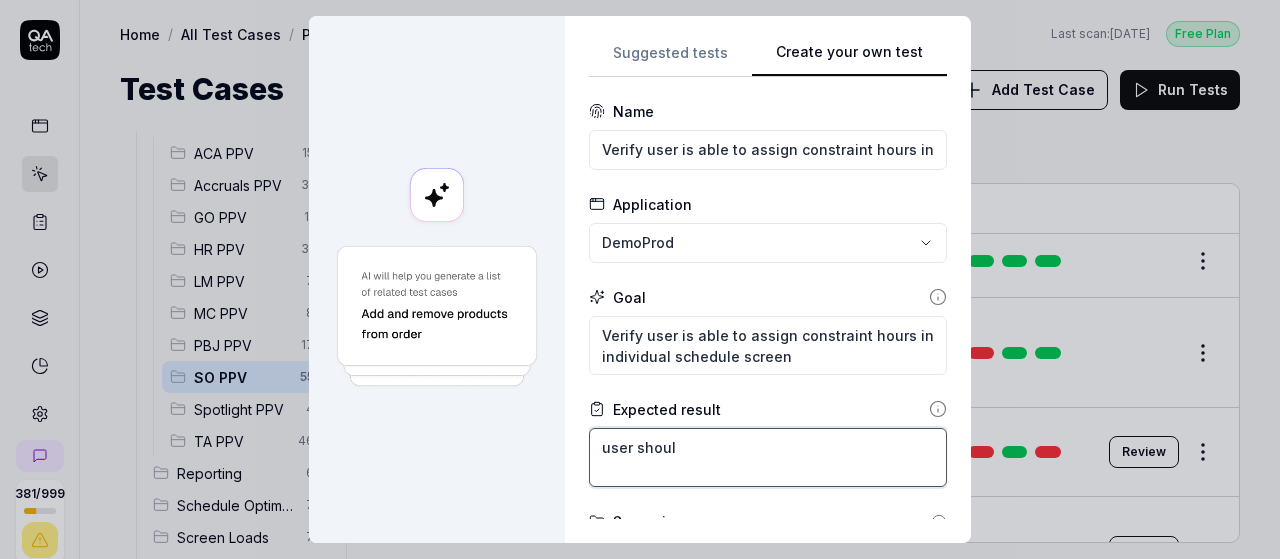 type on "*" 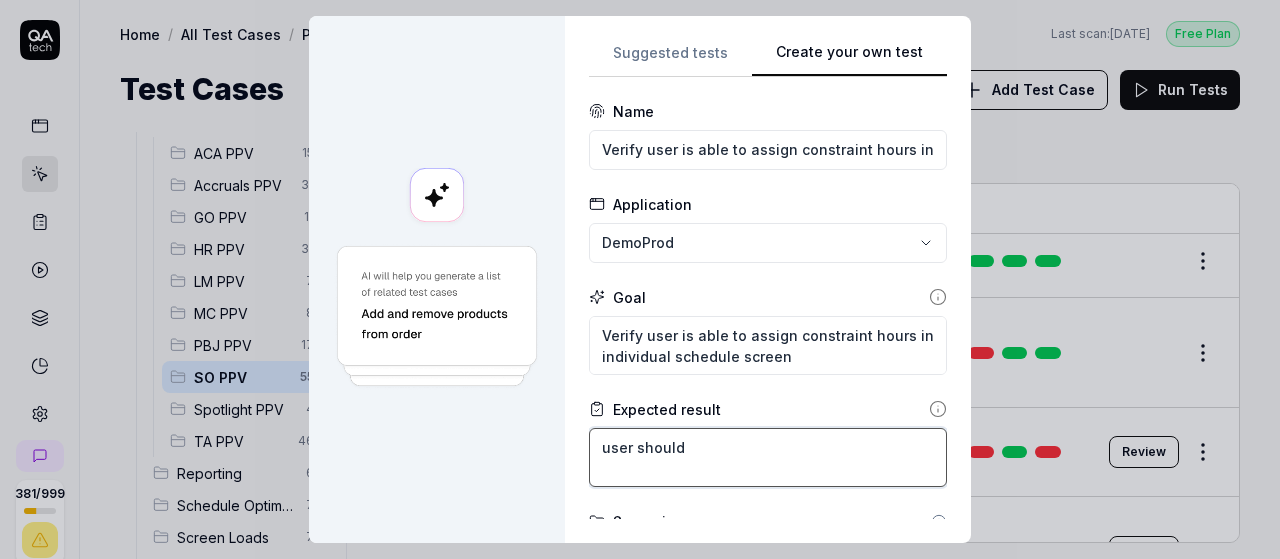 type on "*" 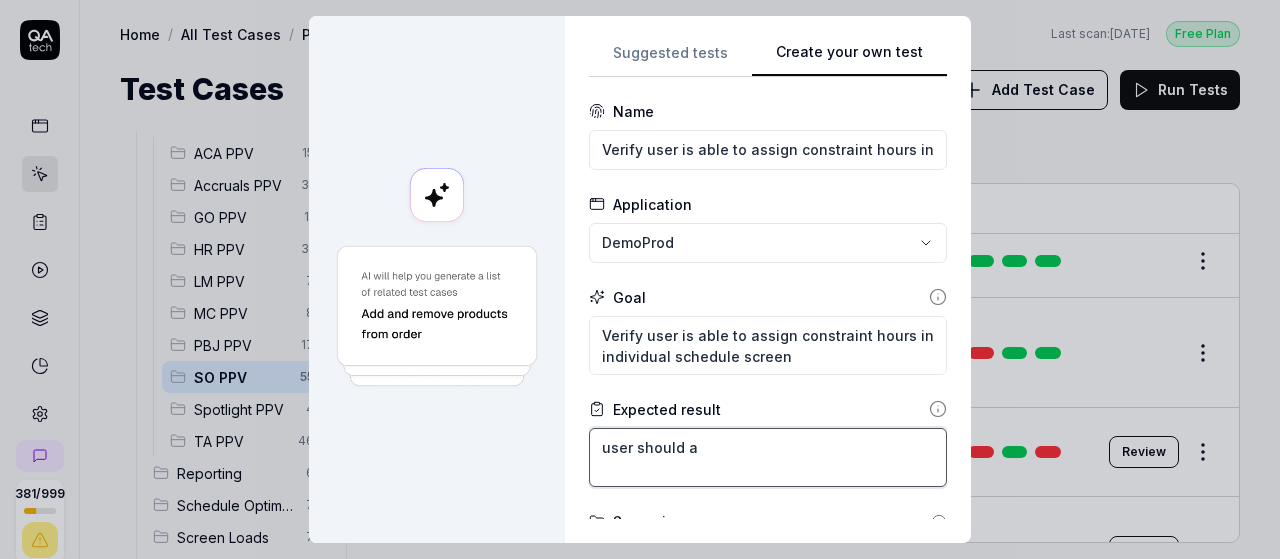 type on "*" 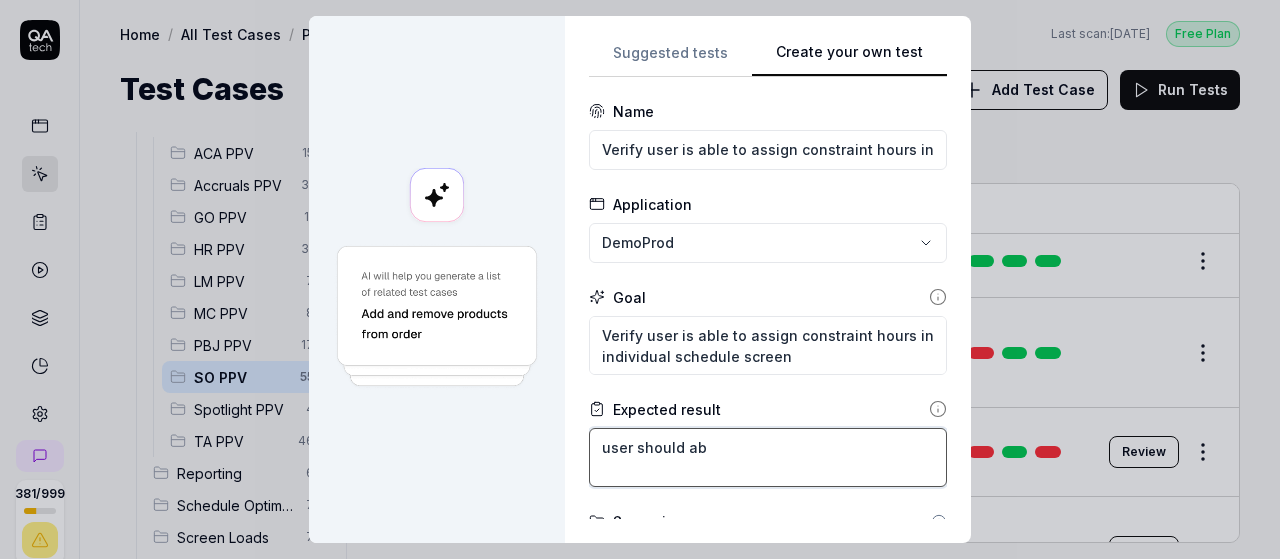 type on "*" 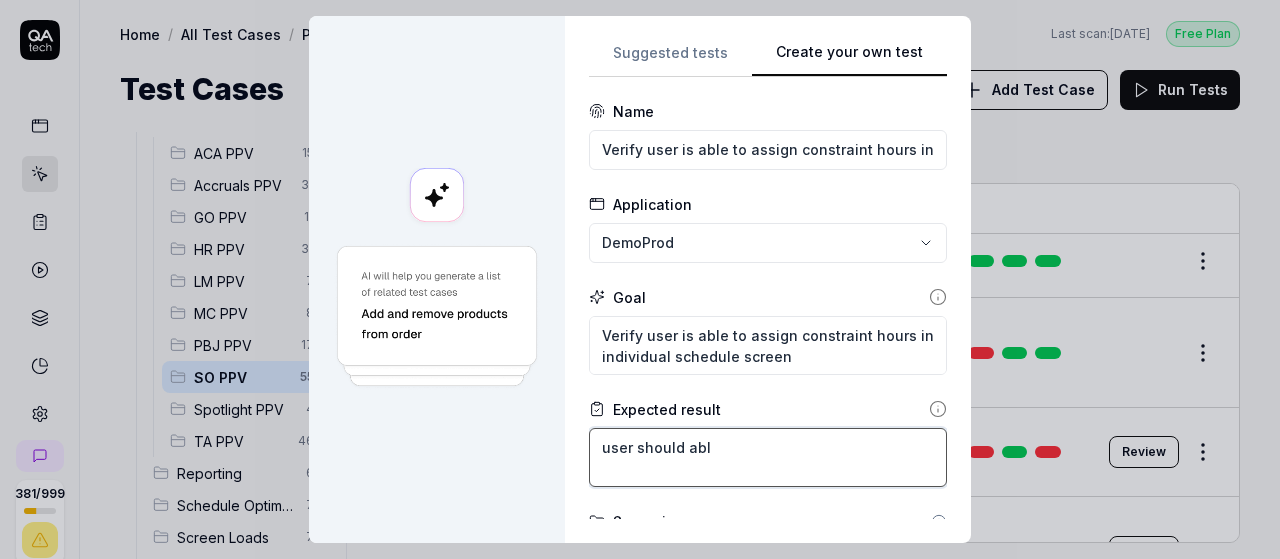 type on "*" 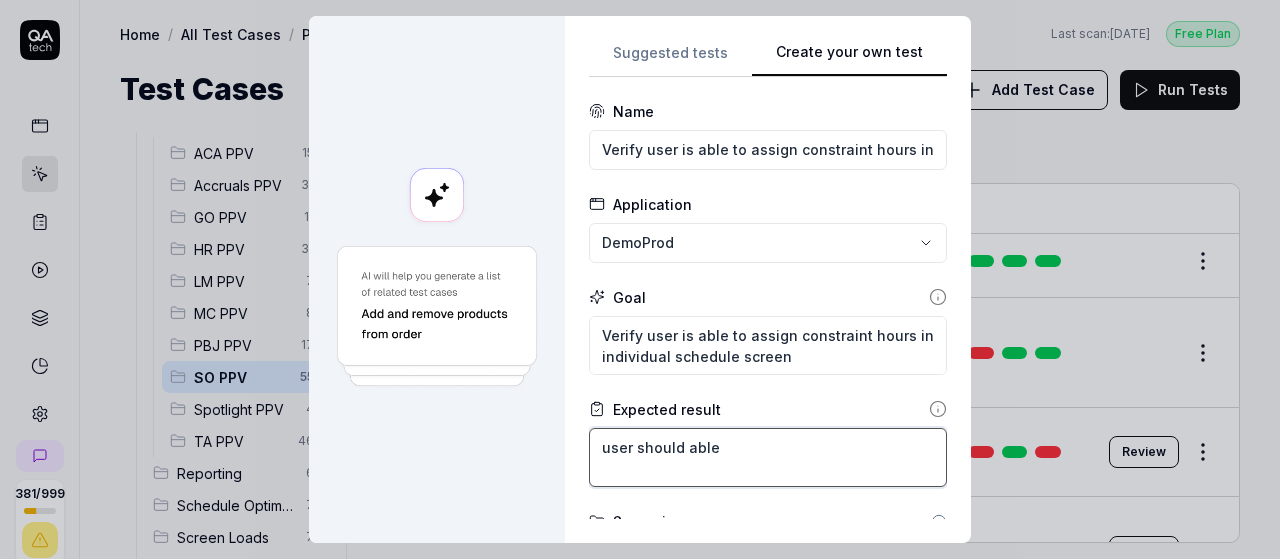 type on "*" 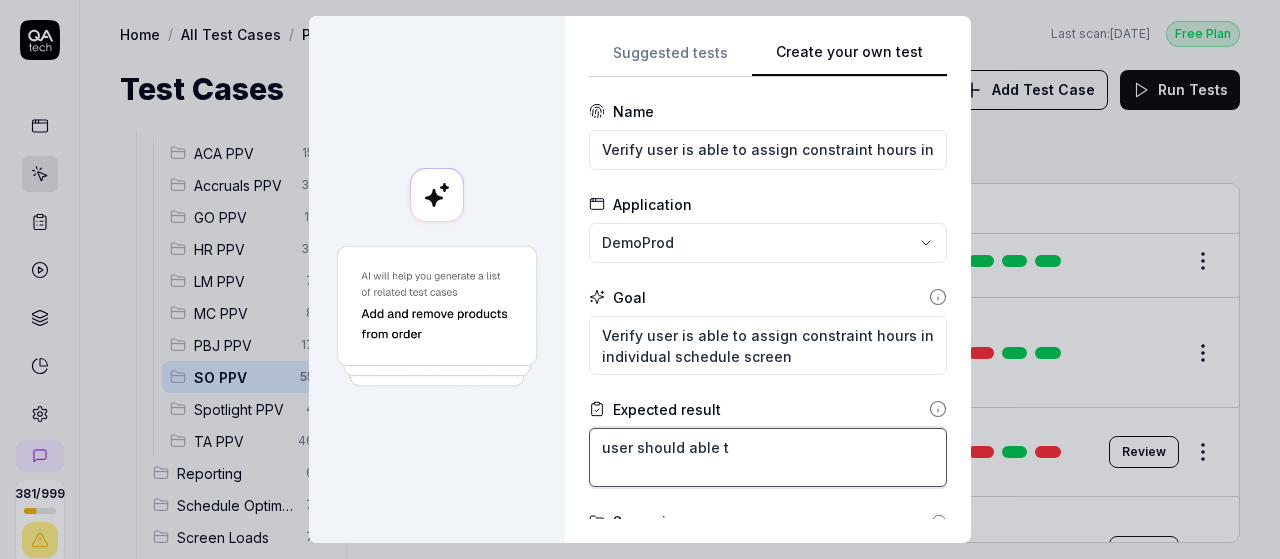 type on "*" 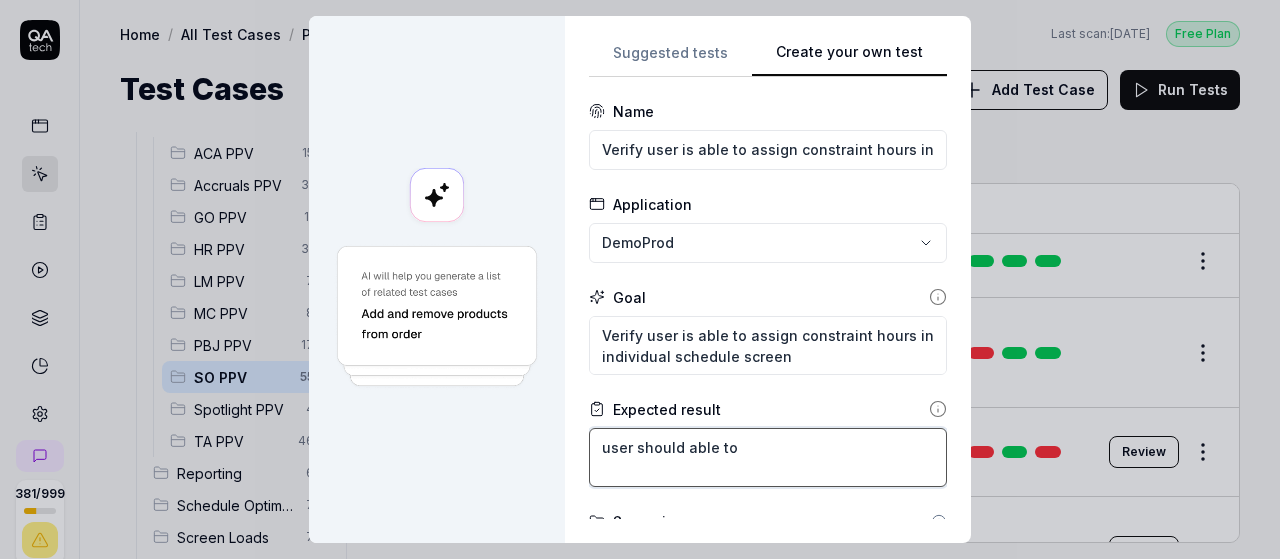 type on "*" 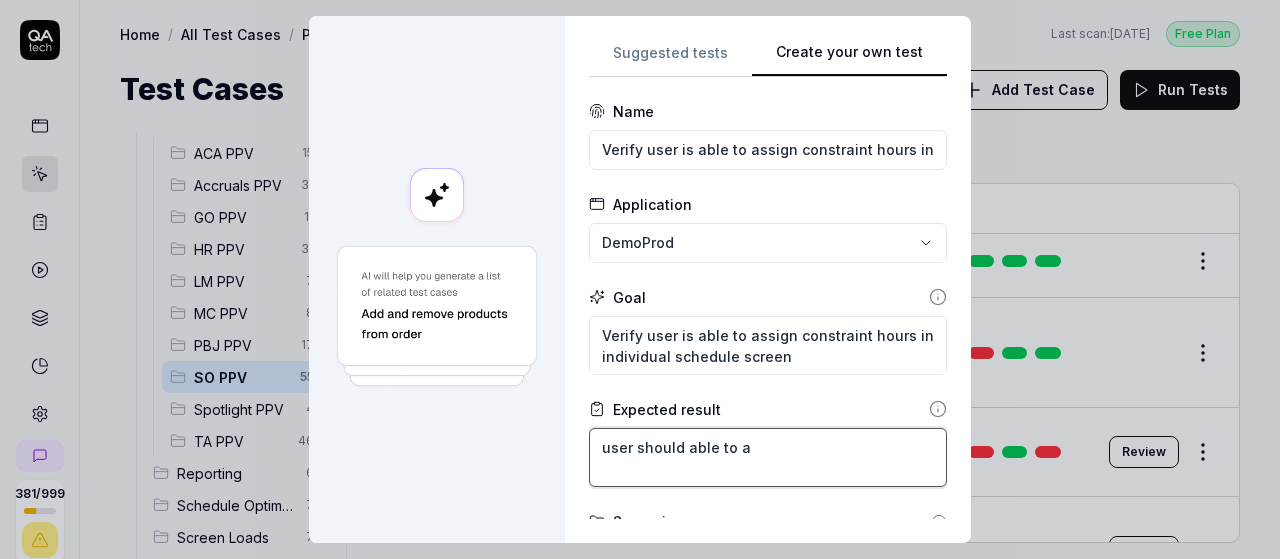 type on "*" 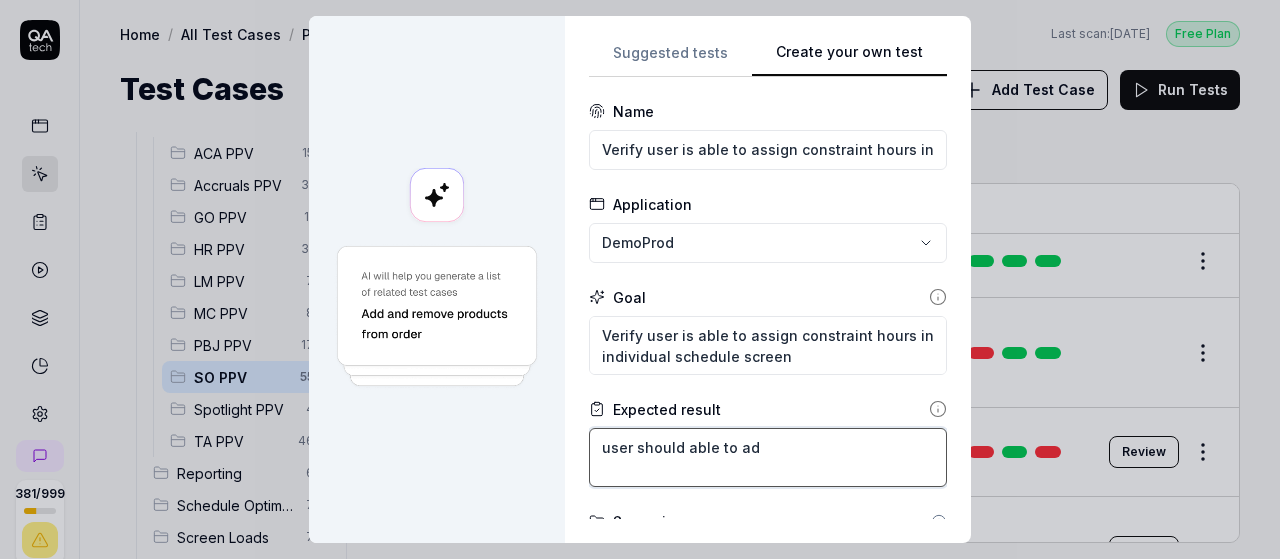 type on "*" 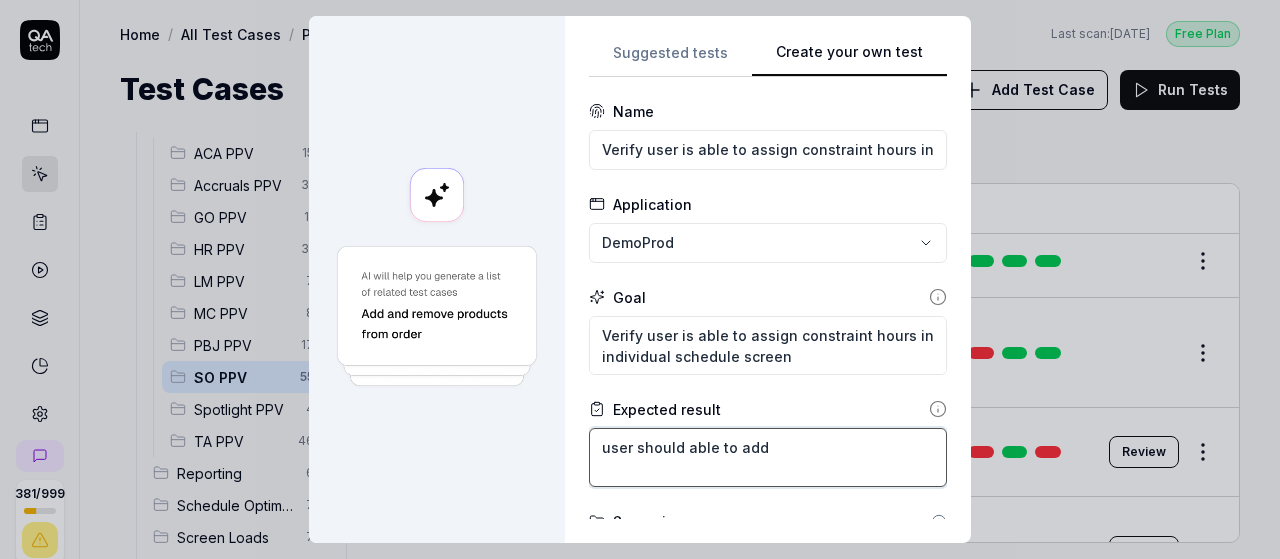 type on "*" 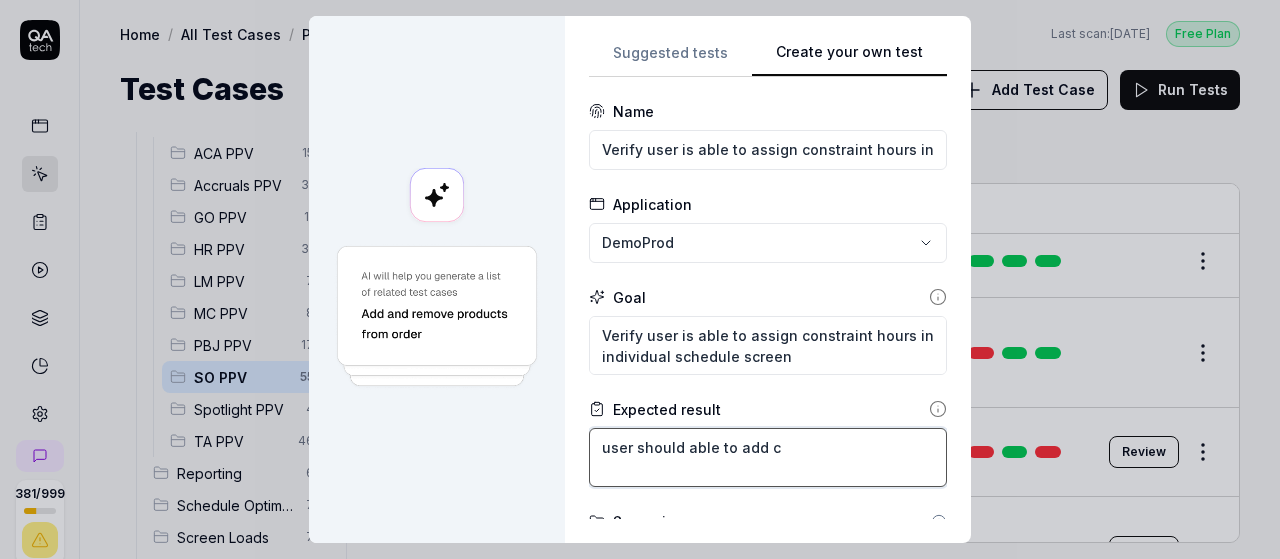 type on "user should able to add co" 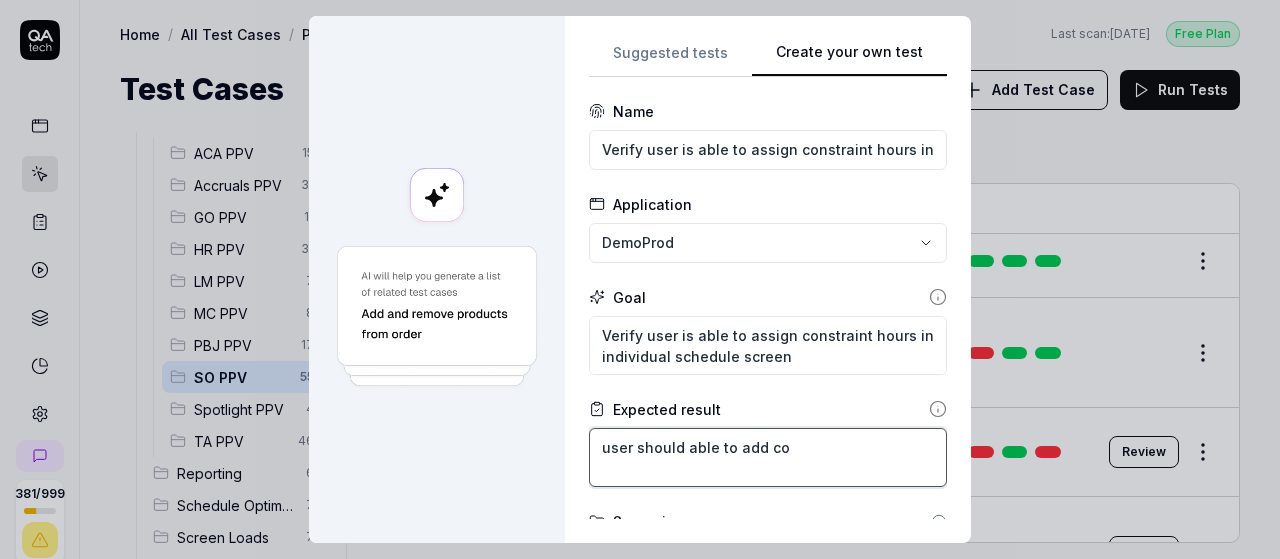type on "*" 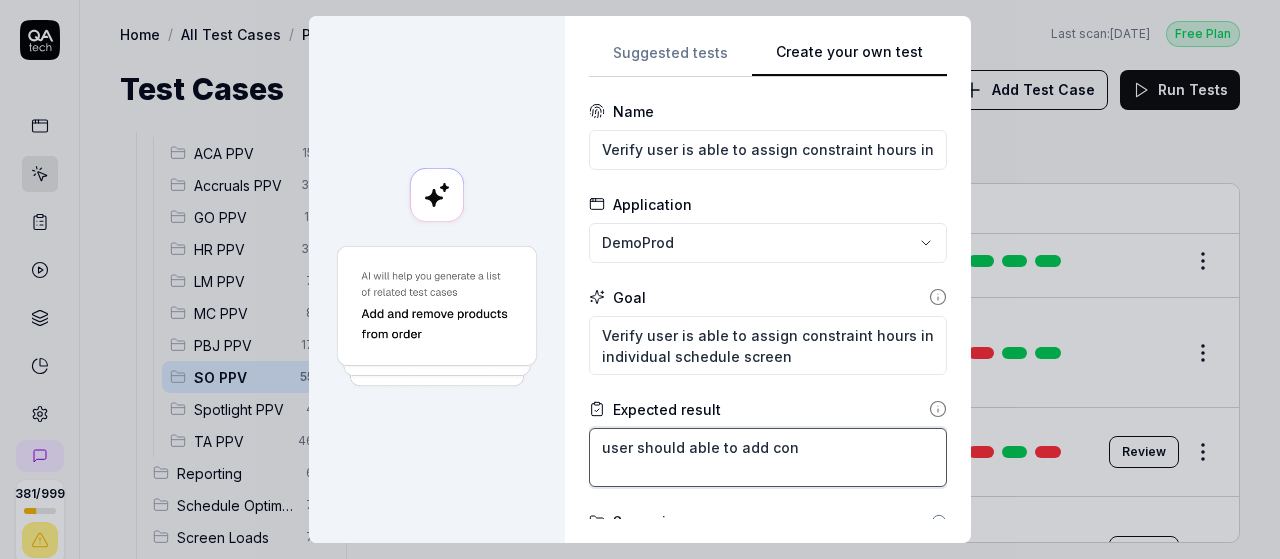 type on "*" 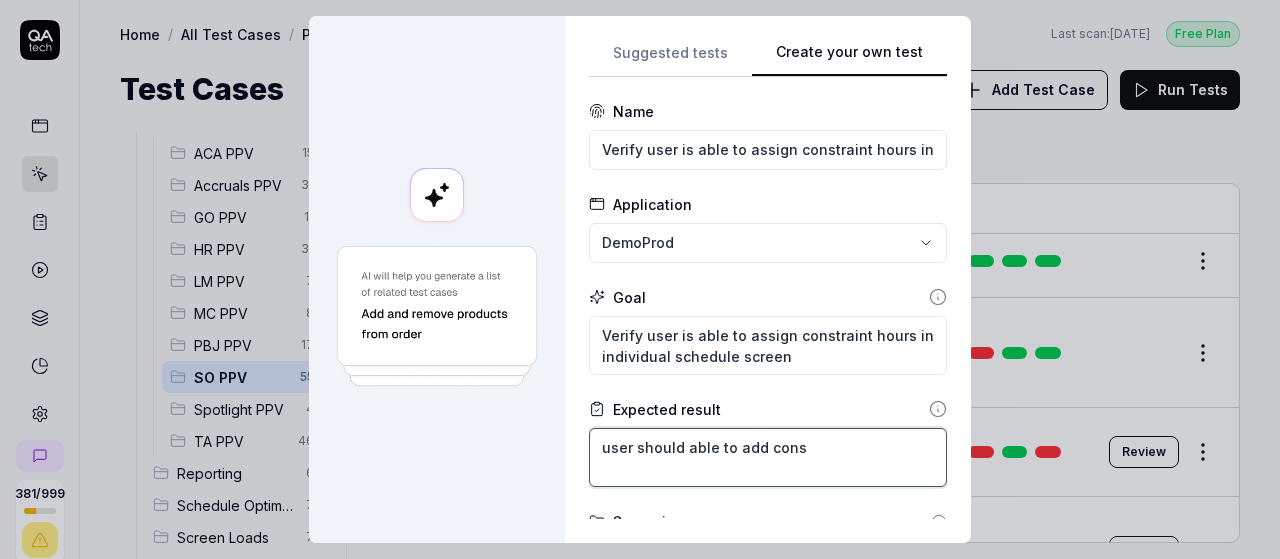 type on "*" 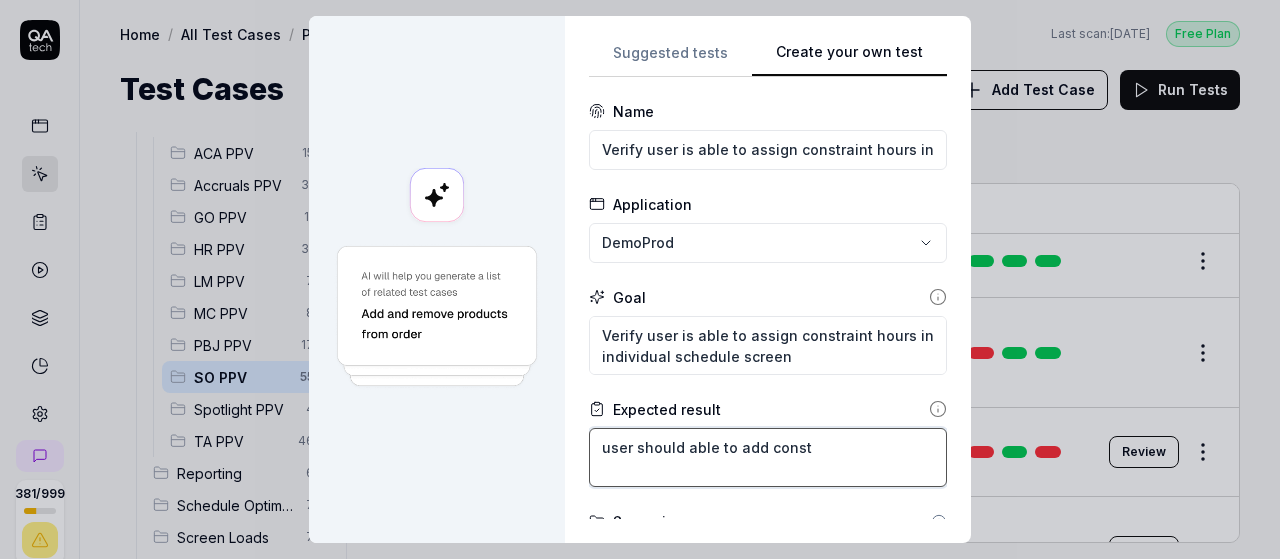 type on "*" 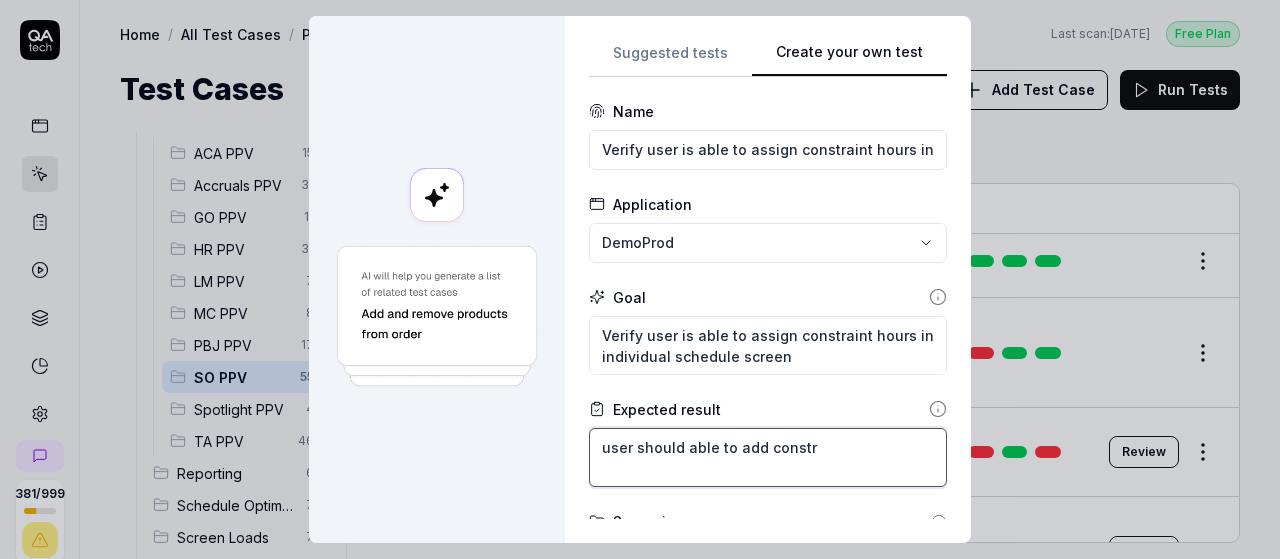 type on "*" 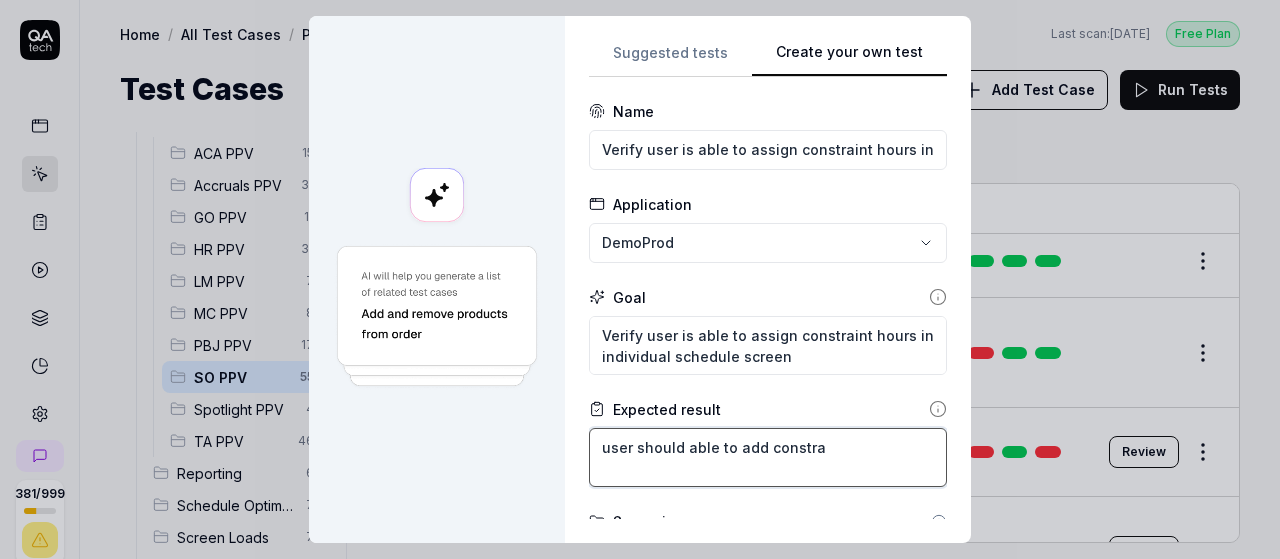 type on "*" 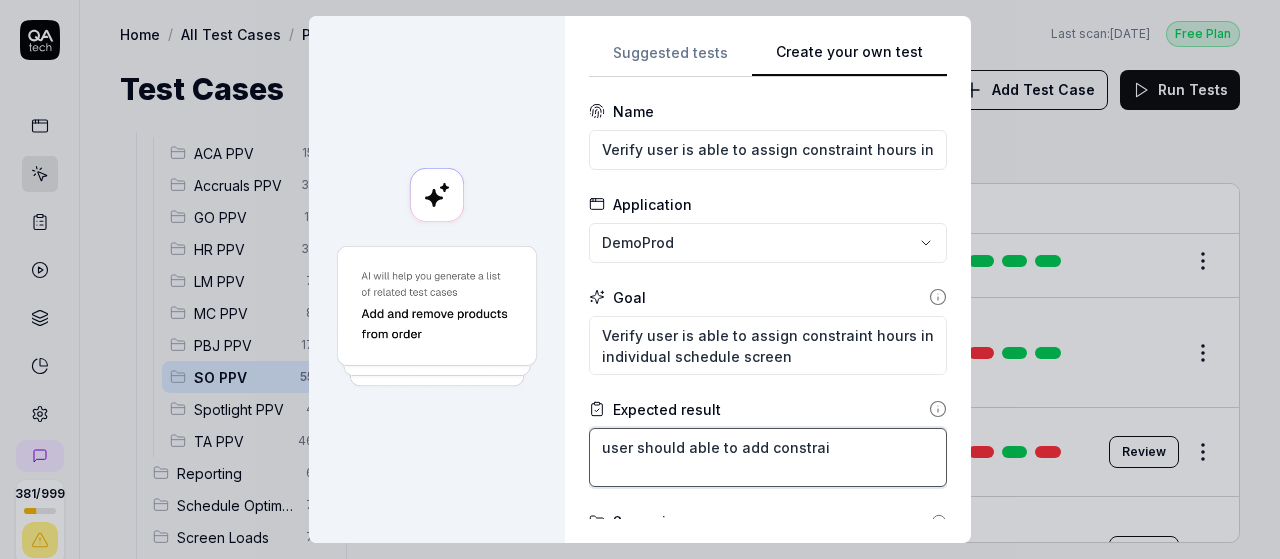 type on "*" 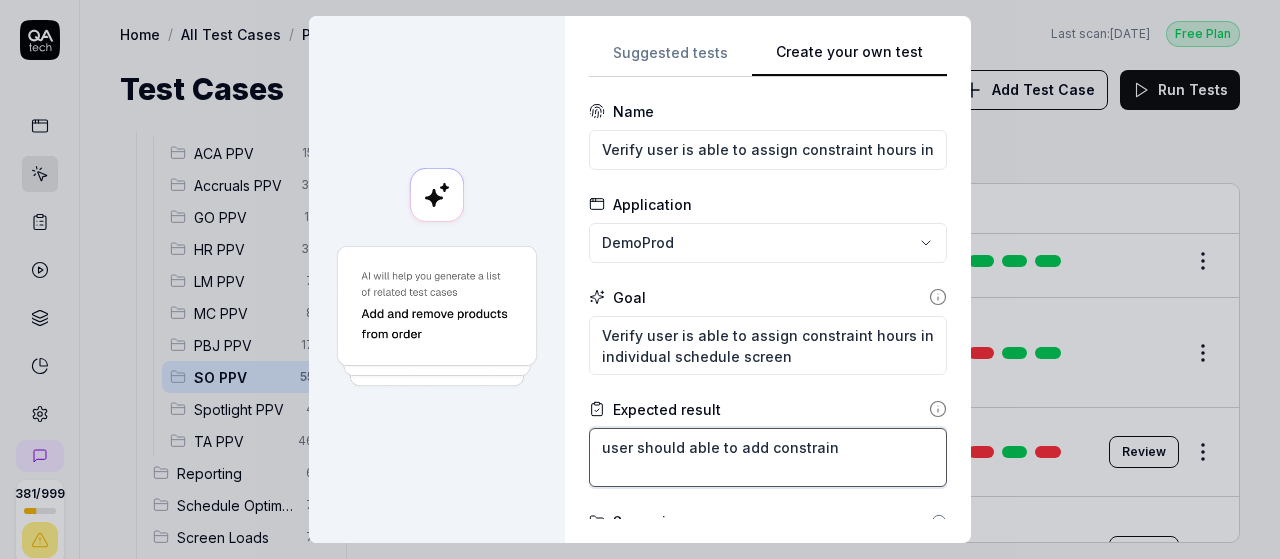 type on "*" 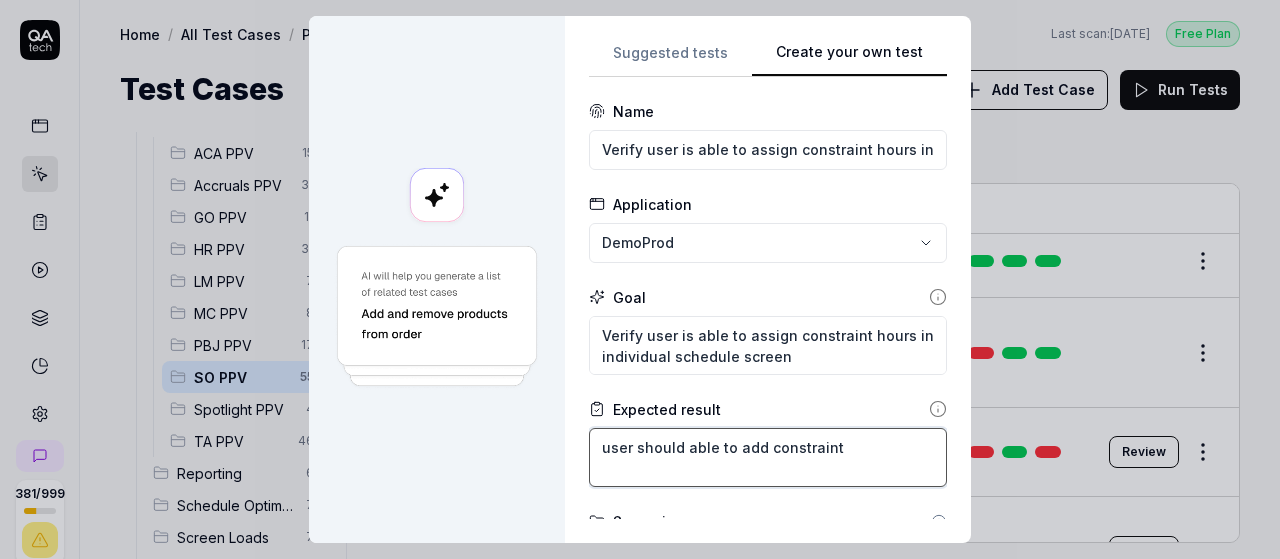 type on "*" 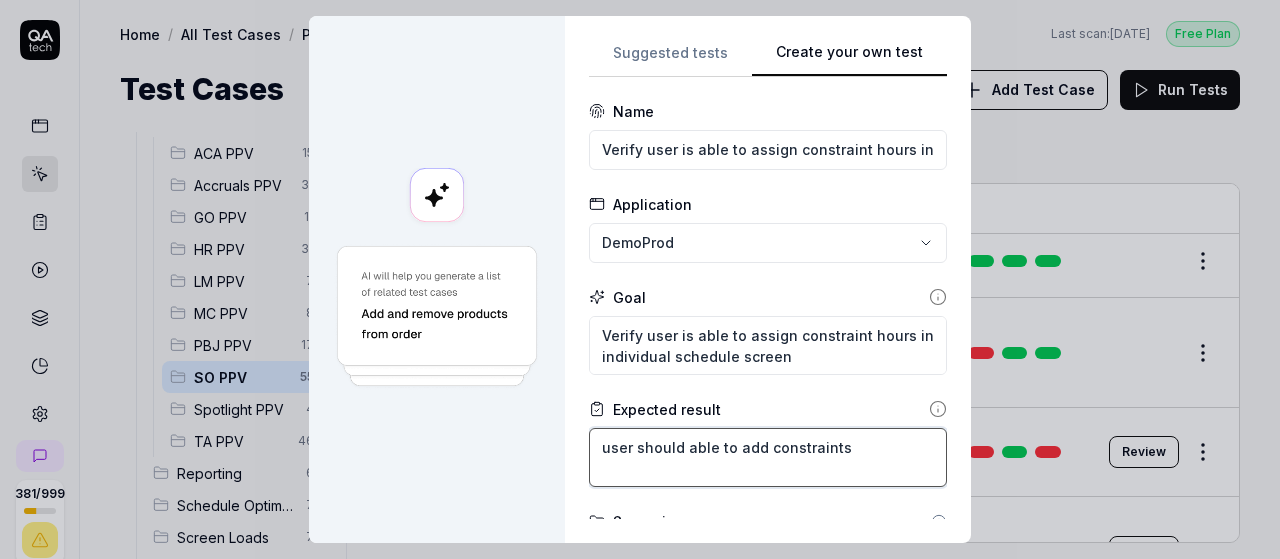 type on "*" 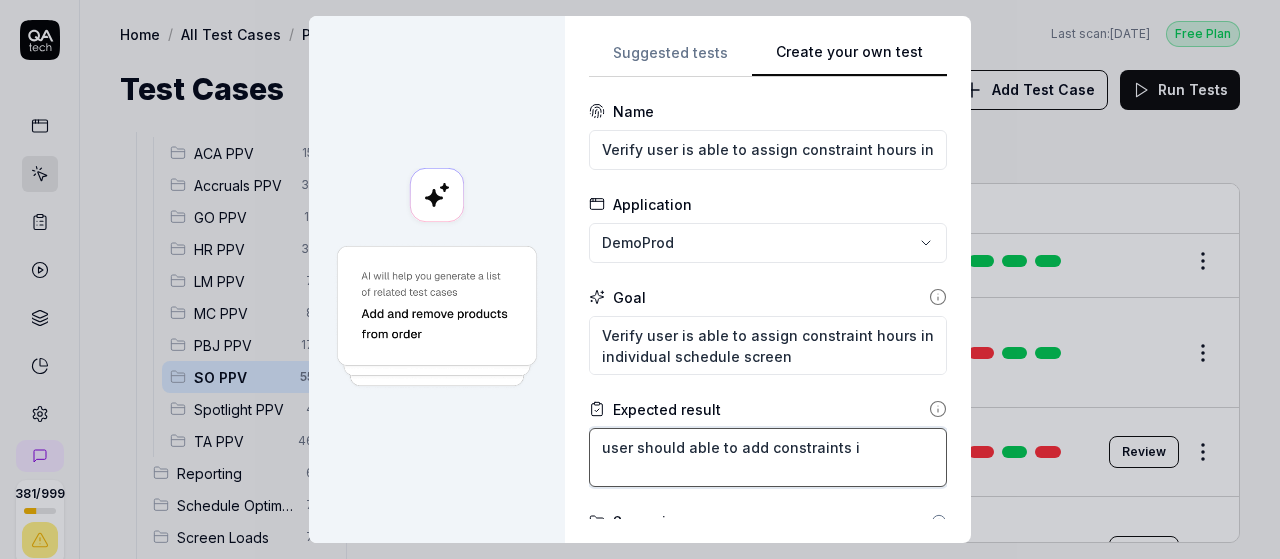 type on "*" 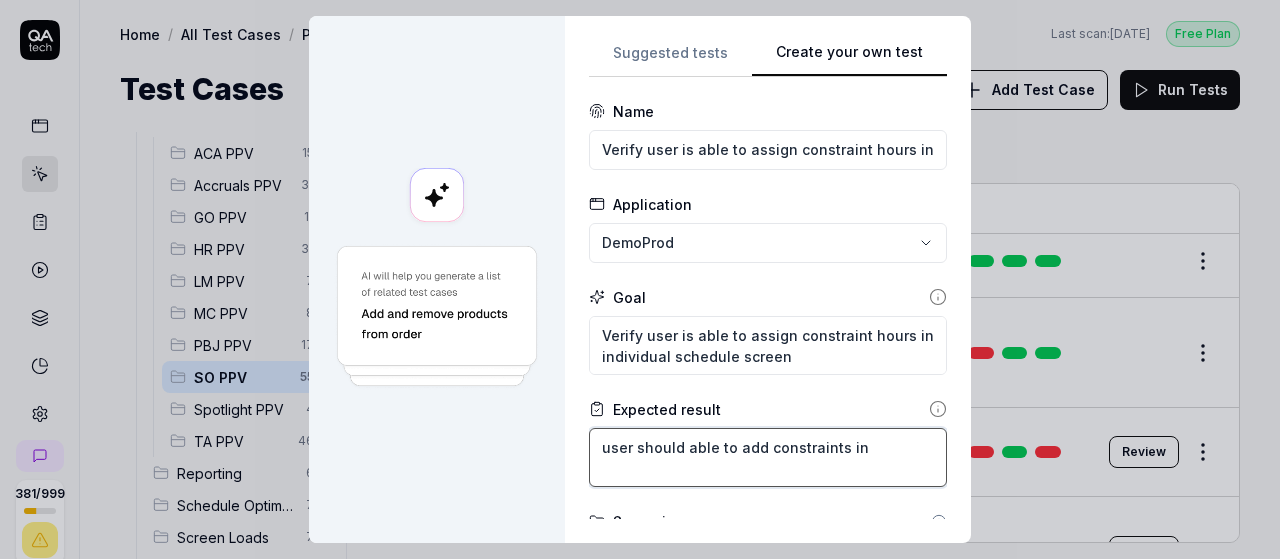 type on "*" 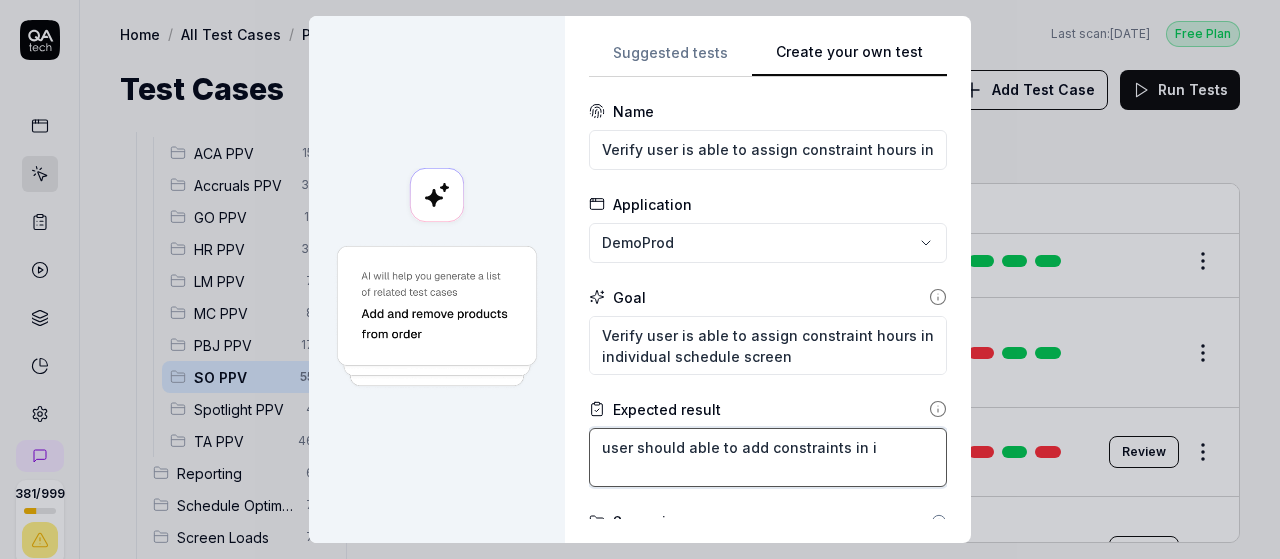 type on "*" 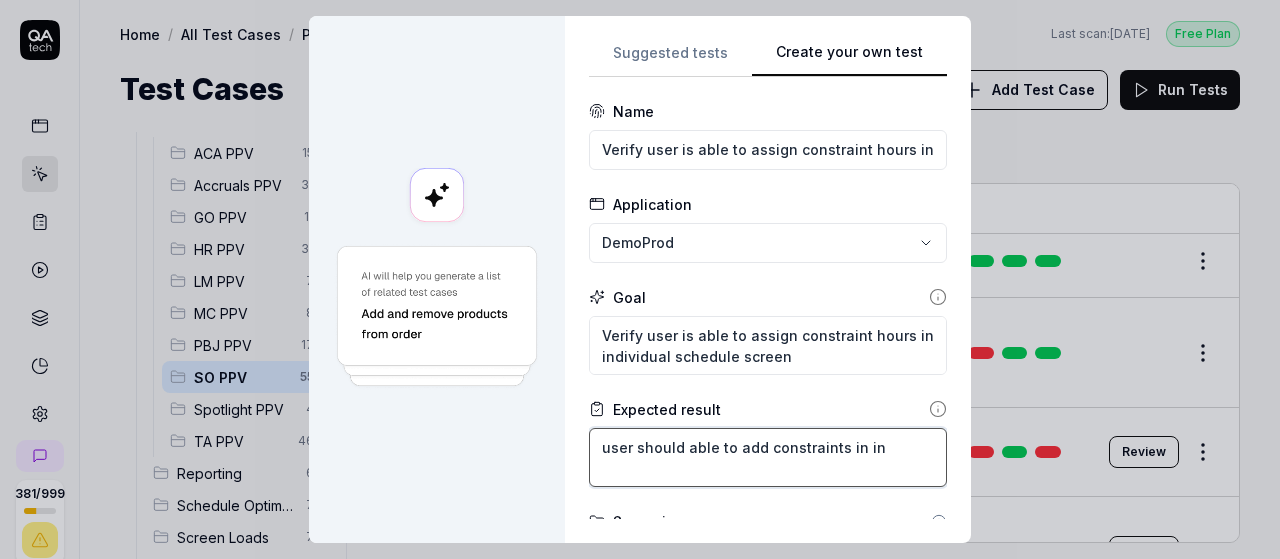 type on "*" 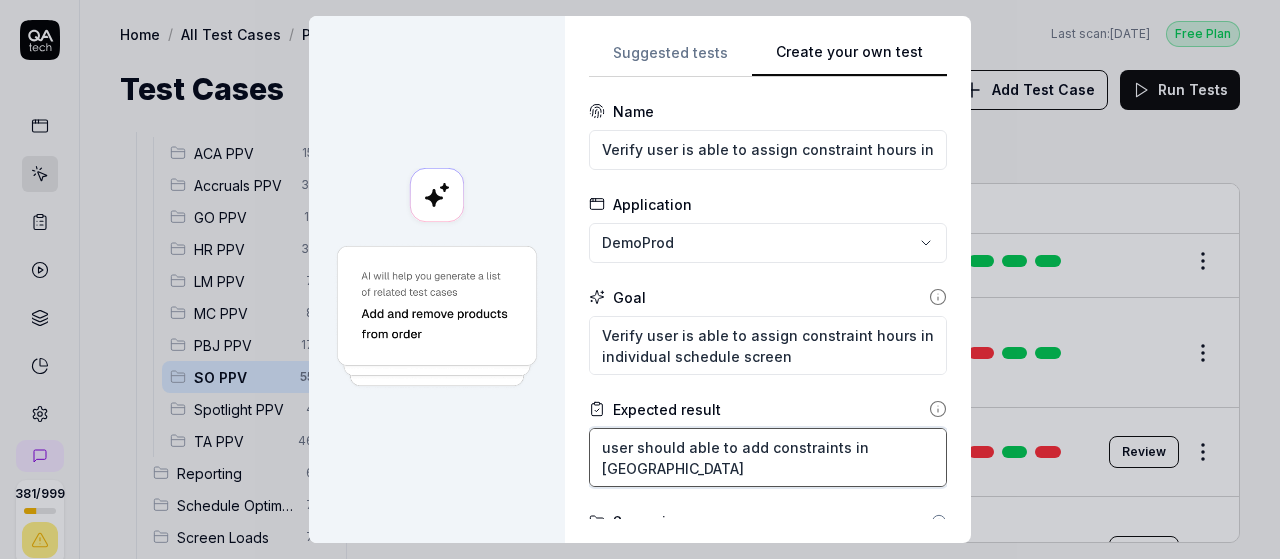 type on "*" 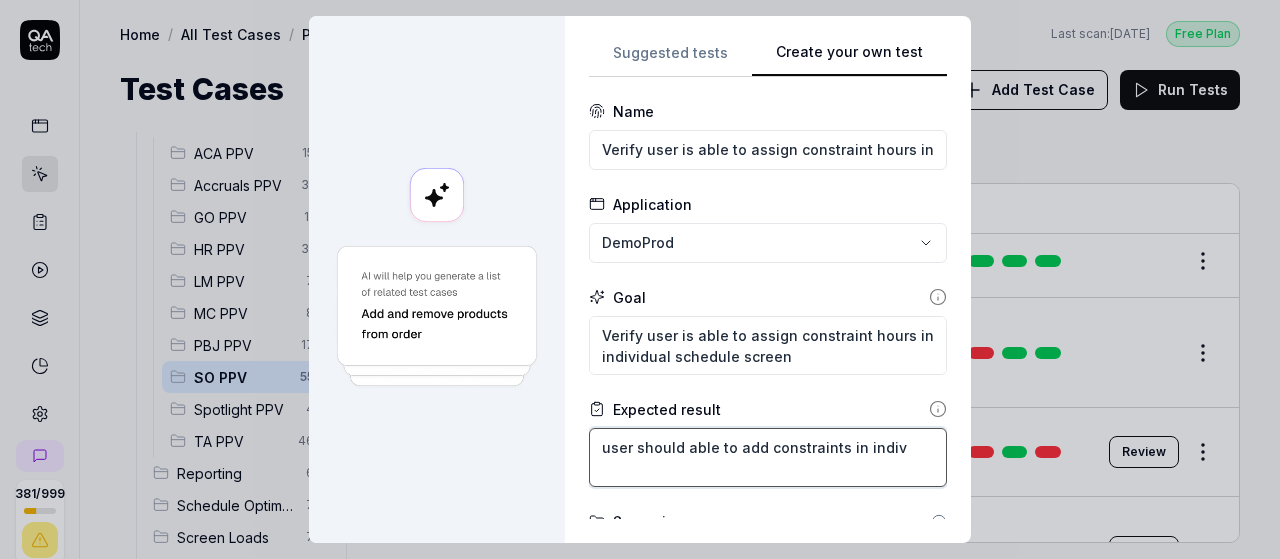 type on "*" 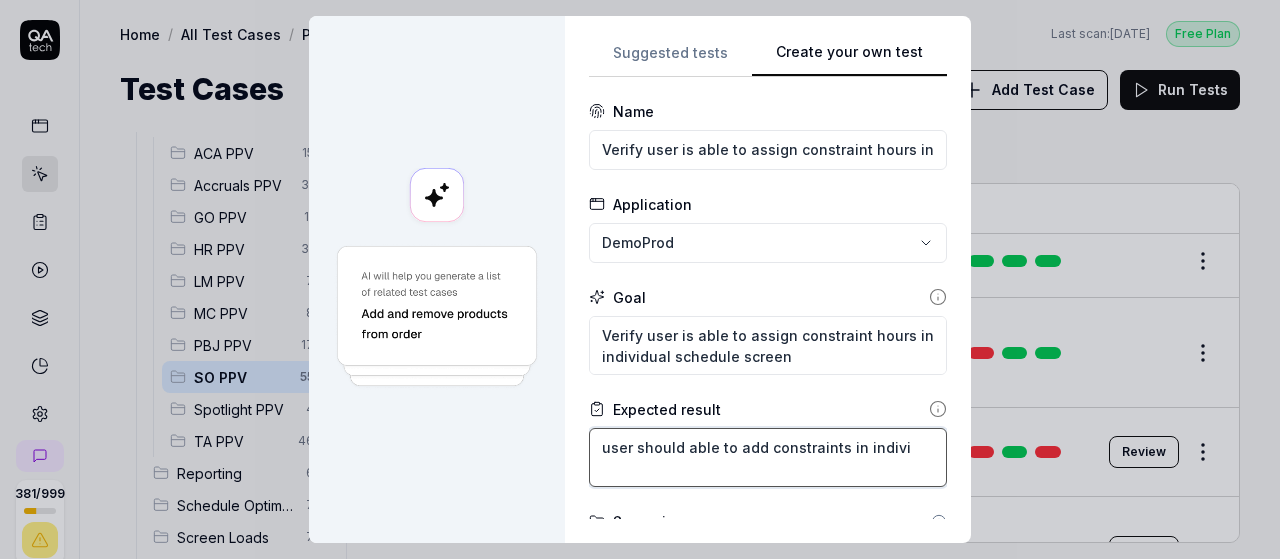 type on "*" 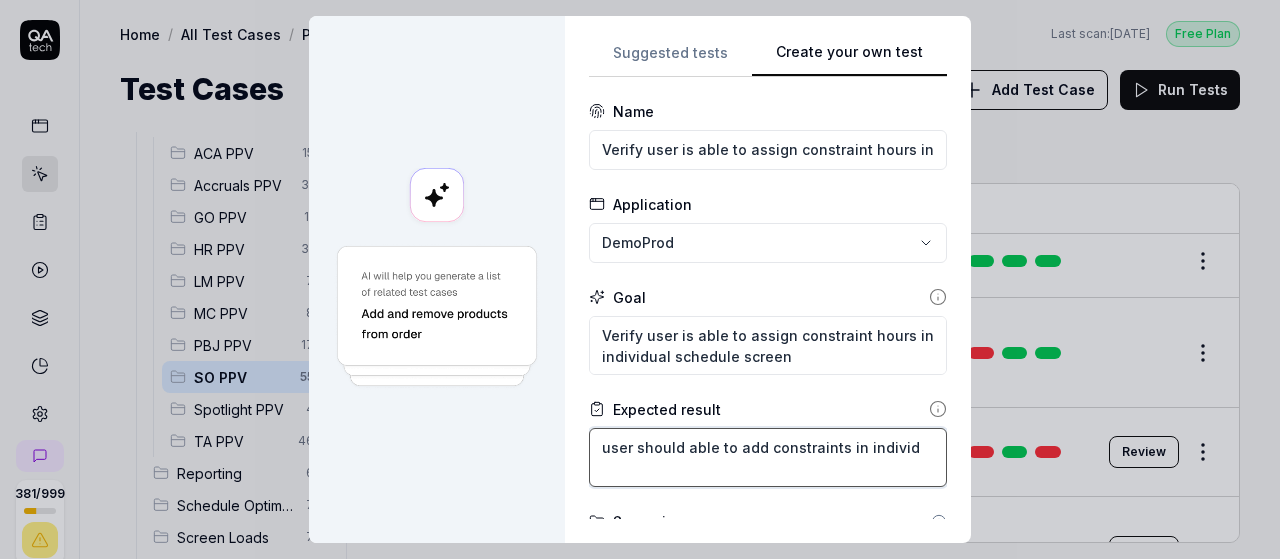 type on "*" 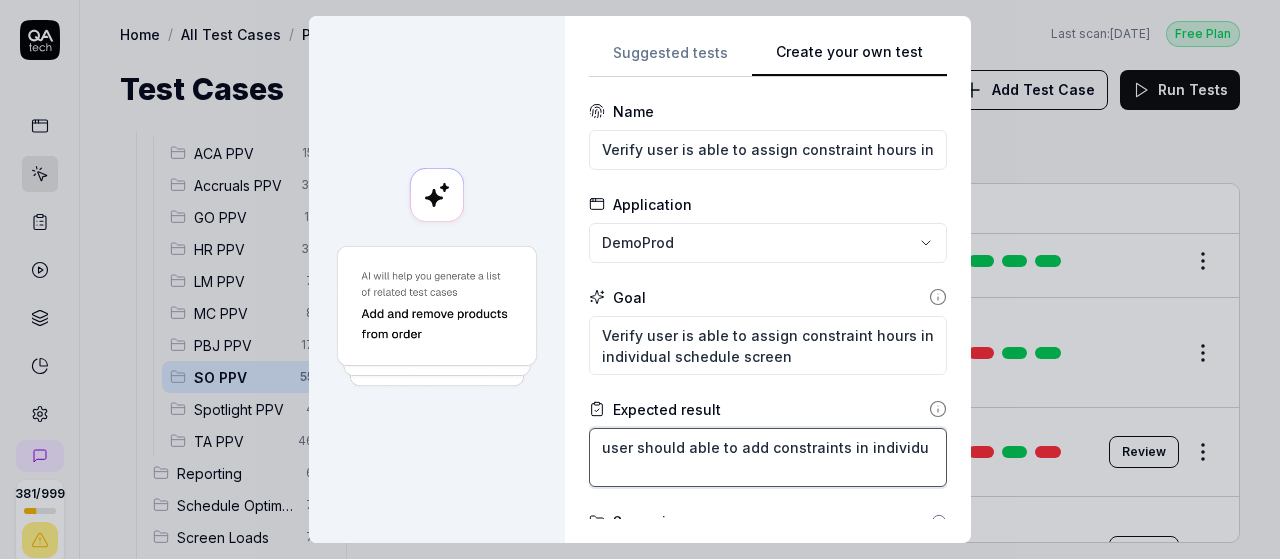 type on "*" 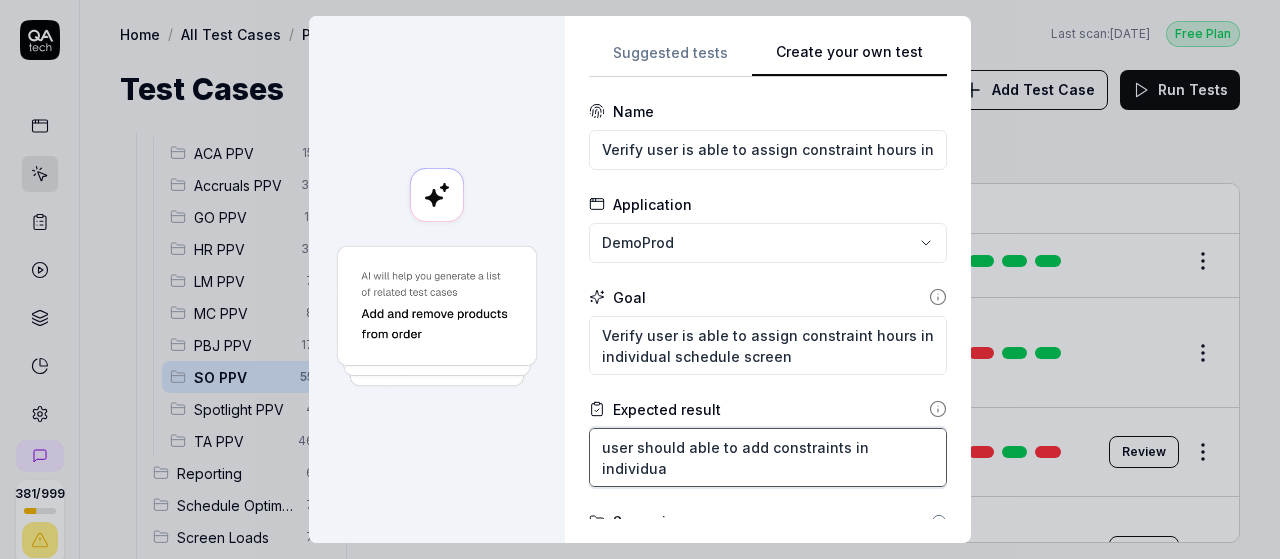 type on "user should able to add constraints in individual" 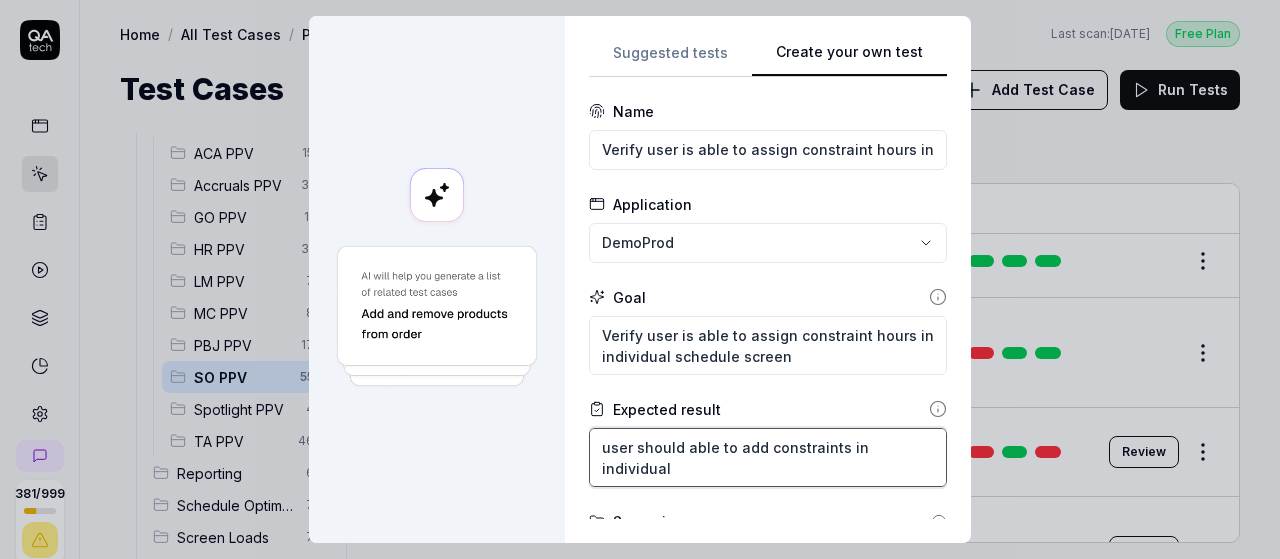 type on "*" 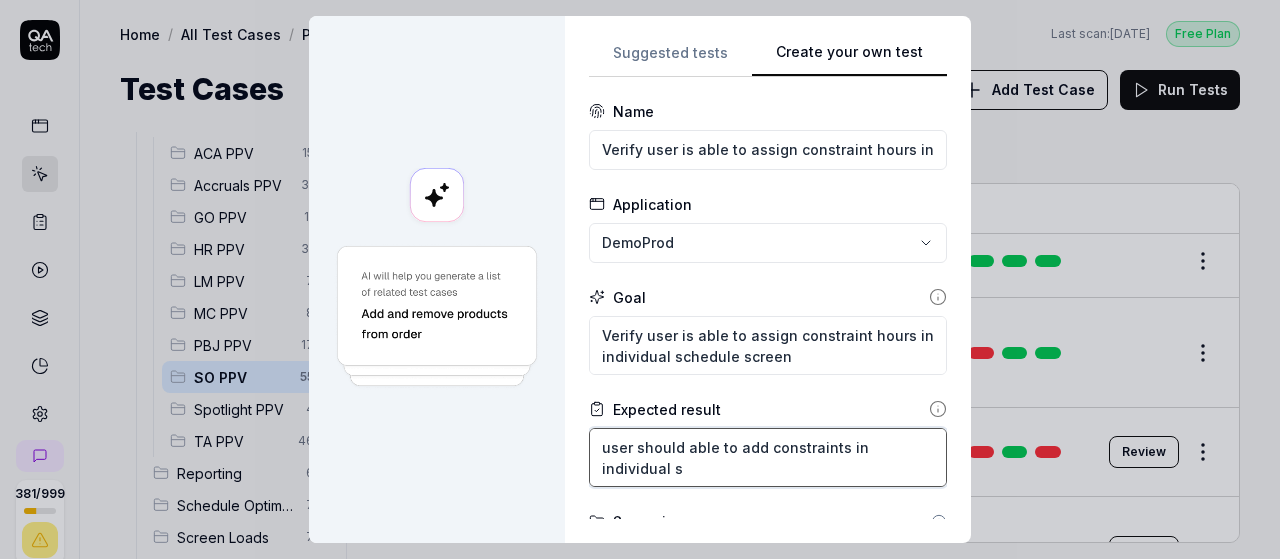 type on "*" 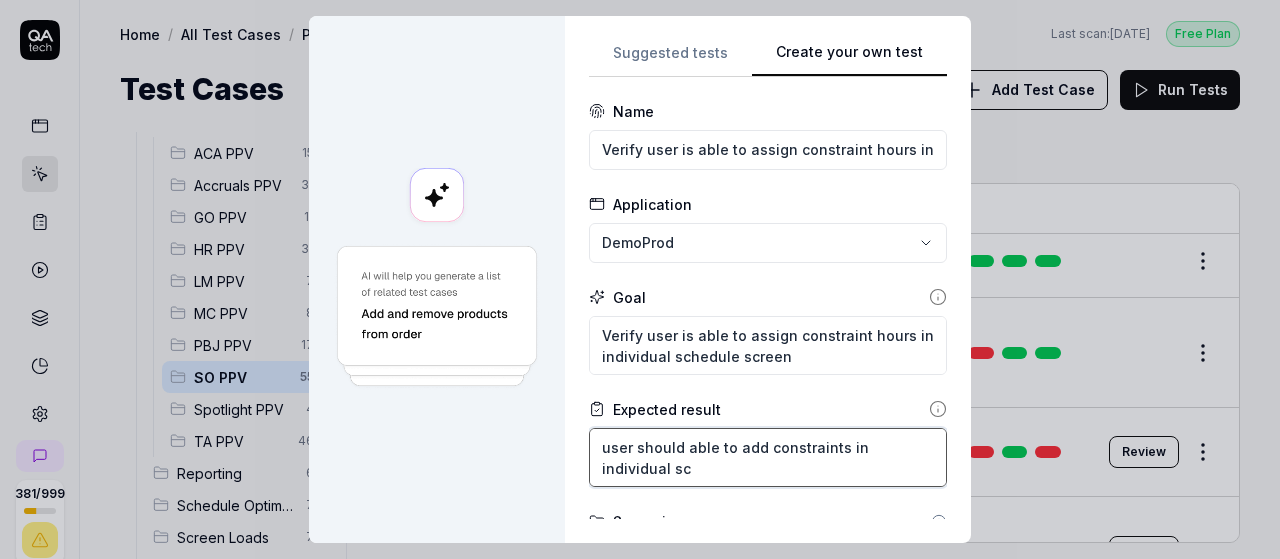 type on "*" 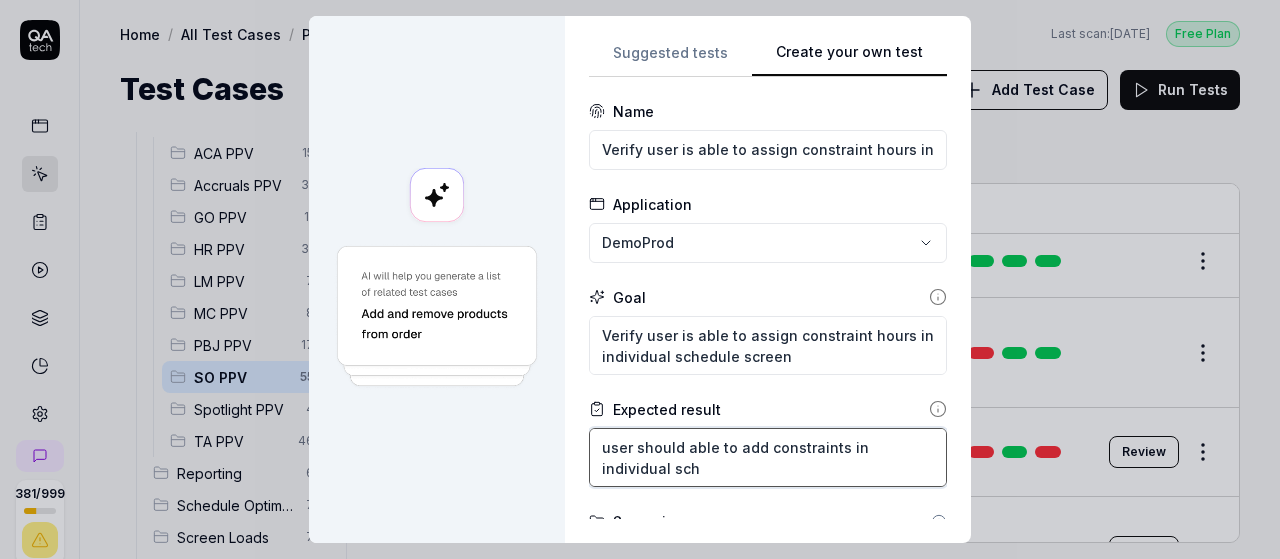 type on "*" 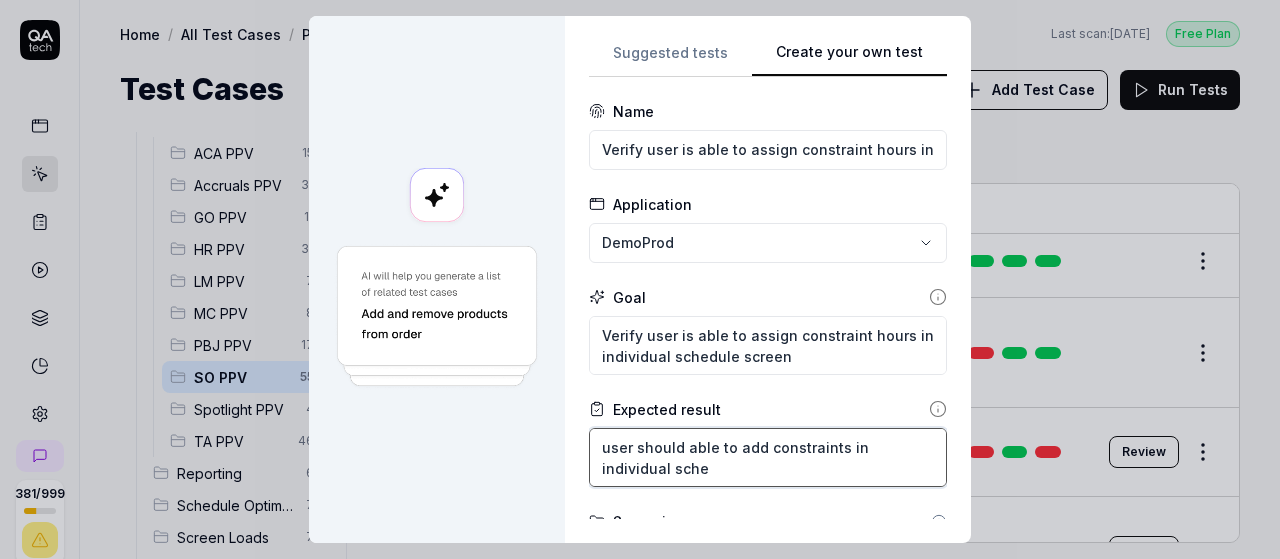 type on "*" 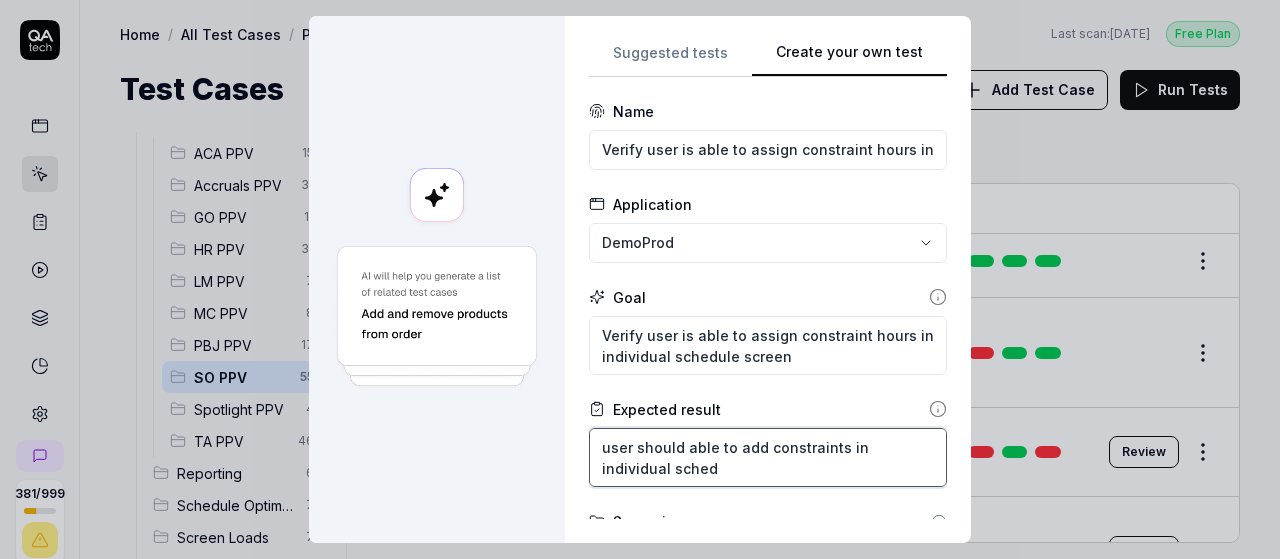 type on "*" 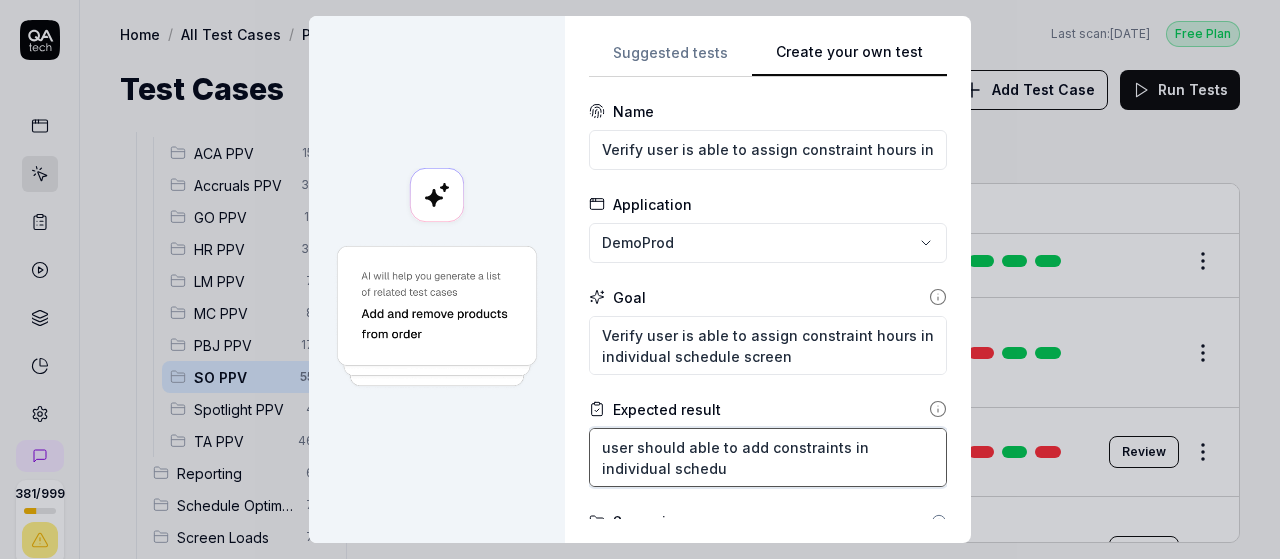 type on "*" 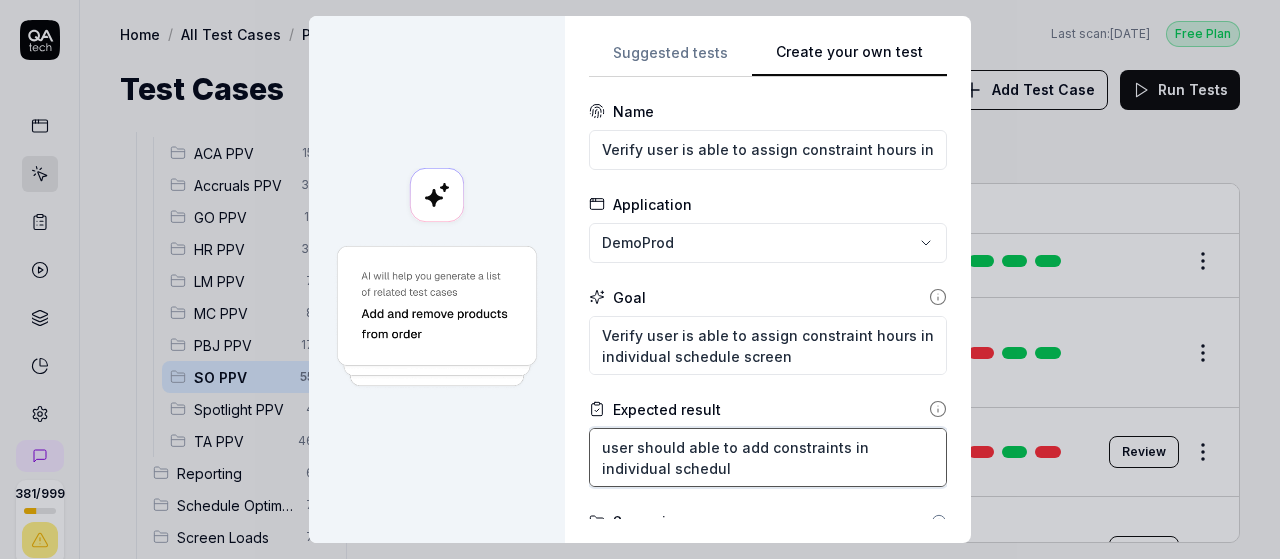 type on "*" 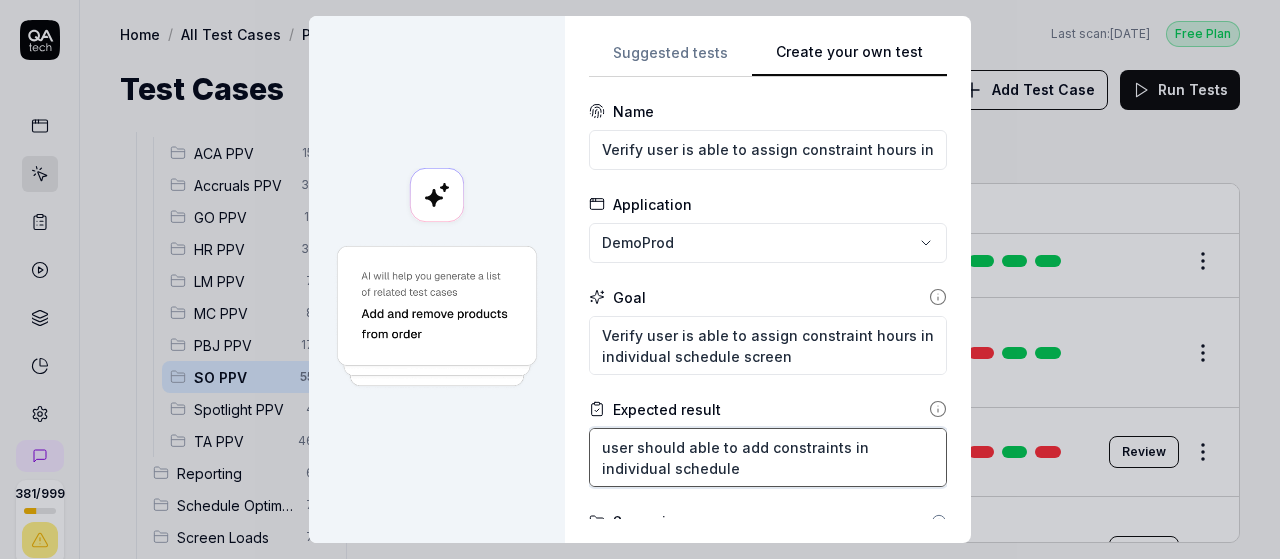 type on "*" 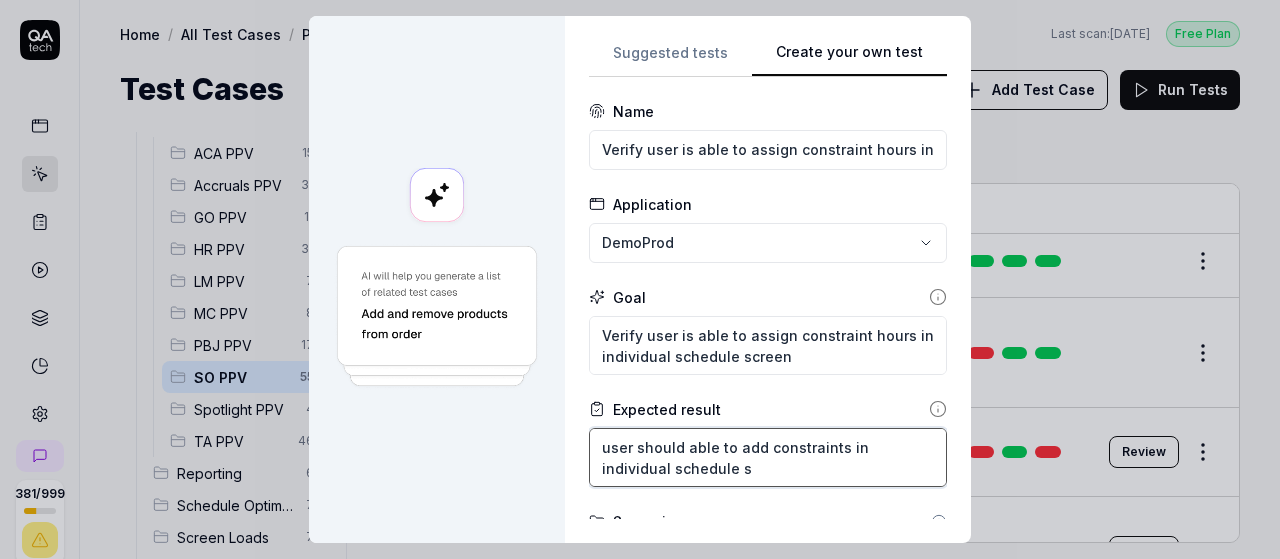 type on "*" 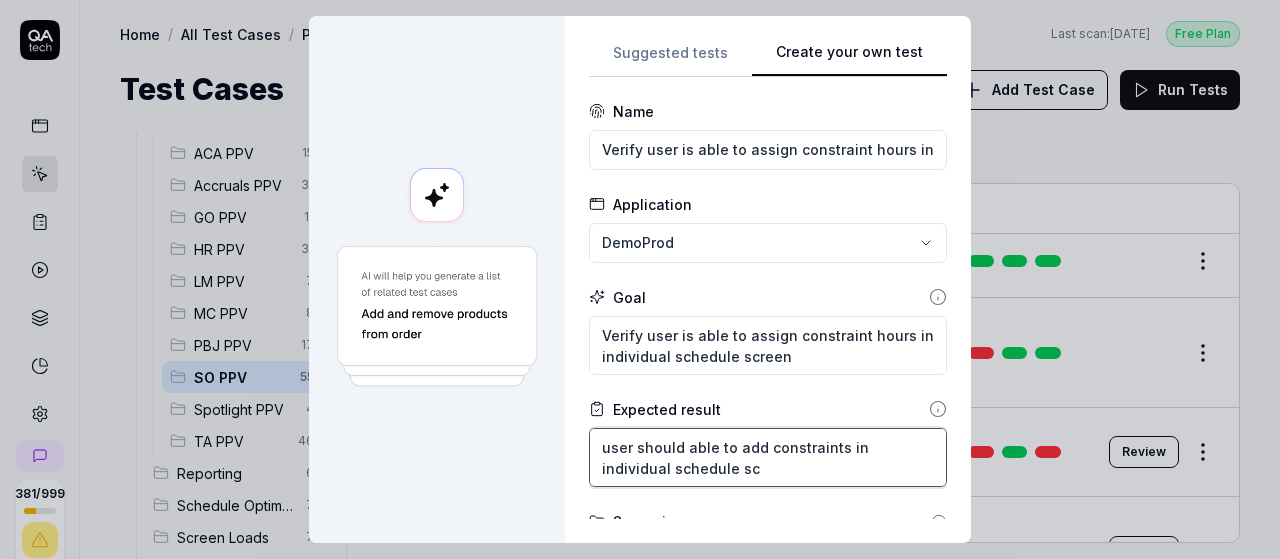 type on "user should able to add constraints in individual schedule scr" 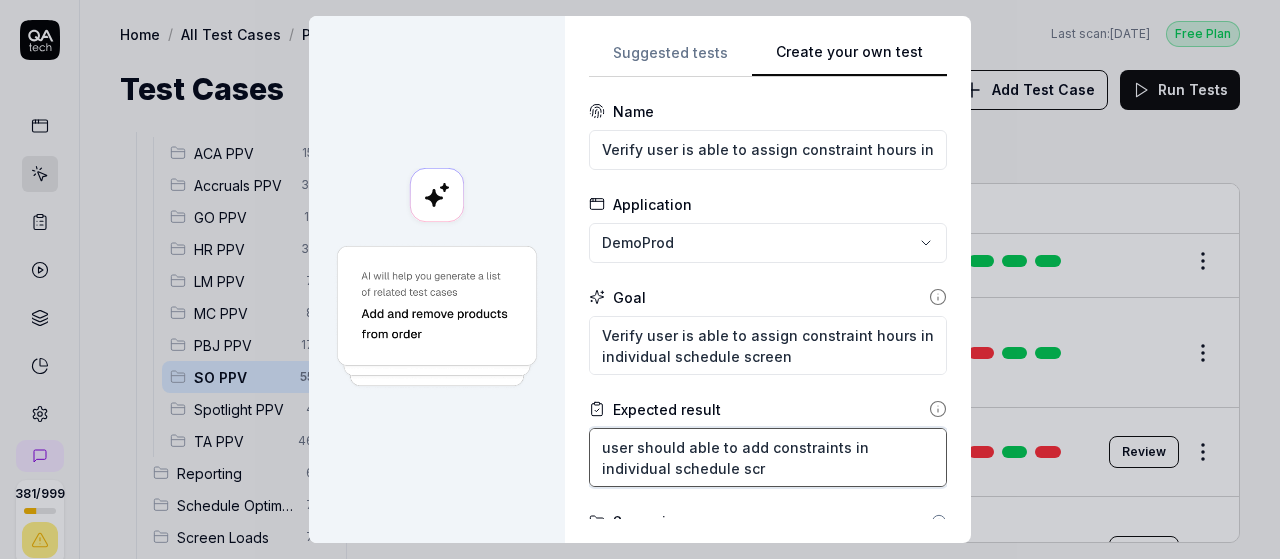 type on "*" 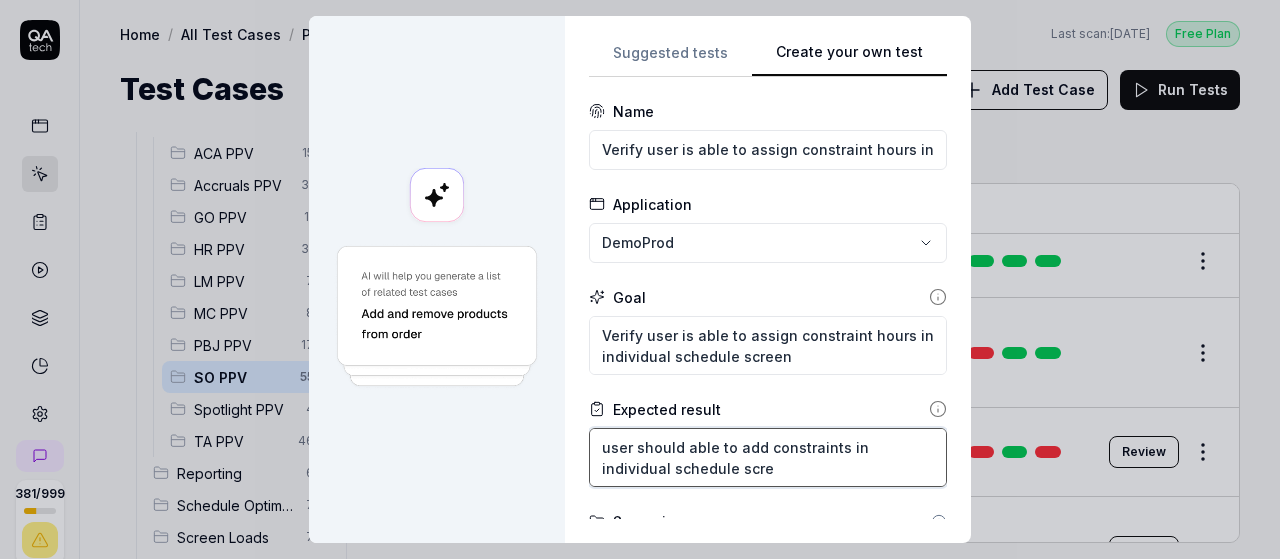 type on "*" 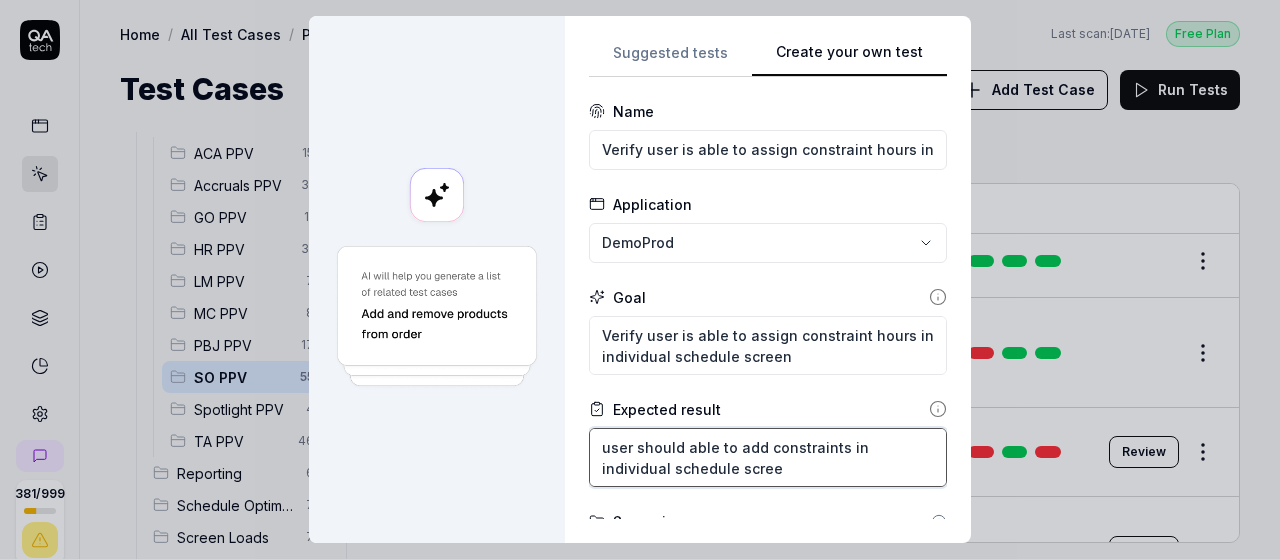 type on "*" 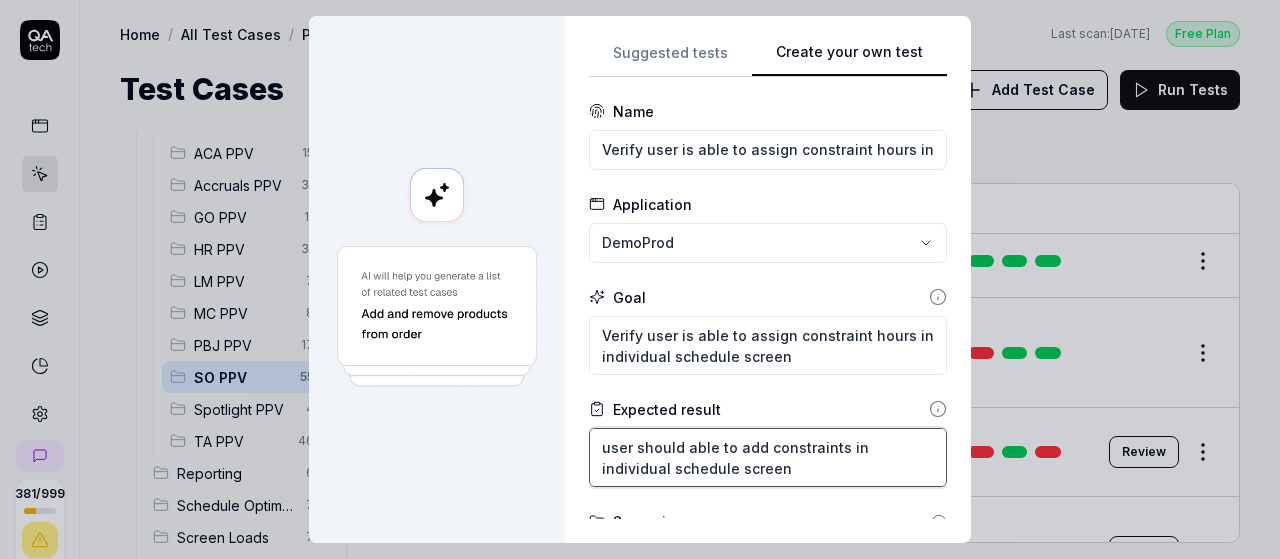 type on "*" 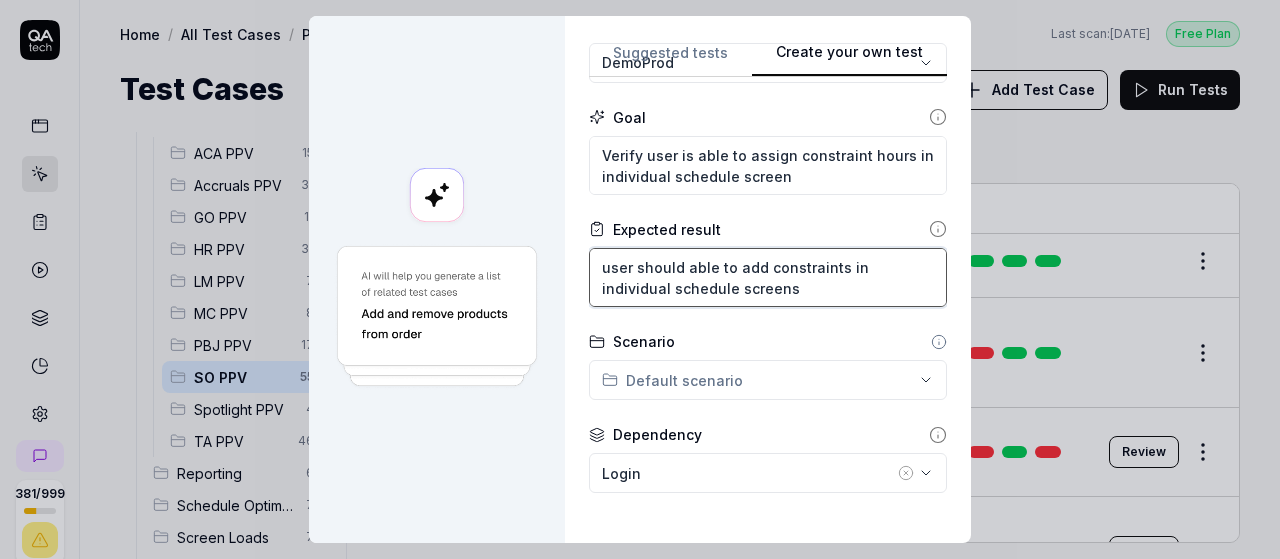 scroll, scrollTop: 231, scrollLeft: 0, axis: vertical 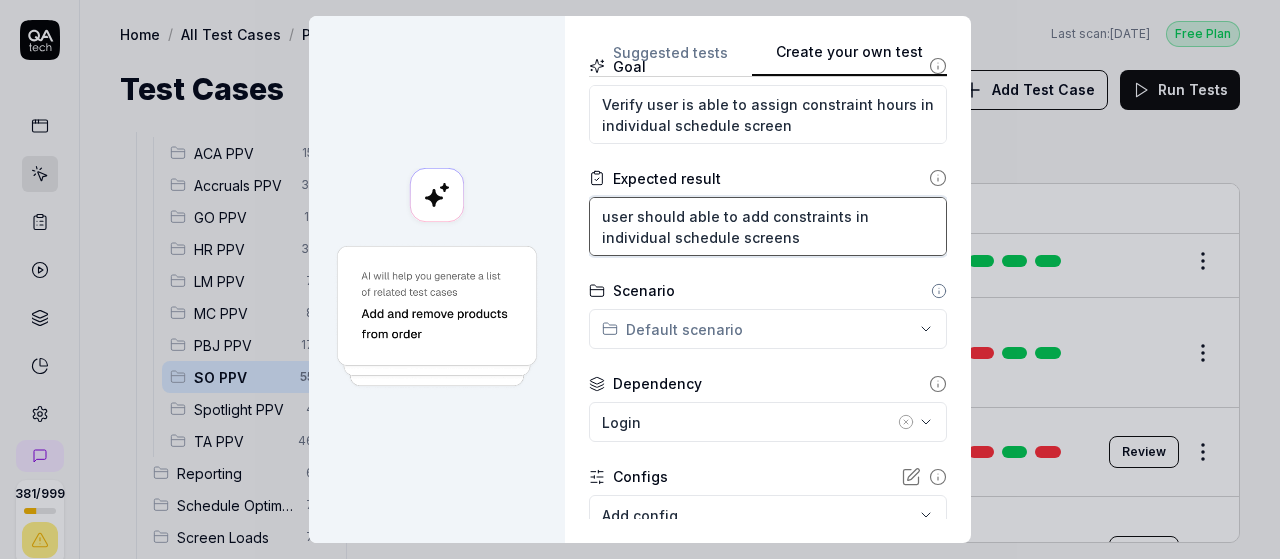 type on "user should able to add constraints in individual schedule screens" 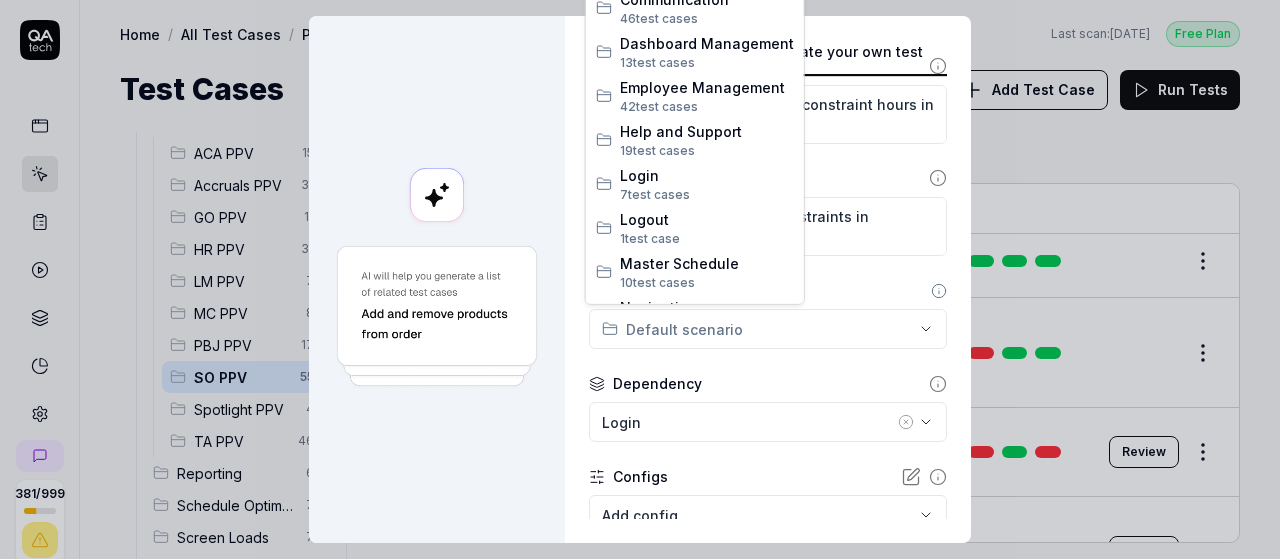 click on "**********" at bounding box center (640, 279) 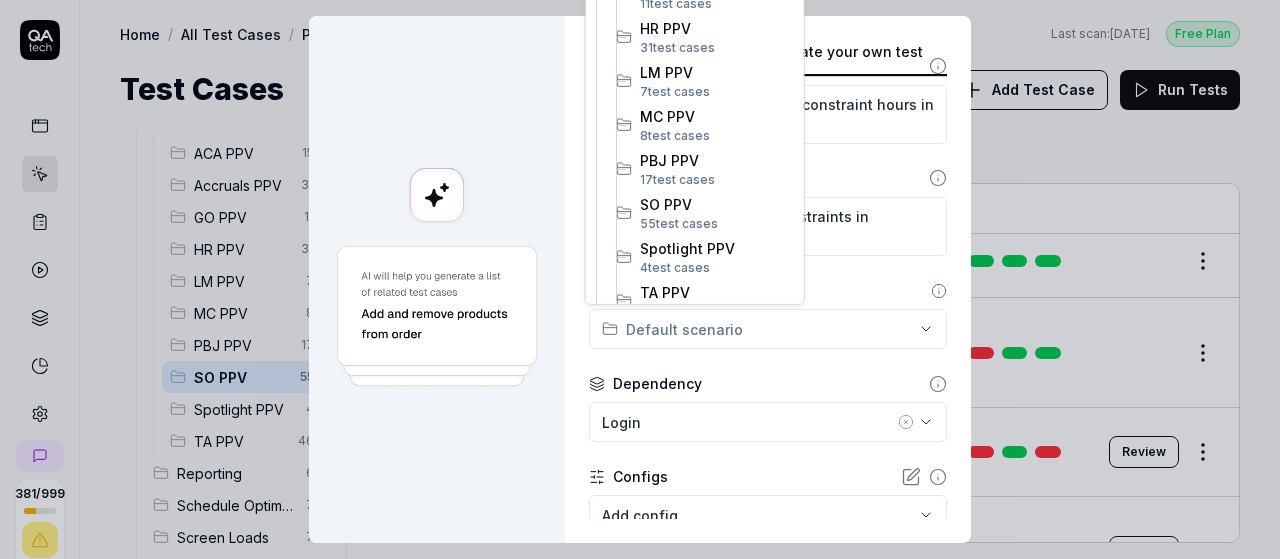 scroll, scrollTop: 545, scrollLeft: 0, axis: vertical 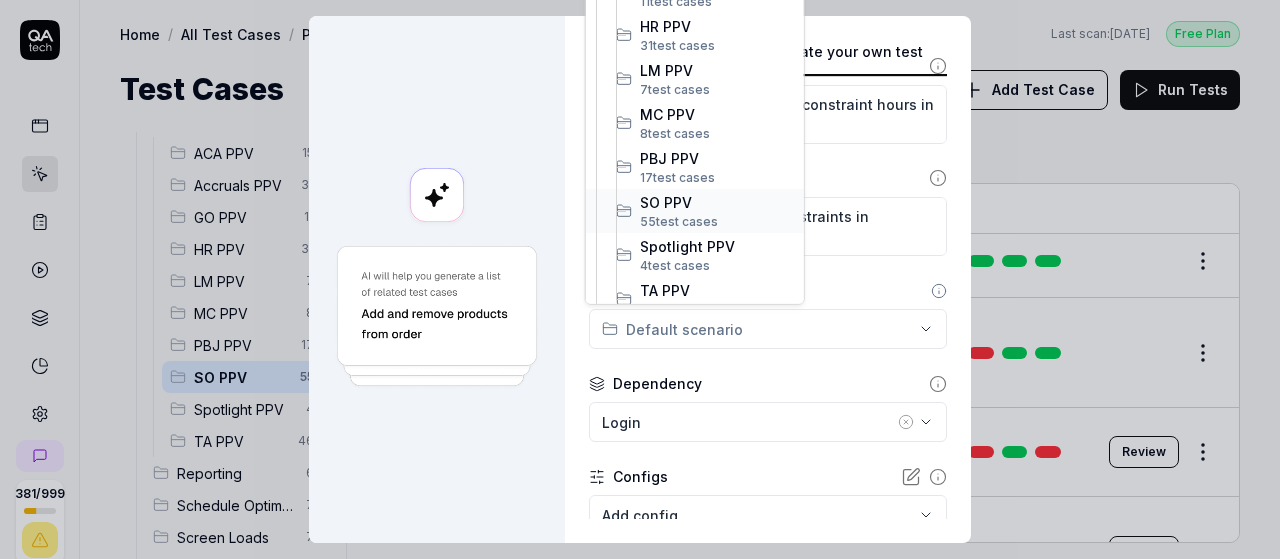 click on "SO PPV" at bounding box center (717, 201) 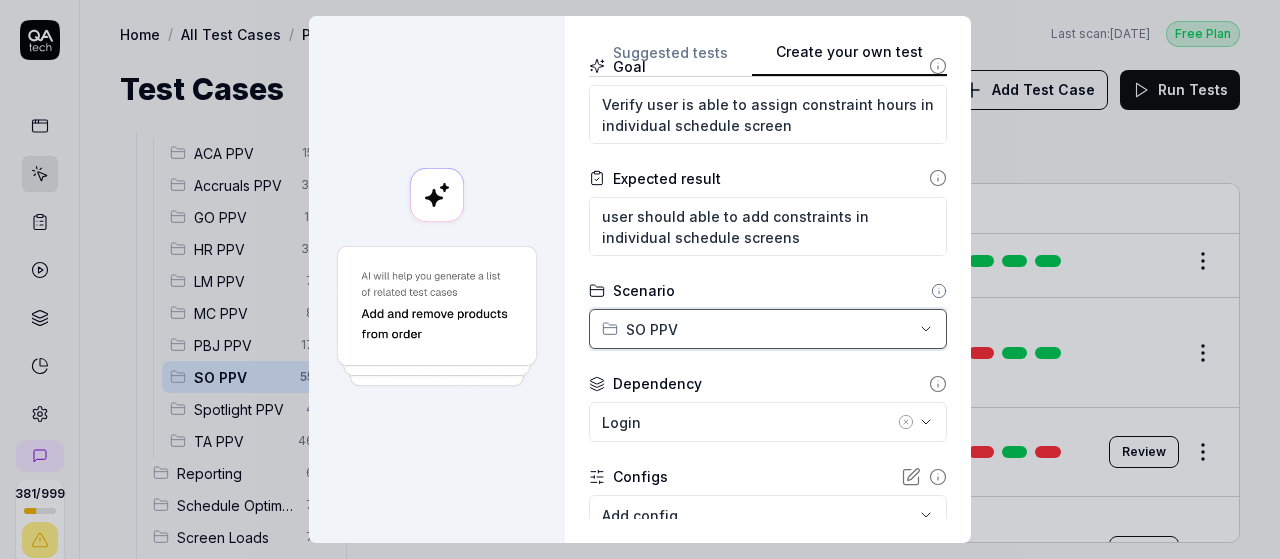 scroll, scrollTop: 358, scrollLeft: 0, axis: vertical 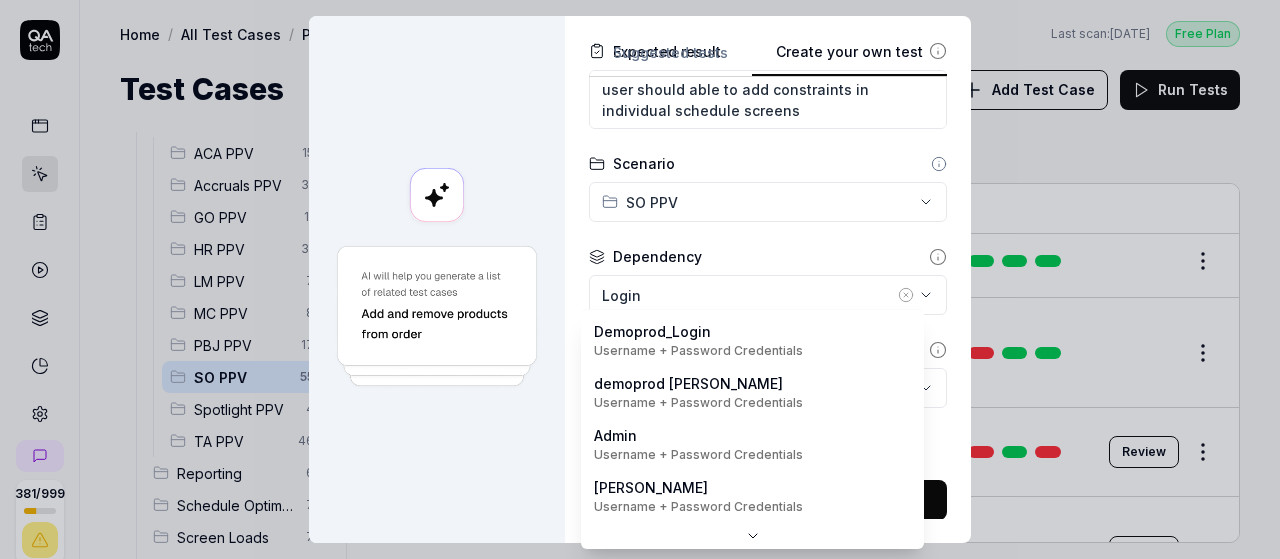 click on "381  /  999 s S Home / All Test Cases / PPV / SO PPV Free Plan Home / All Test Cases / PPV / SO PPV Last scan:  Jun 5 2025 Free Plan Test Cases Add Test Case Run Tests All Test Cases 668 Communication 46 Dashboard Management 13 Employee Management 42 Help and Support 19 Login 7 Logout 1 Master Schedule 10 Navigation 27 Payroll Based Journal 60 PPV 225 ACA PPV 15 Accruals PPV 31 GO PPV 11 HR PPV 31 LM PPV 7 MC PPV 8 PBJ PPV 17 SO PPV 55 Spotlight PPV 4 TA PPV 46 Reporting 6 Schedule Optimizer 7 Screen Loads 7 TestPPV 0 Time & Attendance 192 User Profile 1 Filters Name Status Last Run PPV SO PPV Compare number of open shifts between ms and osm DemoProd Spotlight-Login Active Edit Daily Attendance Report - Verify the positions under settings DemoProd Spotlight-Login Active Edit Daily unit Assignment - Census DemoProd Spotlight-Login Active Edit Daily unit Assignment -Add Open shift (Shift on Fly)from Daily unit assigment DemoProd Spotlight-Login Active Edit Daily unit Assignment -Assign the employee to shift *" at bounding box center (640, 279) 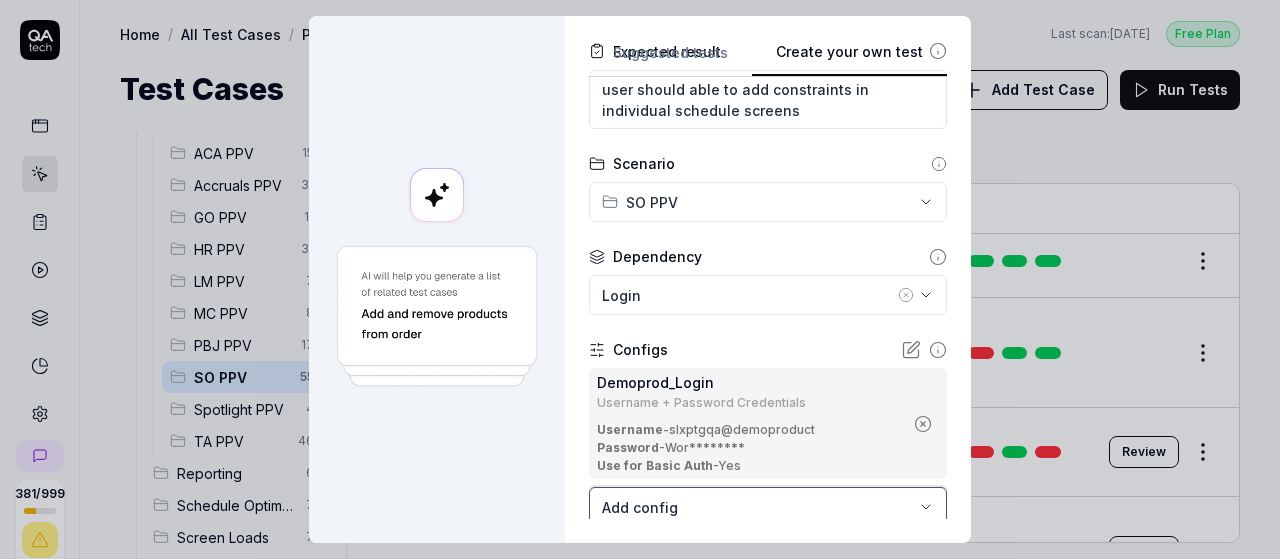 scroll, scrollTop: 477, scrollLeft: 0, axis: vertical 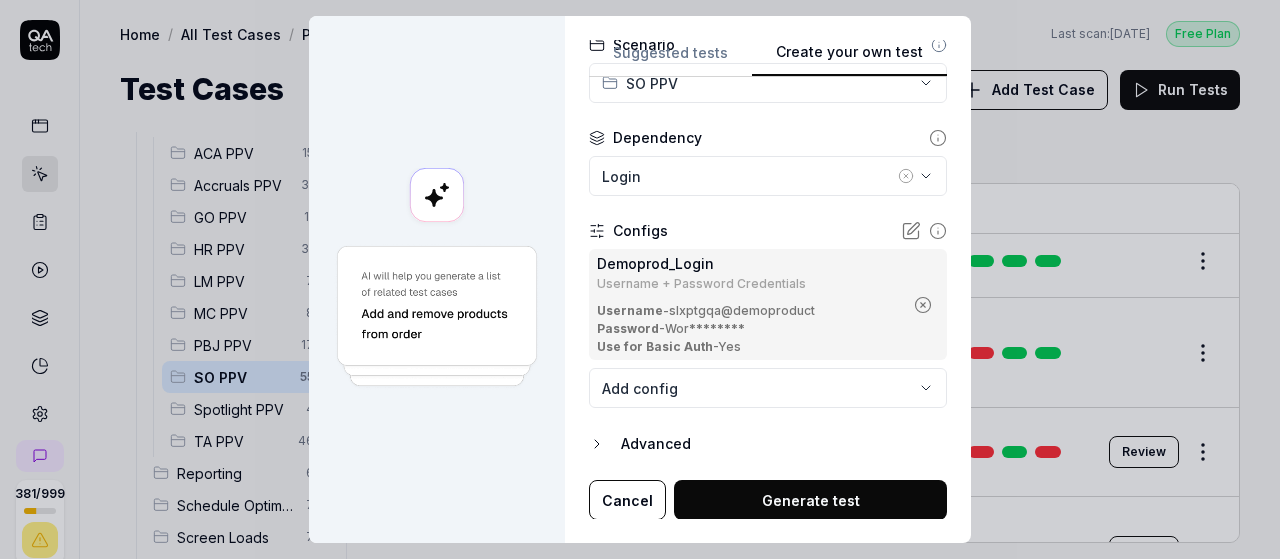 click on "Generate test" at bounding box center [810, 500] 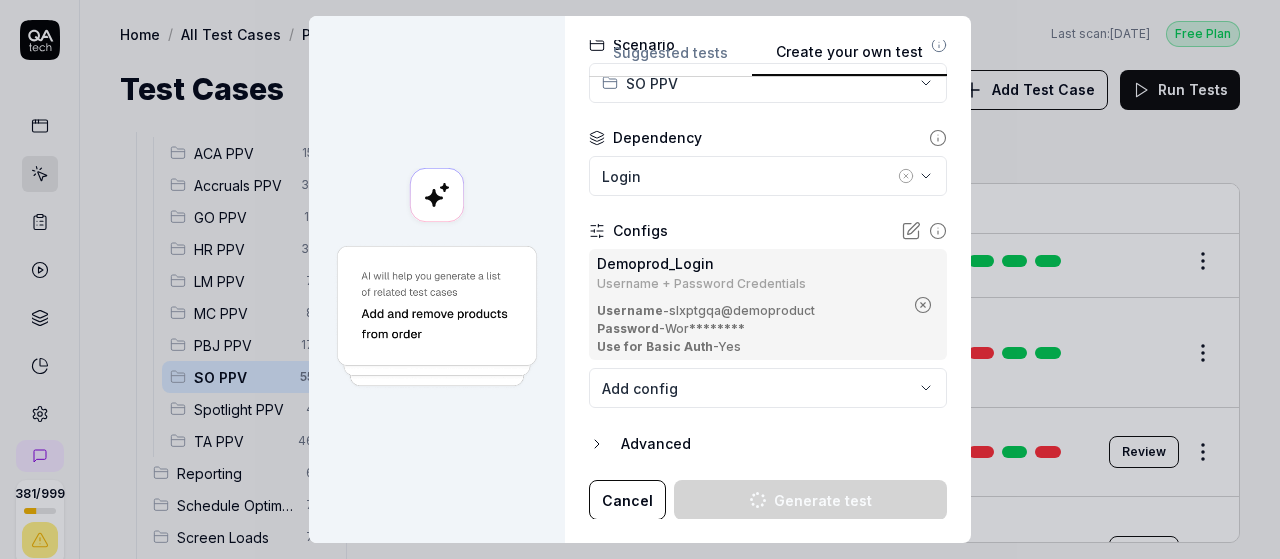 type on "*" 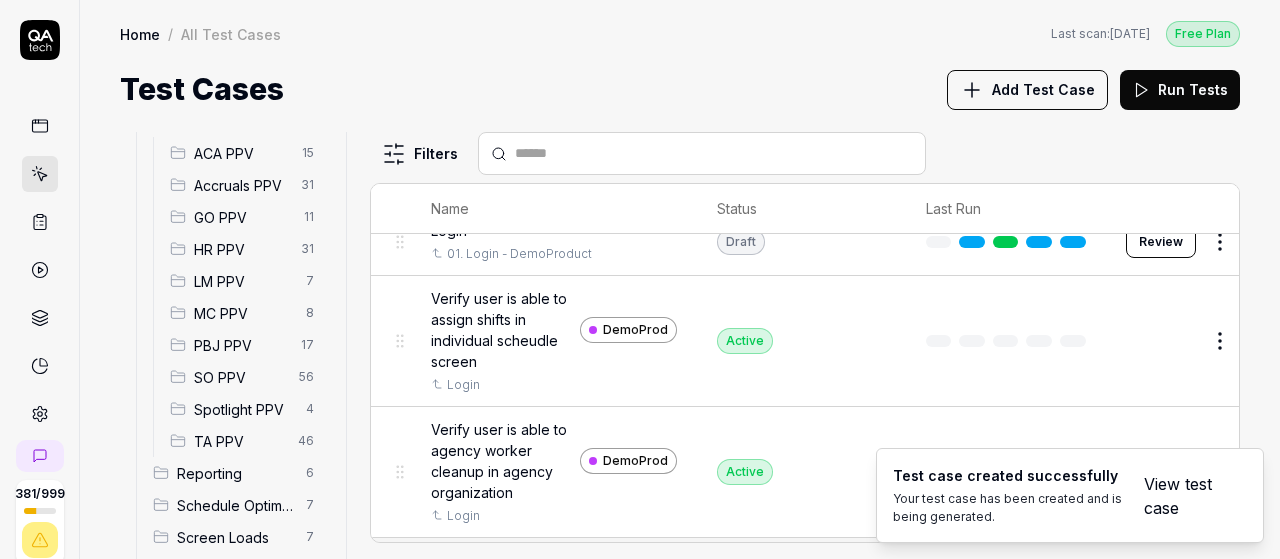 scroll, scrollTop: 34193, scrollLeft: 0, axis: vertical 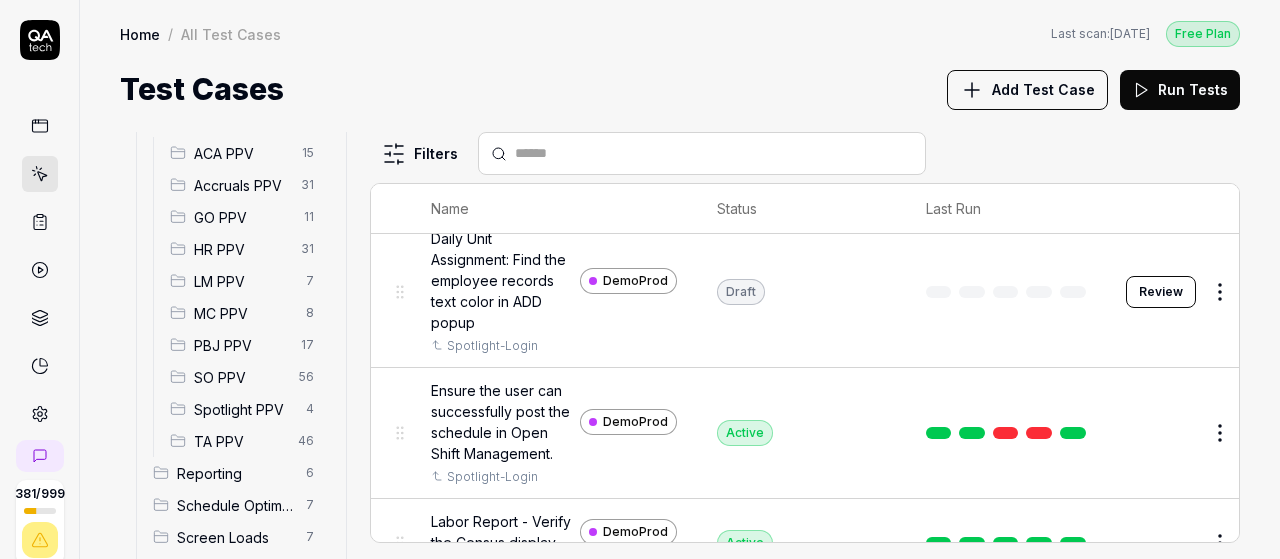 click at bounding box center [714, 153] 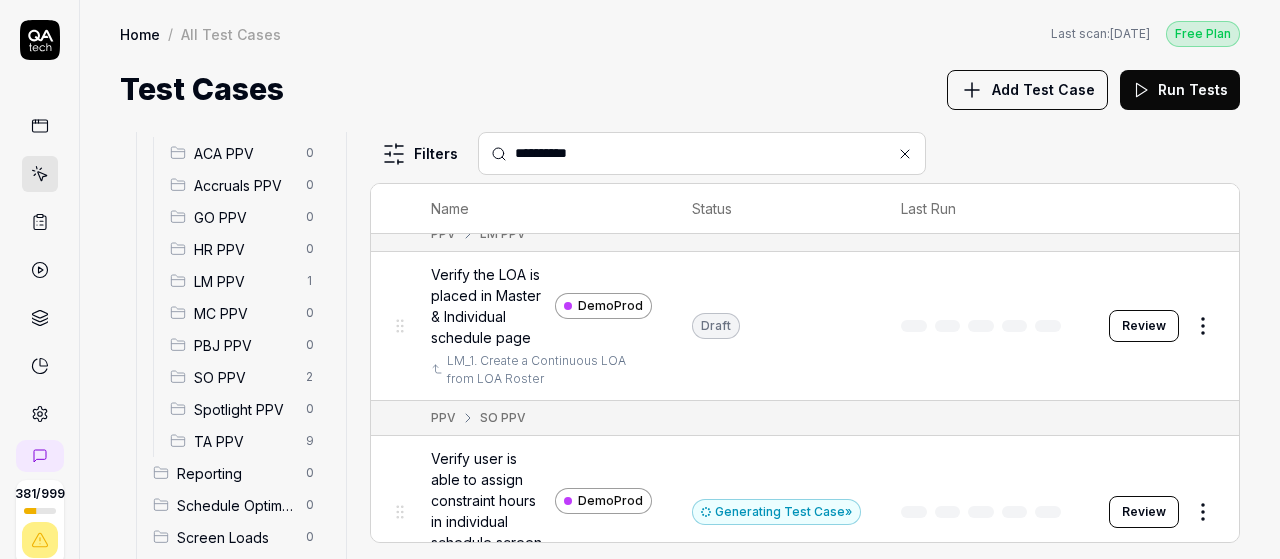 scroll, scrollTop: 290, scrollLeft: 0, axis: vertical 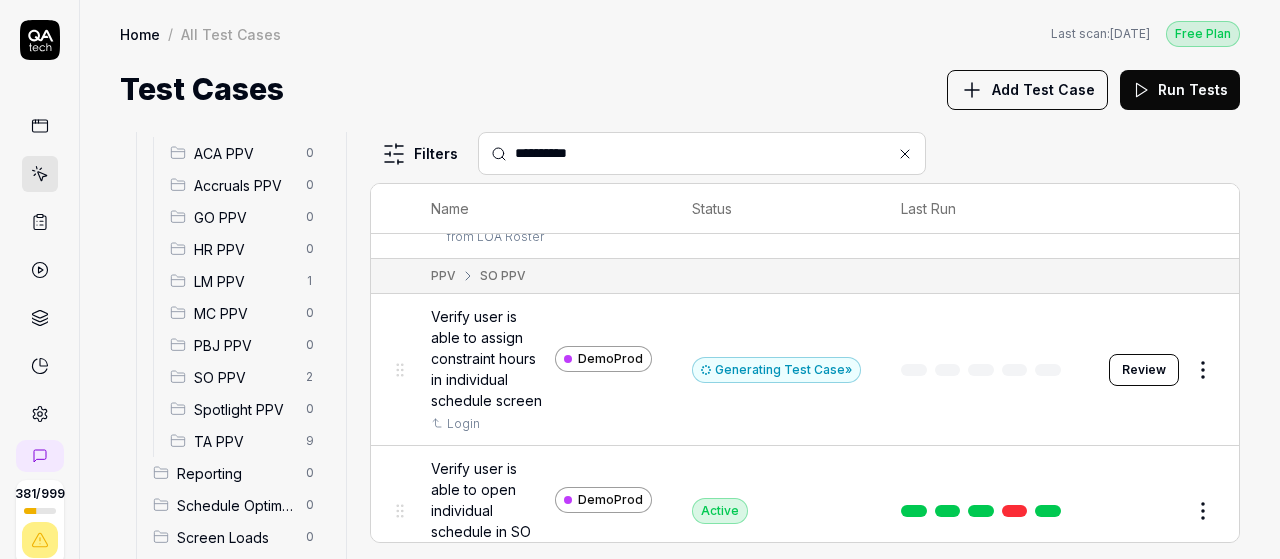 type on "**********" 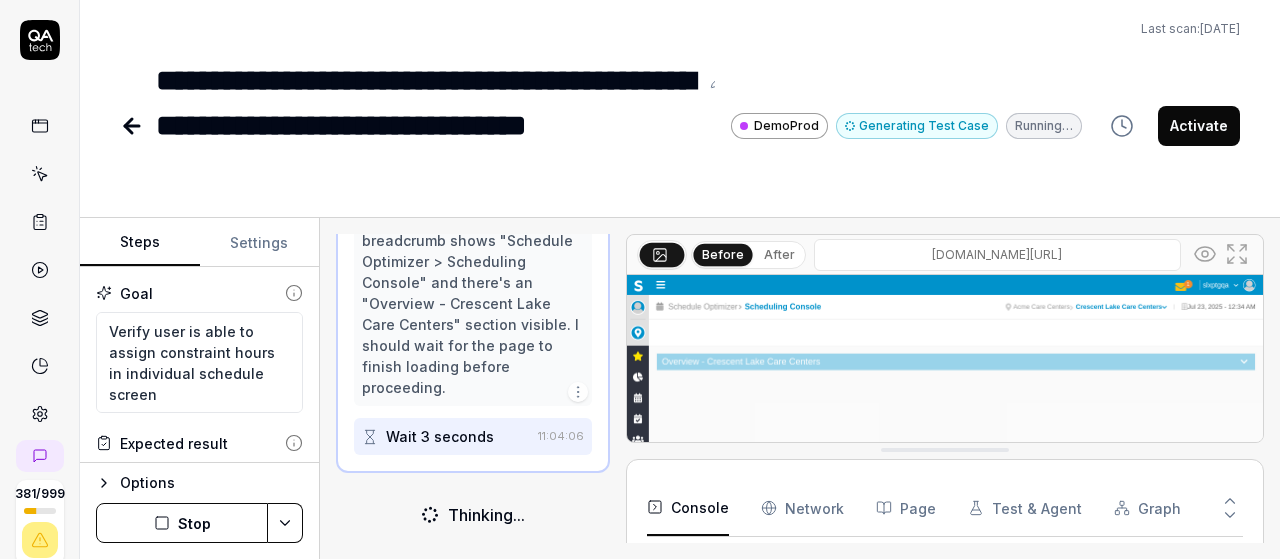 scroll, scrollTop: 399, scrollLeft: 0, axis: vertical 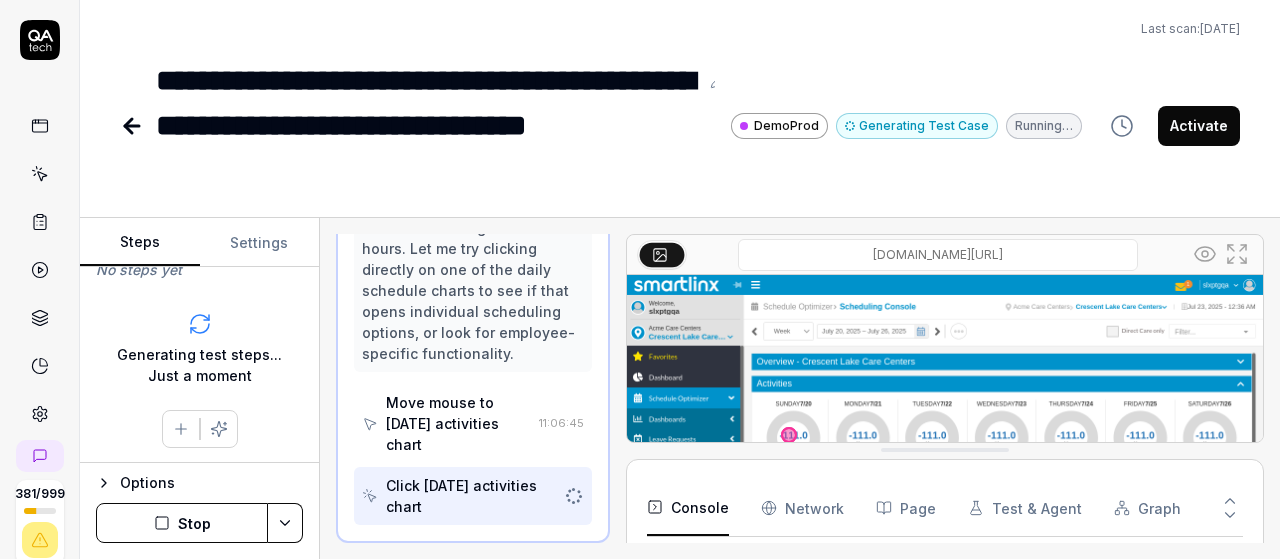 click on "Stop" at bounding box center [182, 523] 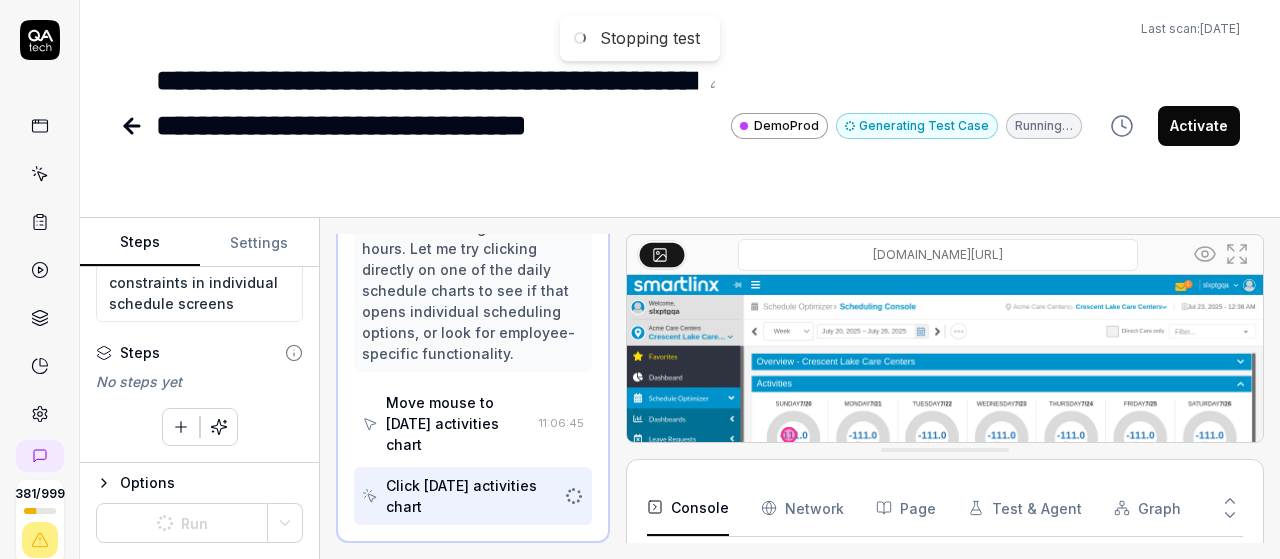 scroll, scrollTop: 218, scrollLeft: 0, axis: vertical 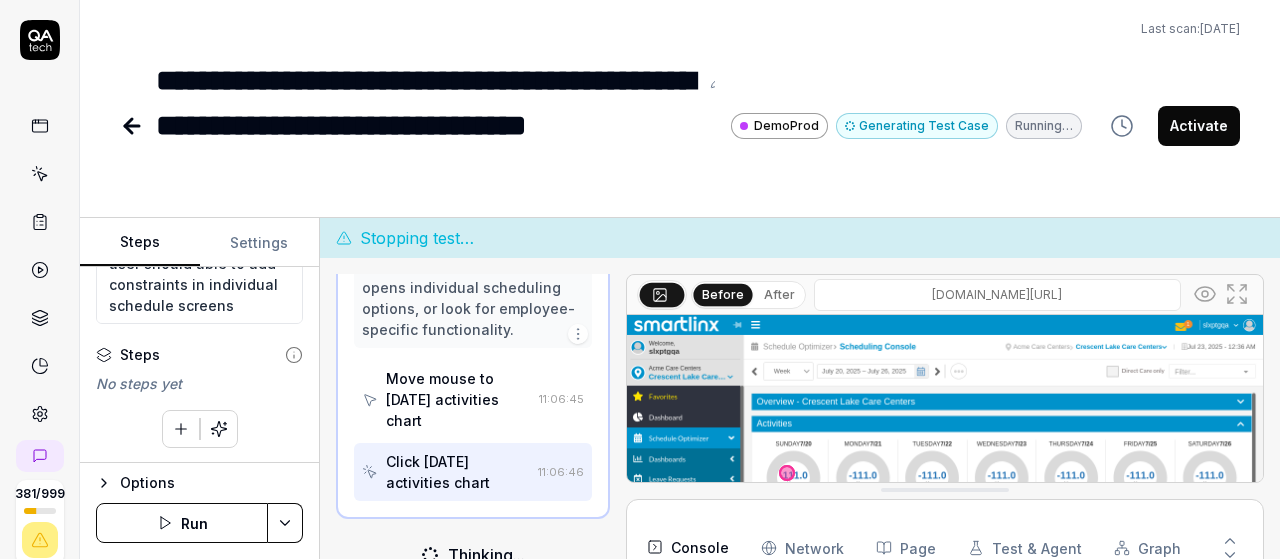 click at bounding box center [181, 429] 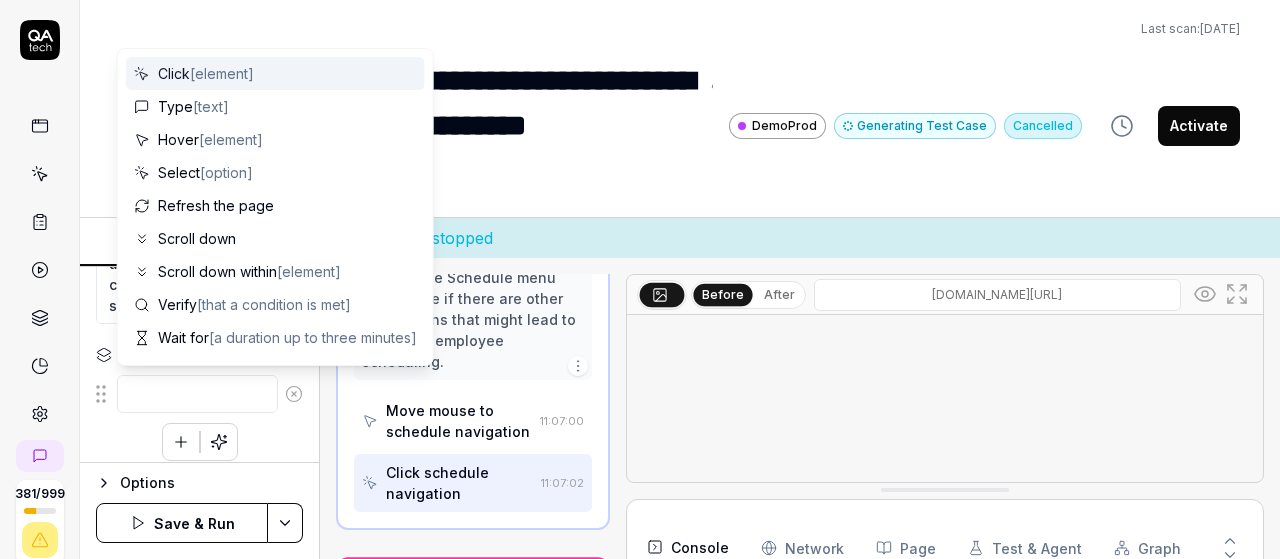 scroll, scrollTop: 1629, scrollLeft: 0, axis: vertical 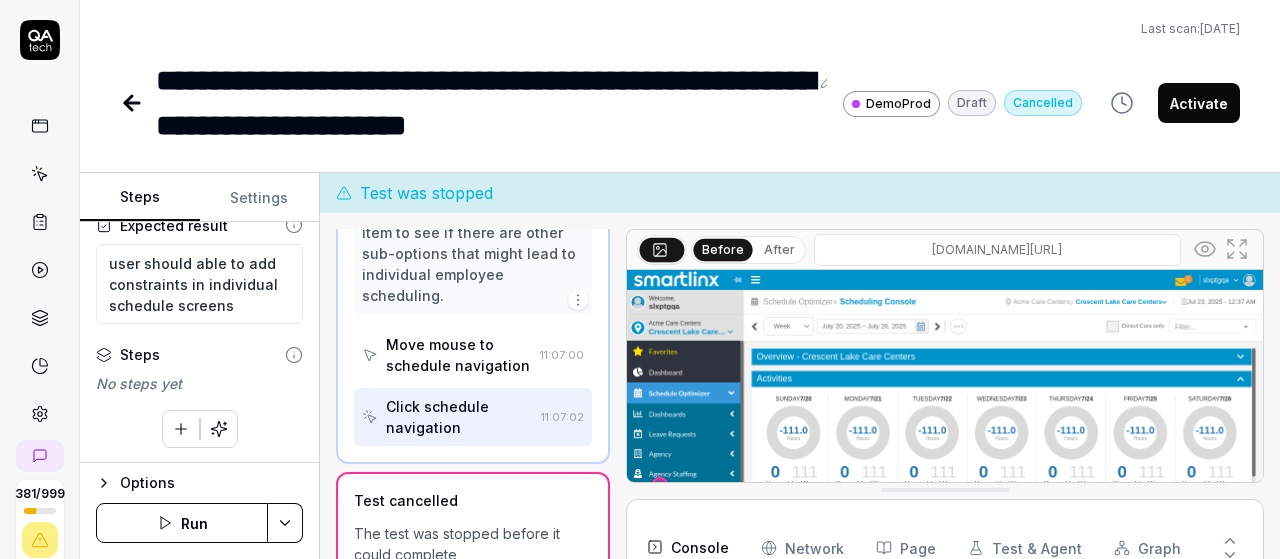 click at bounding box center [181, 429] 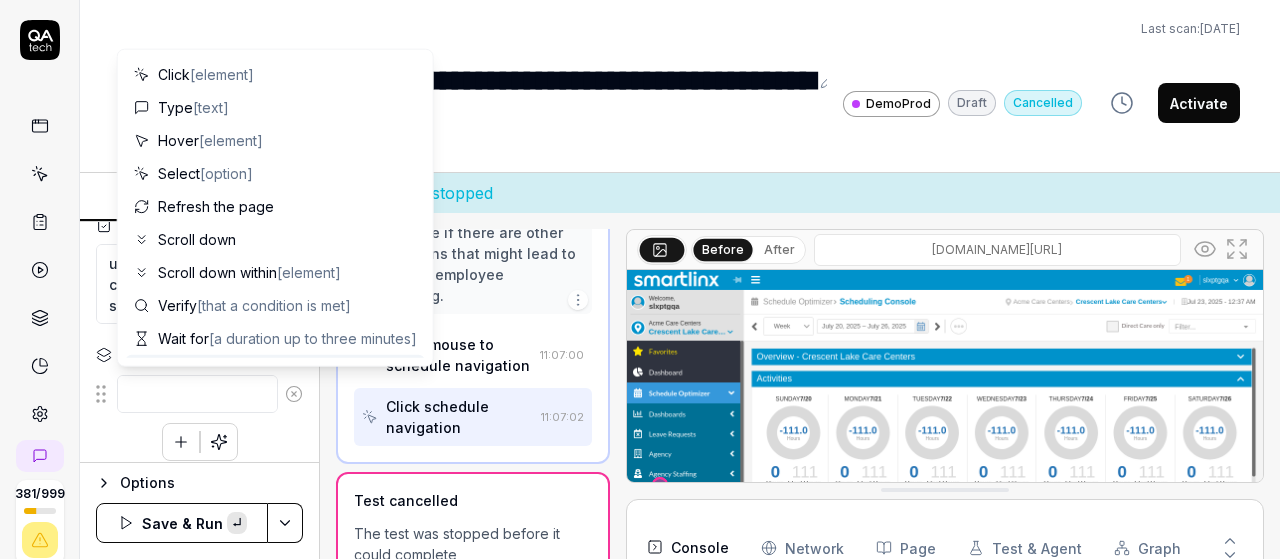 type on "*" 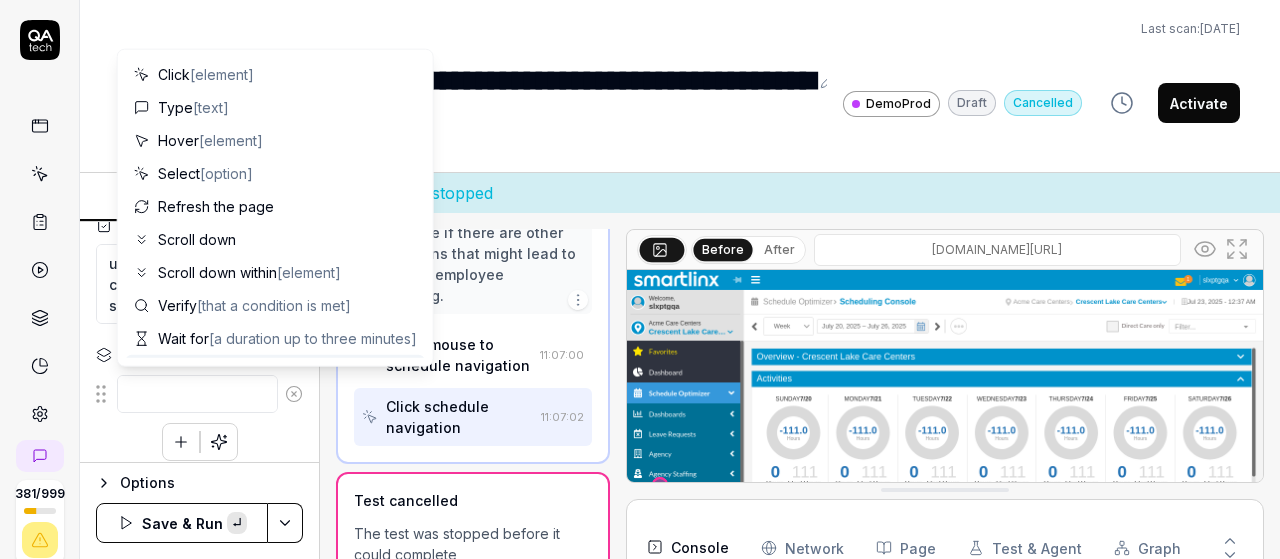 type on "Left-click at current mouse position to open the navigation menu
Left-click at current mouse position to select 'Schedule Optimizer'
Left-click at current mouse position to select 'Schedule'
Left-click at current mouse position to select 'individual schedule'
Wait for 3 seconds for the page to load completely
for move your mouse to edit and select position and assign shifts by clicking on shift dropdown and select second shift from the list and then select unit from the list and select 2nd unit from the dropdown and then click on empty cell then click on save , this is how we can assign shift to employees" 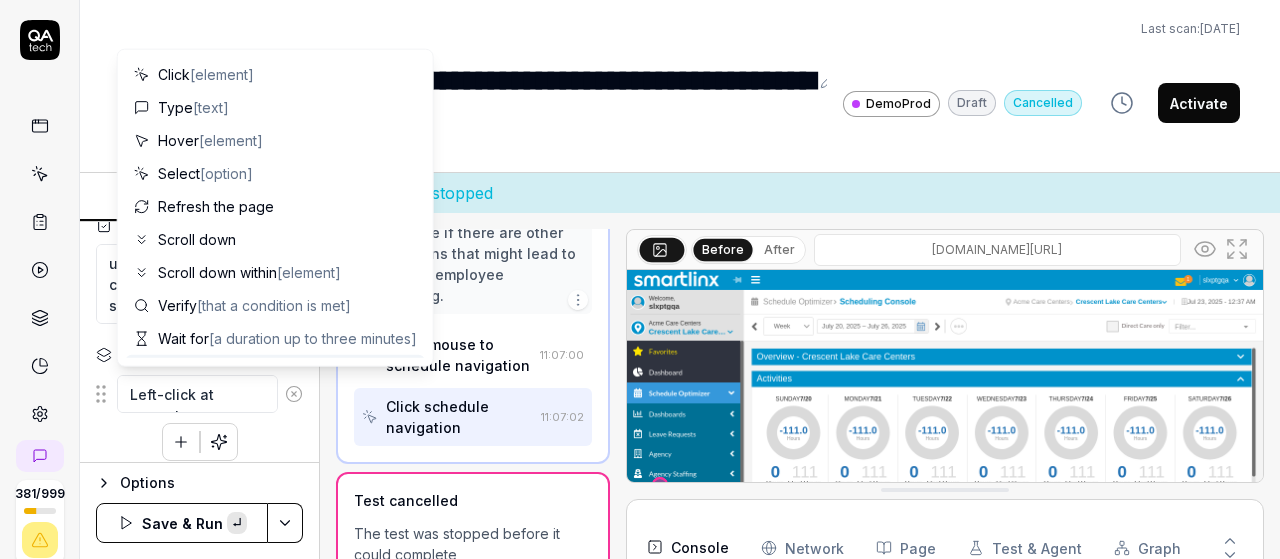 scroll, scrollTop: 116, scrollLeft: 0, axis: vertical 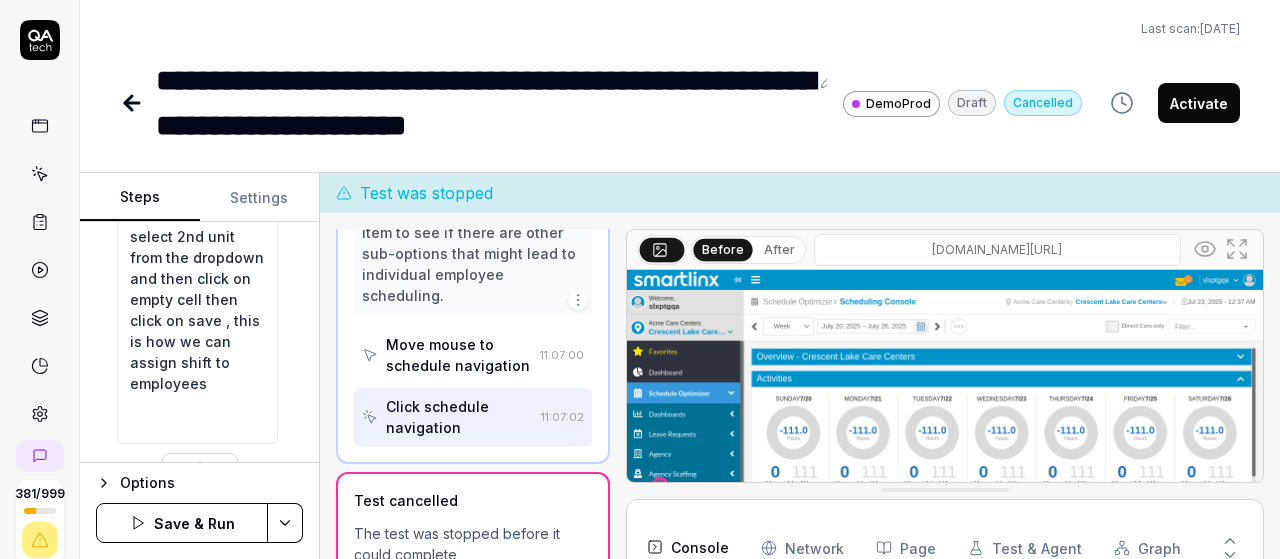 click on "Left-click at current mouse position to open the navigation menu
Left-click at current mouse position to select 'Schedule Optimizer'
Left-click at current mouse position to select 'Schedule'
Left-click at current mouse position to select 'individual schedule'
Wait for 3 seconds for the page to load completely
for move your mouse to edit and select position and assign shifts by clicking on shift dropdown and select second shift from the list and then select unit from the list and select 2nd unit from the dropdown and then click on empty cell then click on save , this is how we can assign shift to employees" at bounding box center [197, -6] 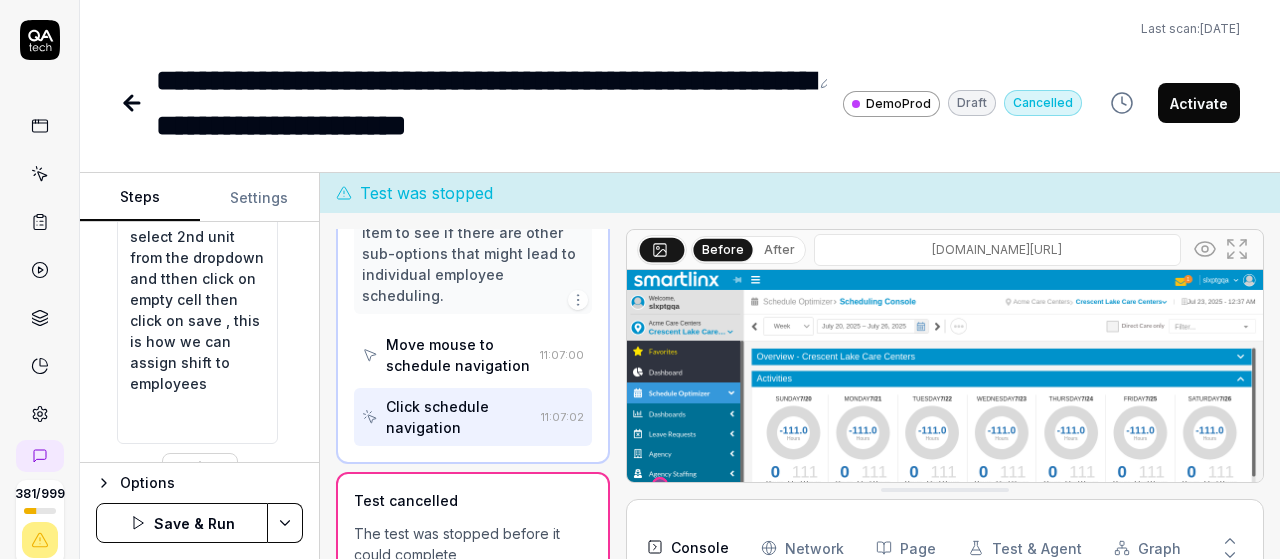 type on "*" 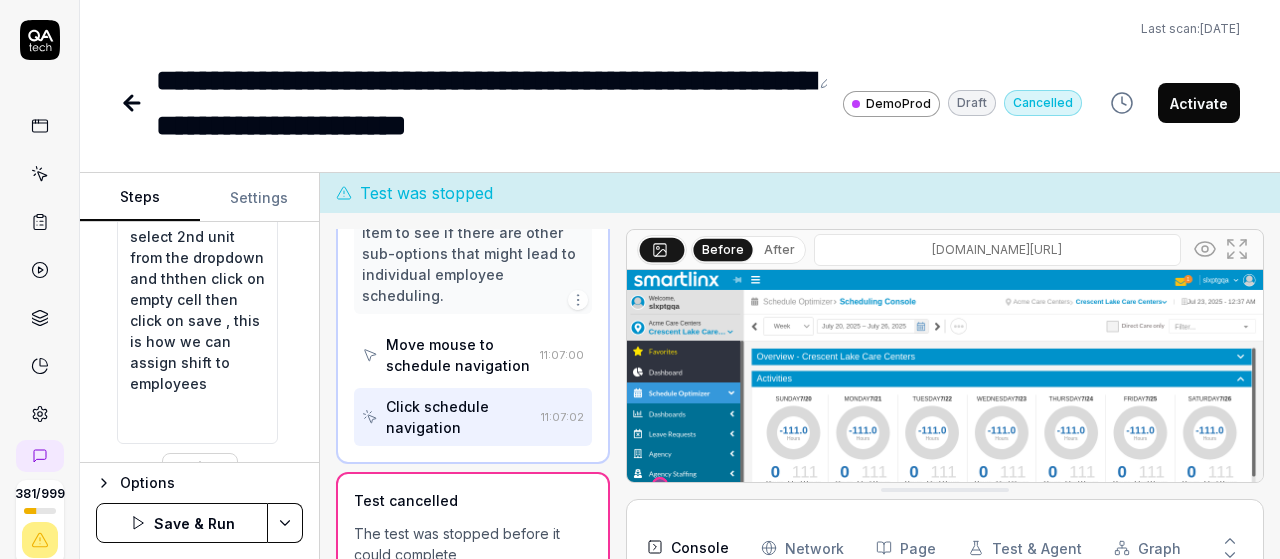 type on "*" 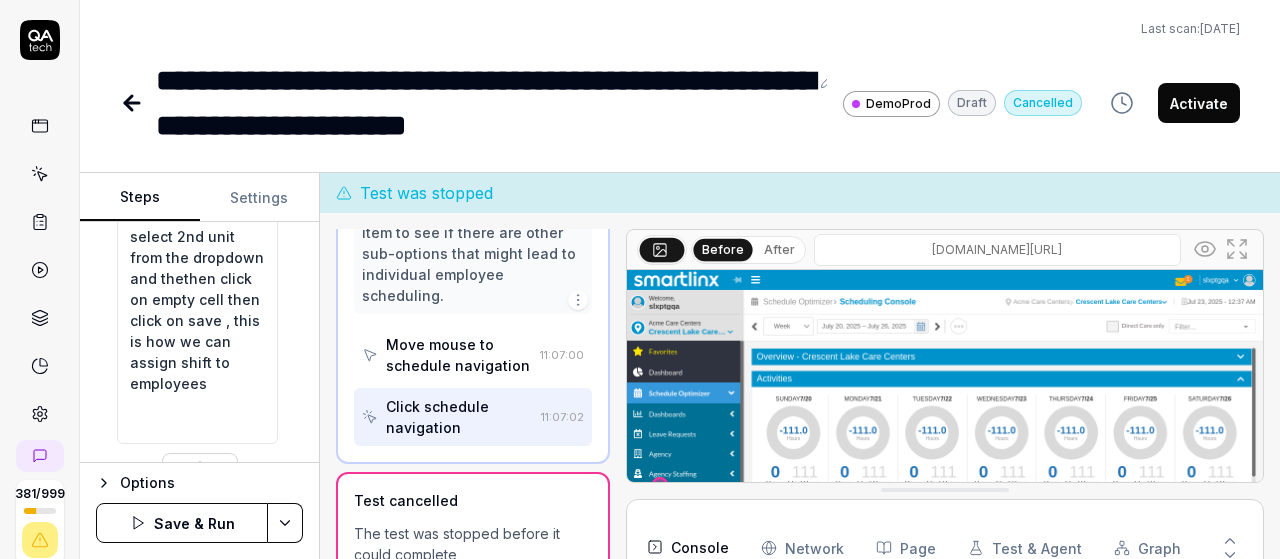 type on "*" 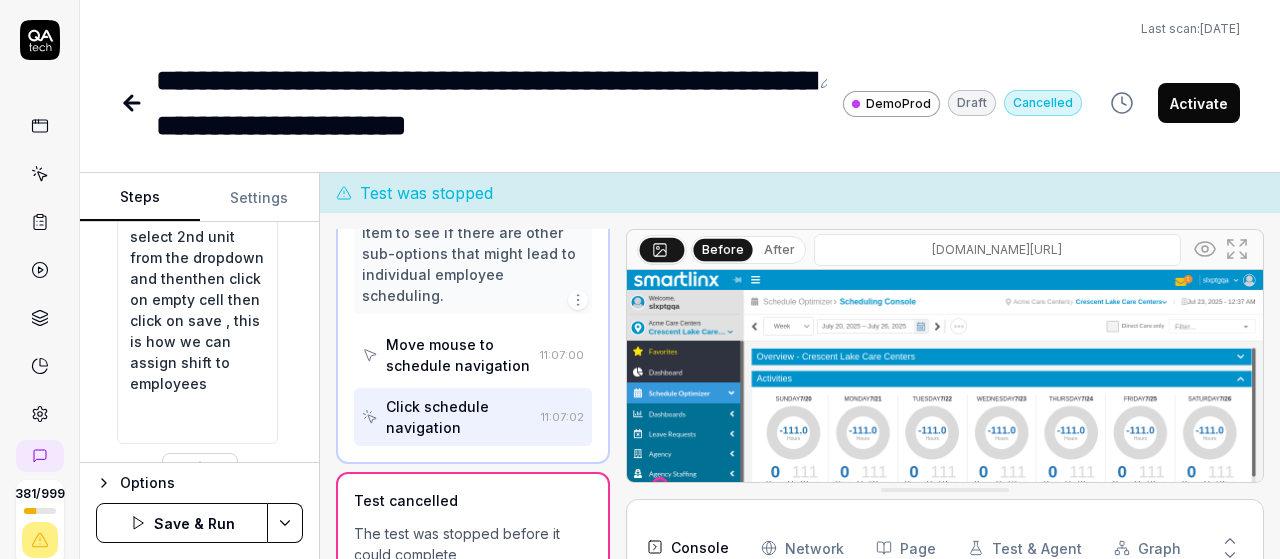 type on "*" 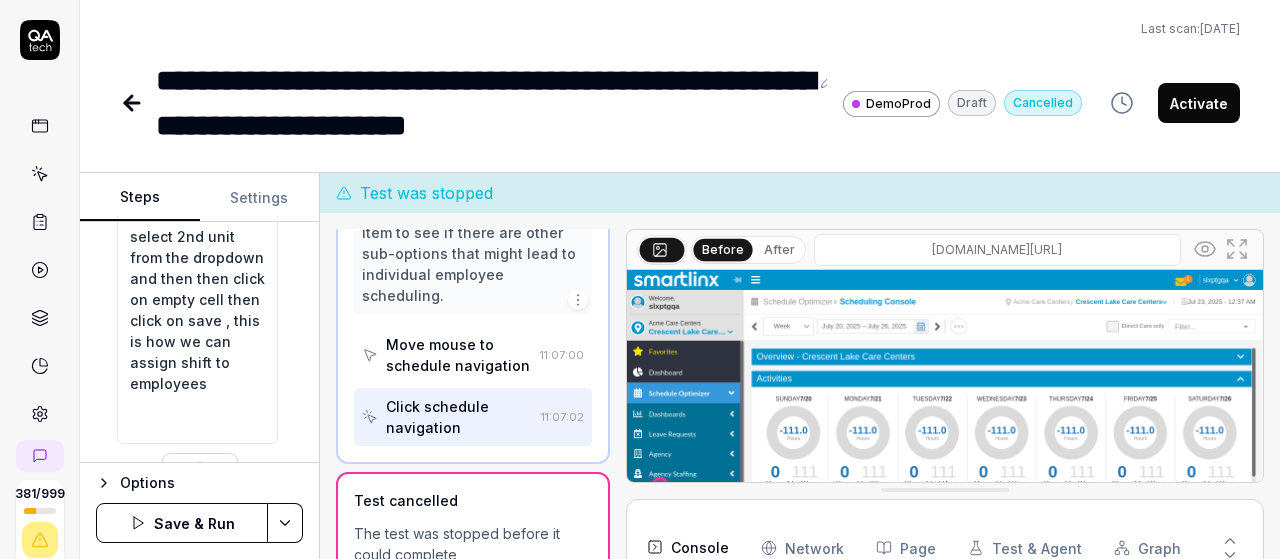 type on "*" 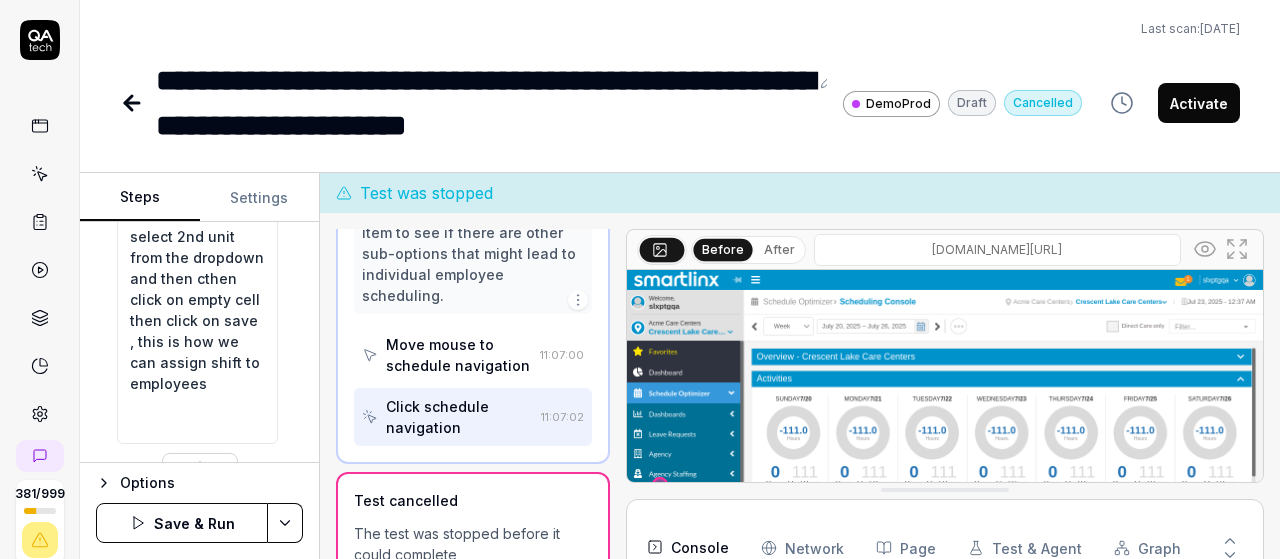 type on "Left-click at current mouse position to open the navigation menu
Left-click at current mouse position to select 'Schedule Optimizer'
Left-click at current mouse position to select 'Schedule'
Left-click at current mouse position to select 'individual schedule'
Wait for 3 seconds for the page to load completely
for move your mouse to edit and select position and assign shifts by clicking on shift dropdown and select second shift from the list and then select unit from the list and select 2nd unit from the dropdown and then clthen click on empty cell then click on save , this is how we can assign shift to employees" 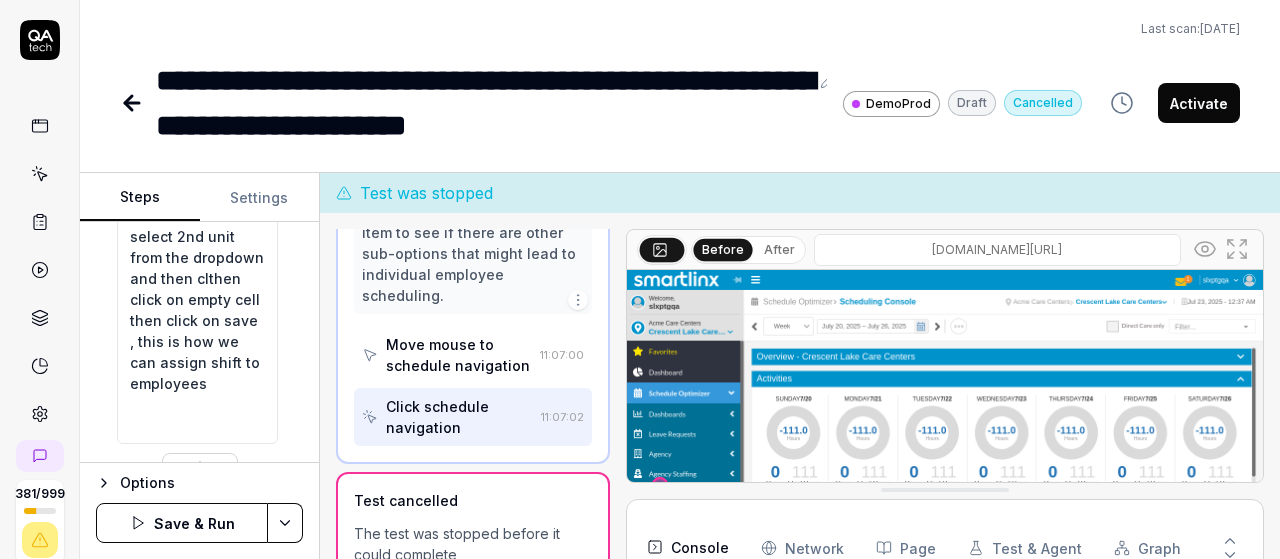 type on "*" 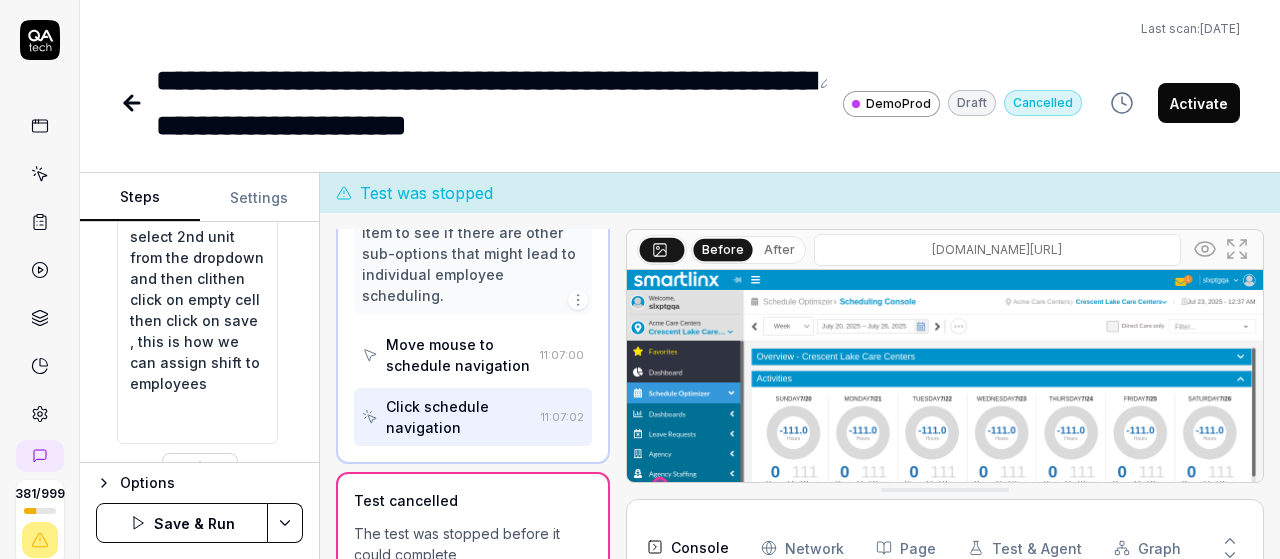 type on "*" 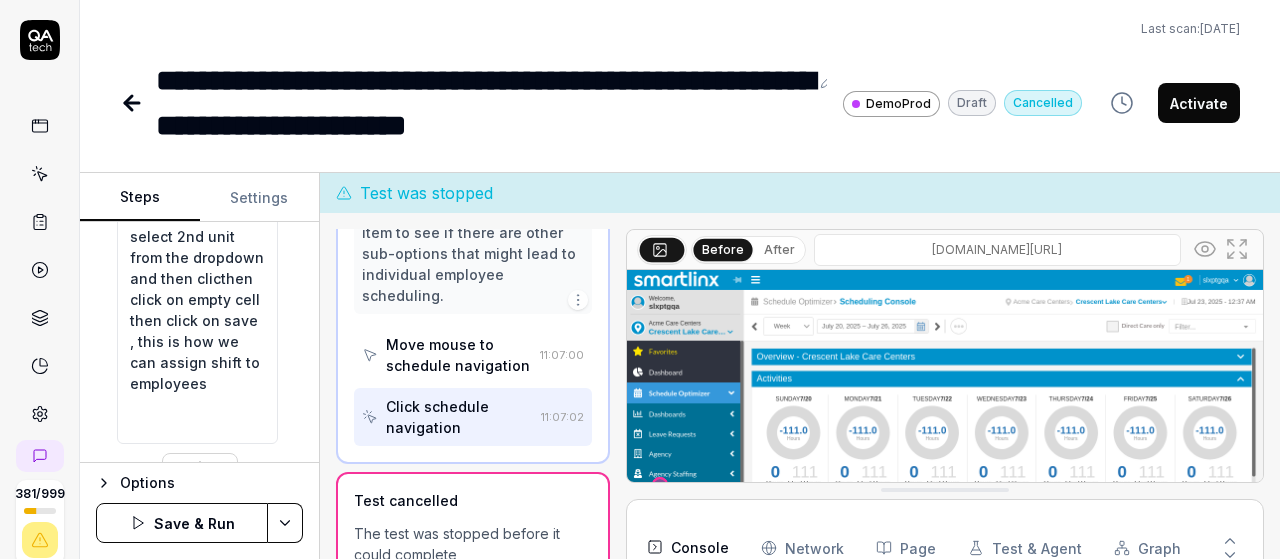 type on "*" 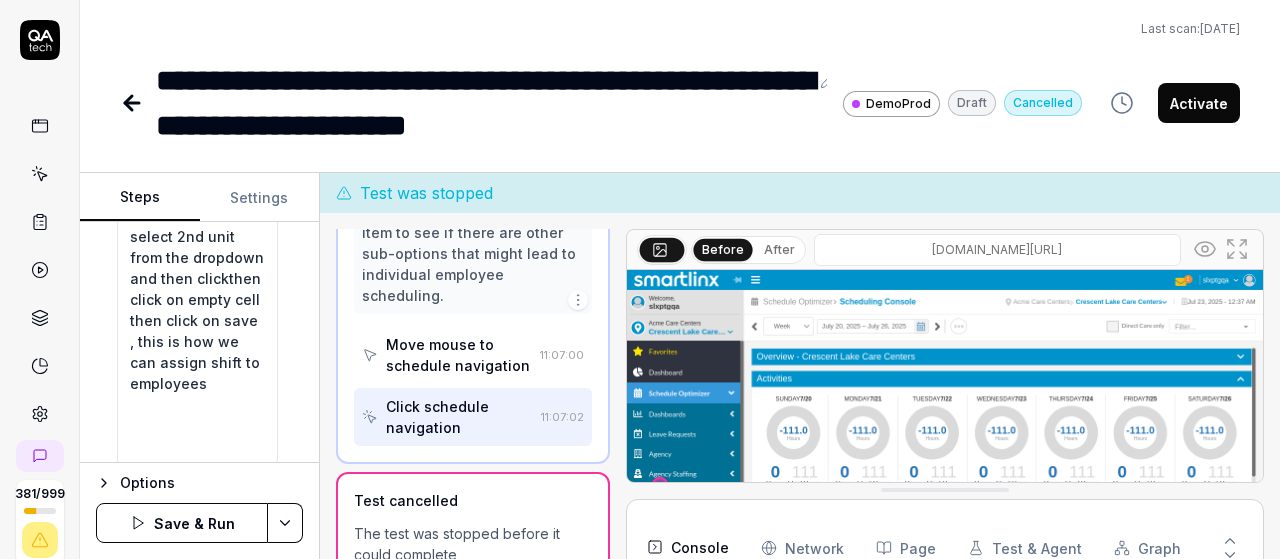 type on "*" 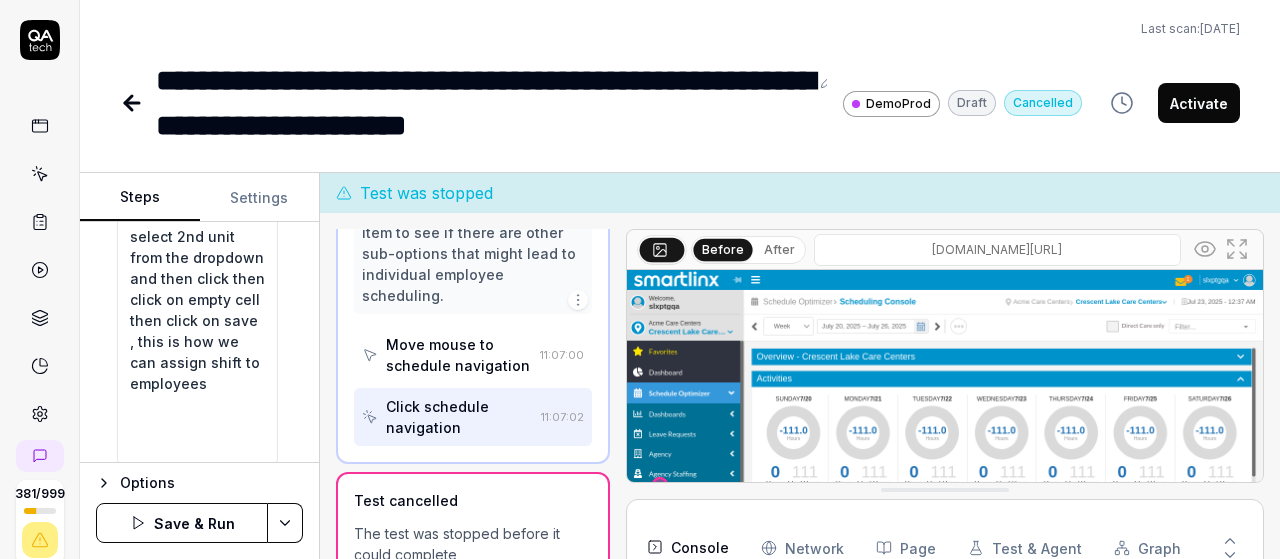 type on "*" 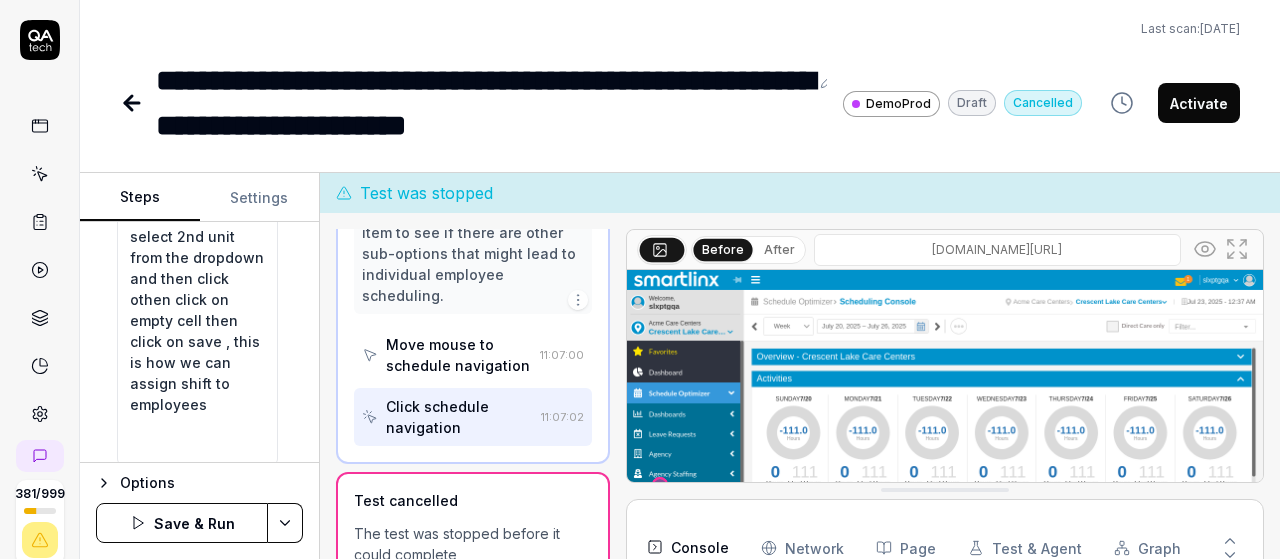 type on "*" 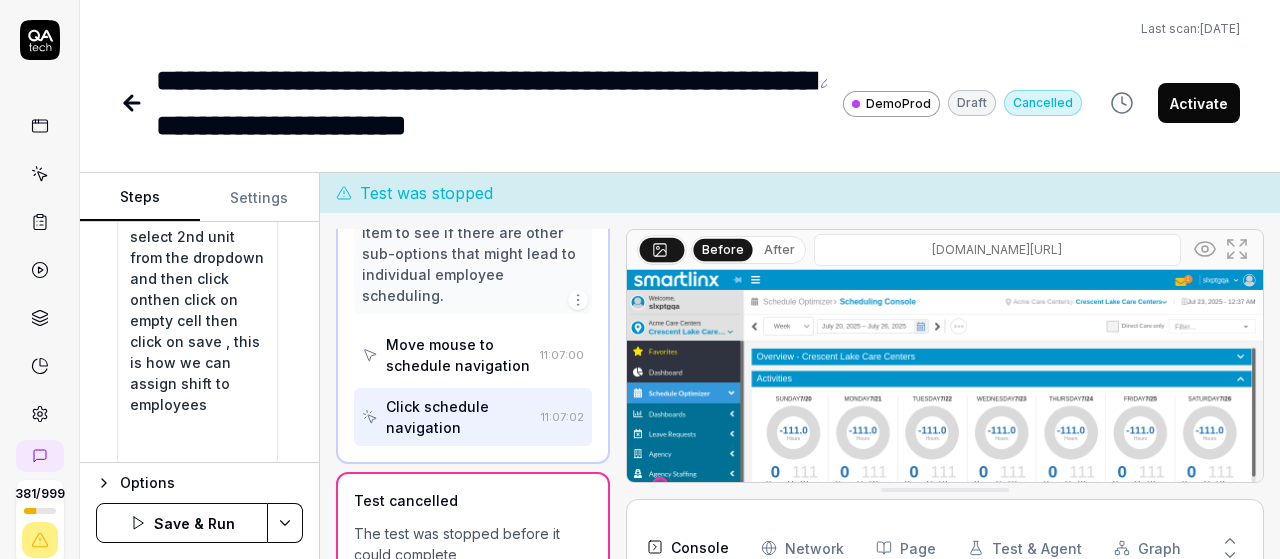 type on "*" 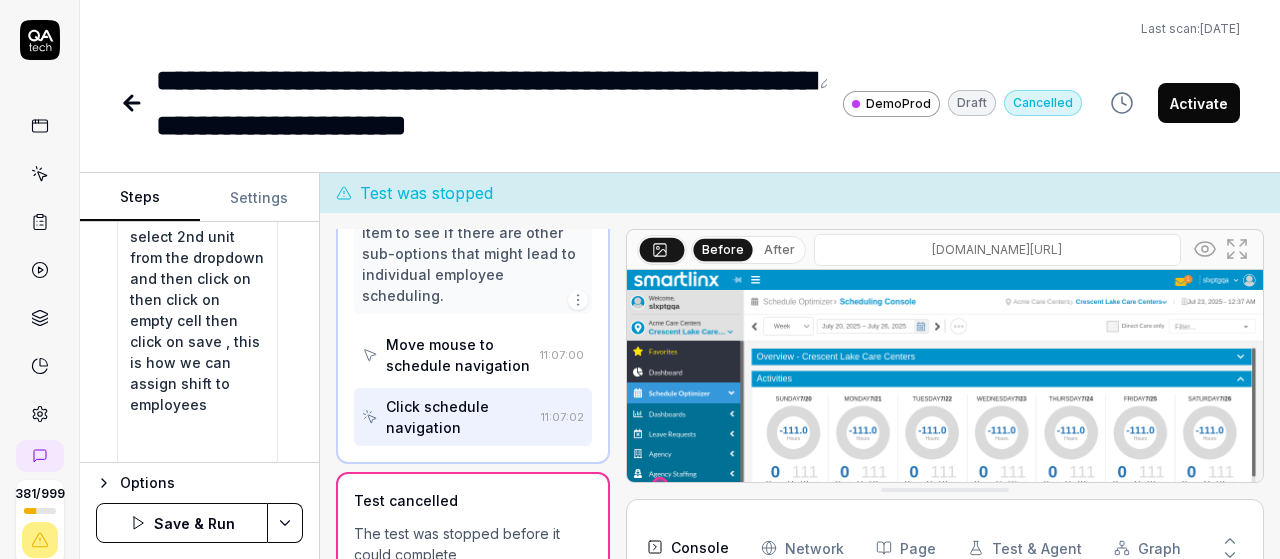 type on "*" 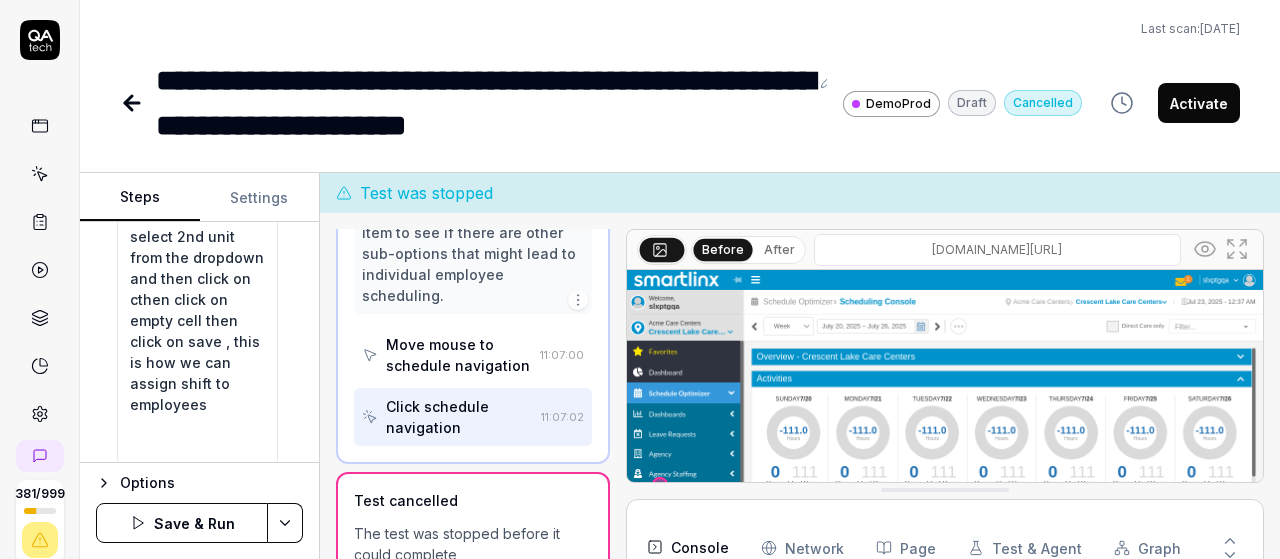 type on "*" 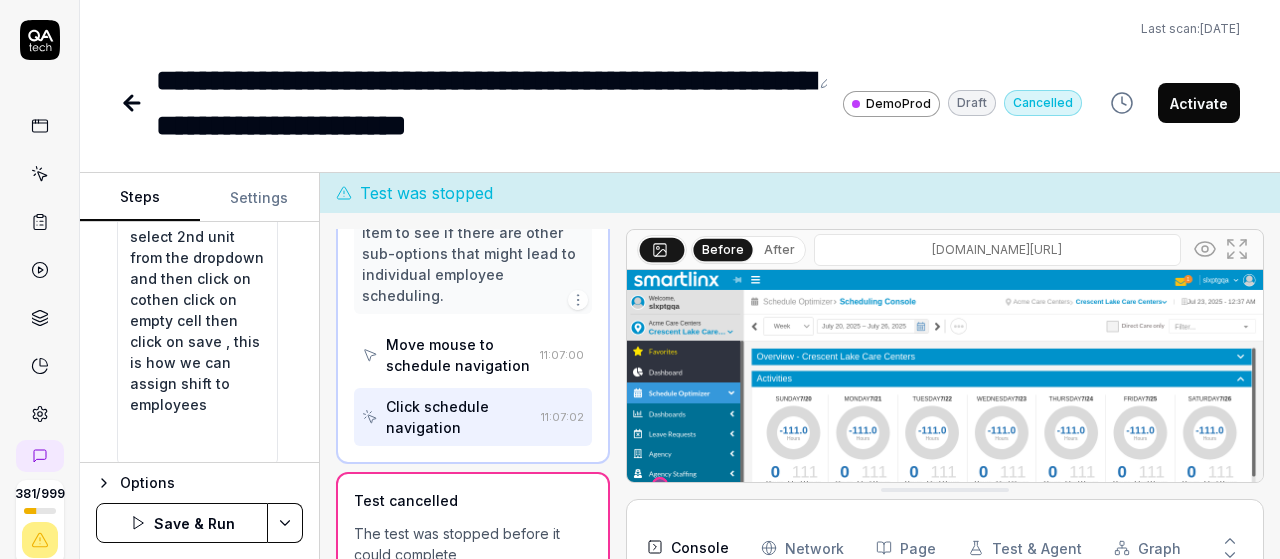 type on "*" 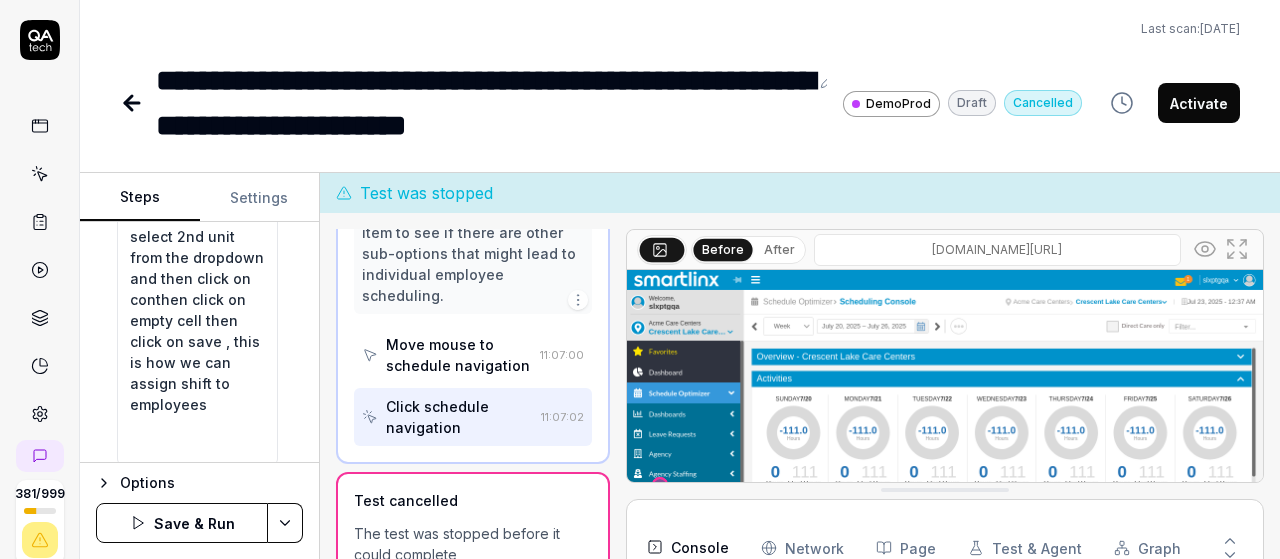 type on "*" 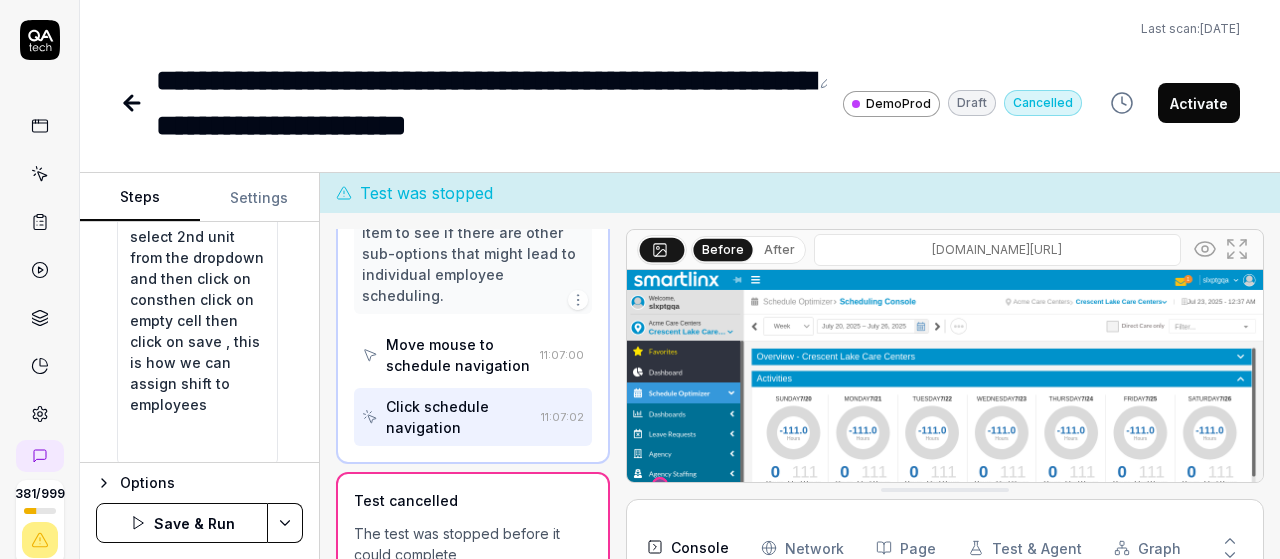 type on "*" 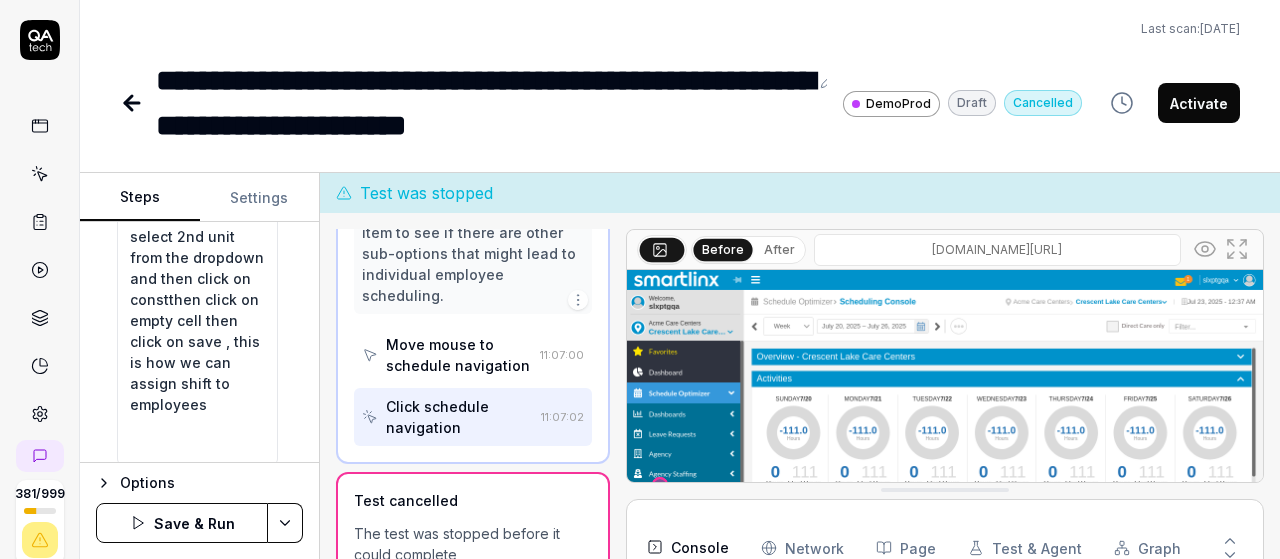 type on "*" 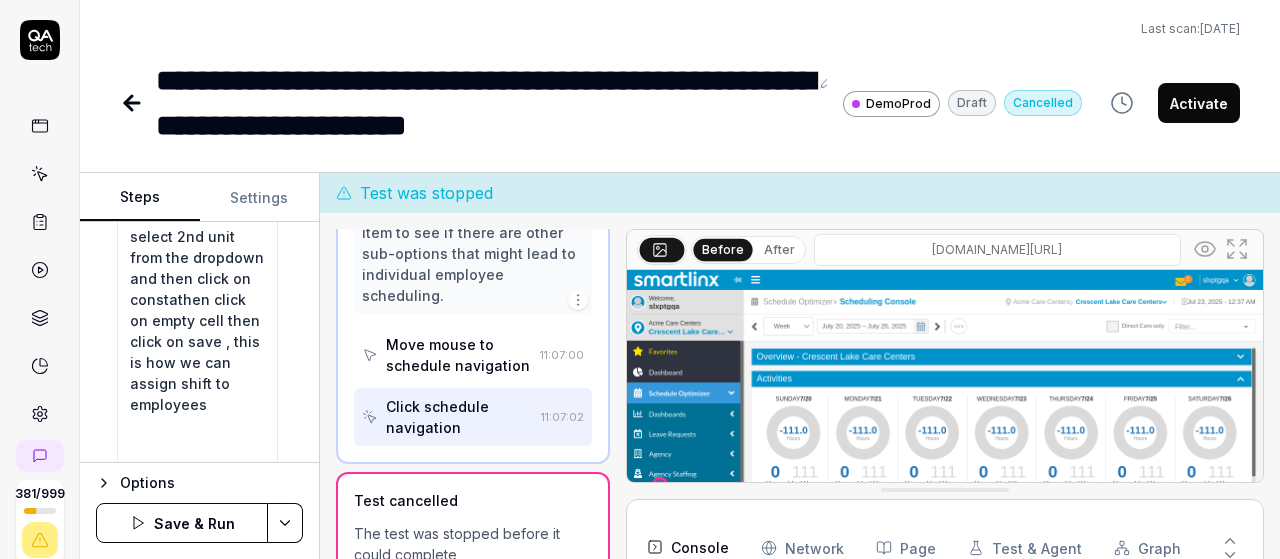 type on "*" 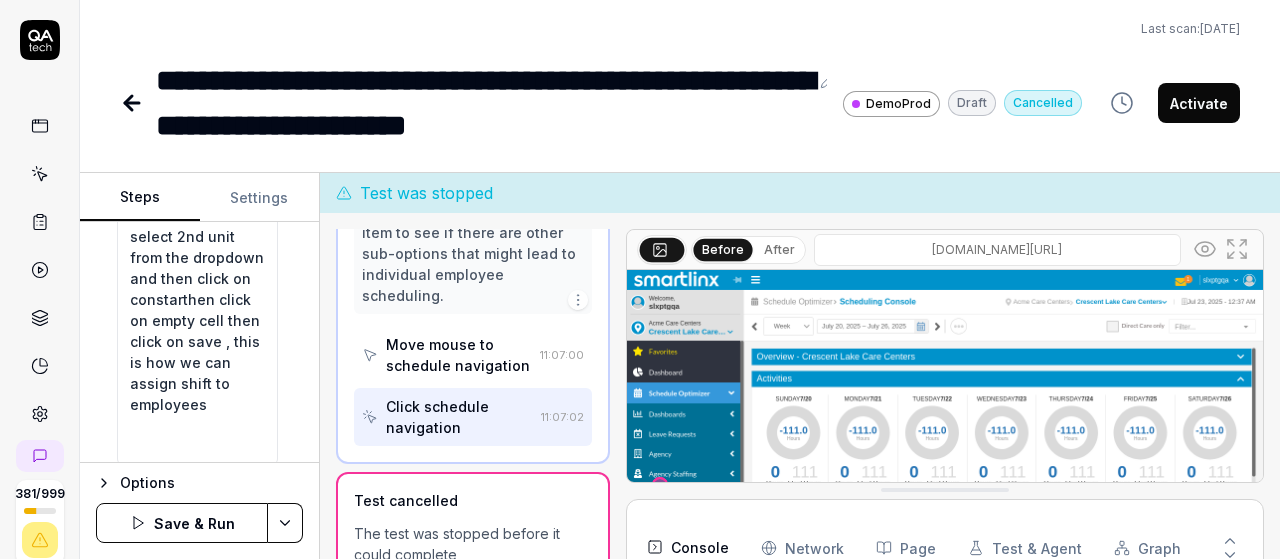 type on "*" 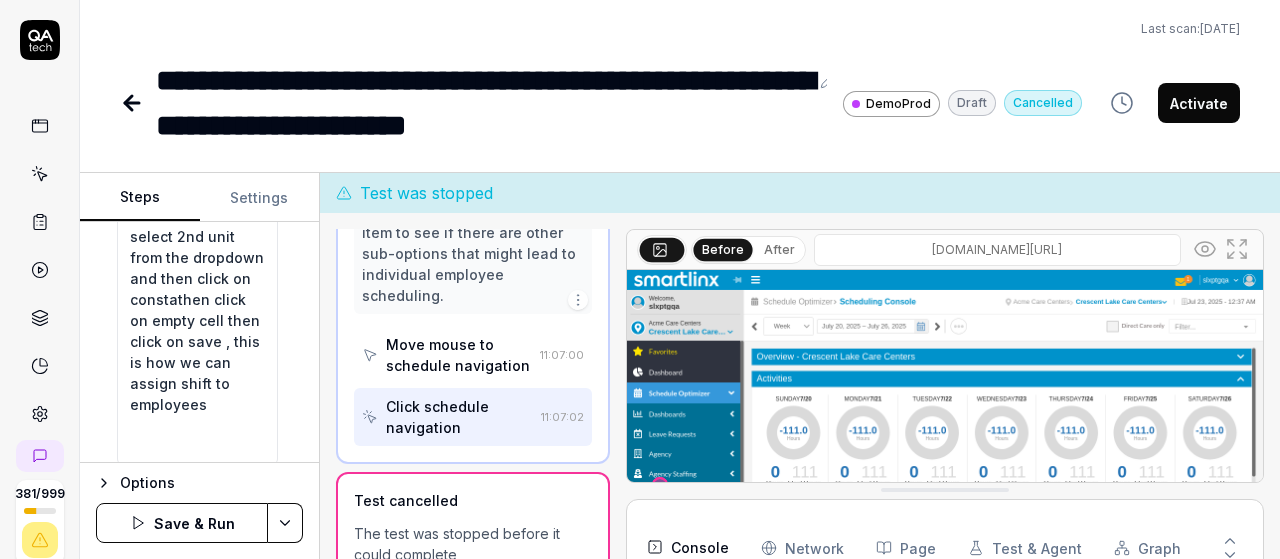 type on "*" 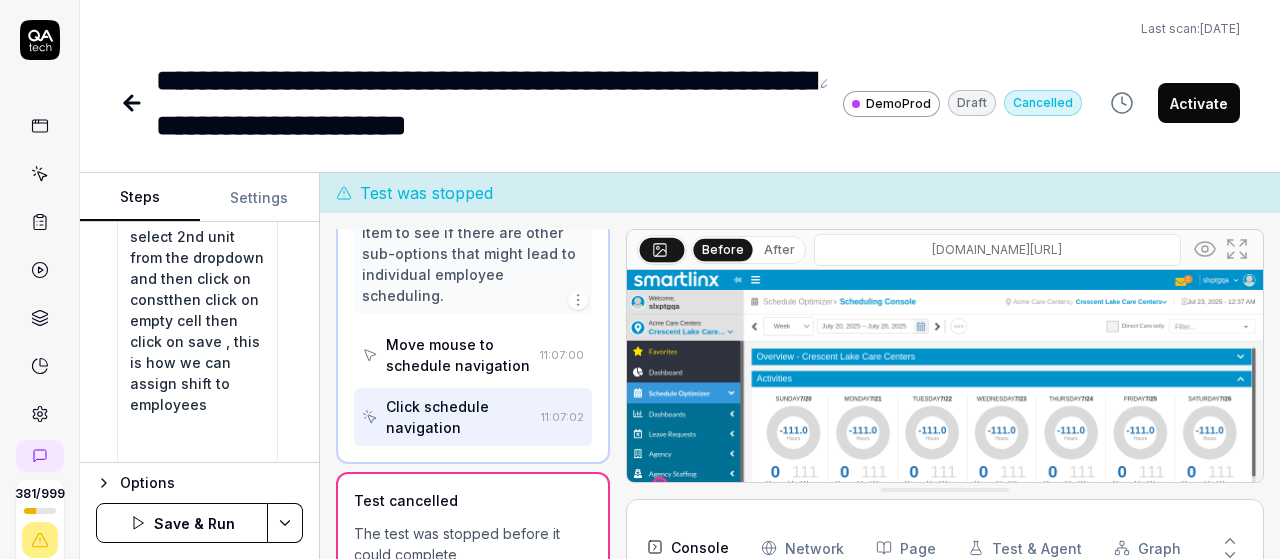 type on "*" 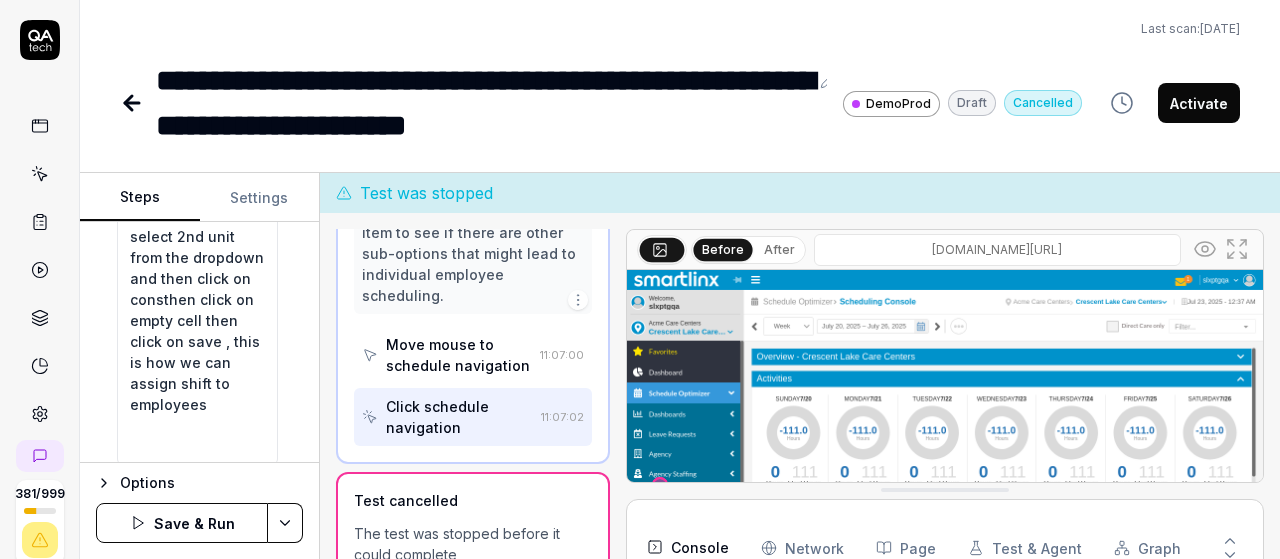 type on "*" 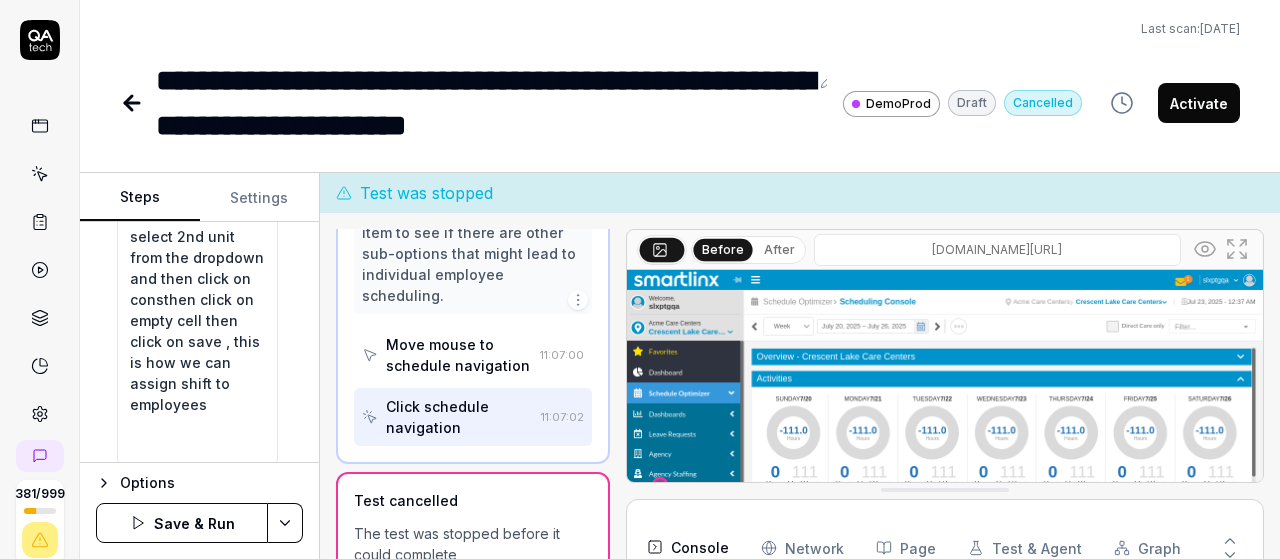 type on "Left-click at current mouse position to open the navigation menu
Left-click at current mouse position to select 'Schedule Optimizer'
Left-click at current mouse position to select 'Schedule'
Left-click at current mouse position to select 'individual schedule'
Wait for 3 seconds for the page to load completely
for move your mouse to edit and select position and assign shifts by clicking on shift dropdown and select second shift from the list and then select unit from the list and select 2nd unit from the dropdown and then click on conthen click on empty cell then click on save , this is how we can assign shift to employees" 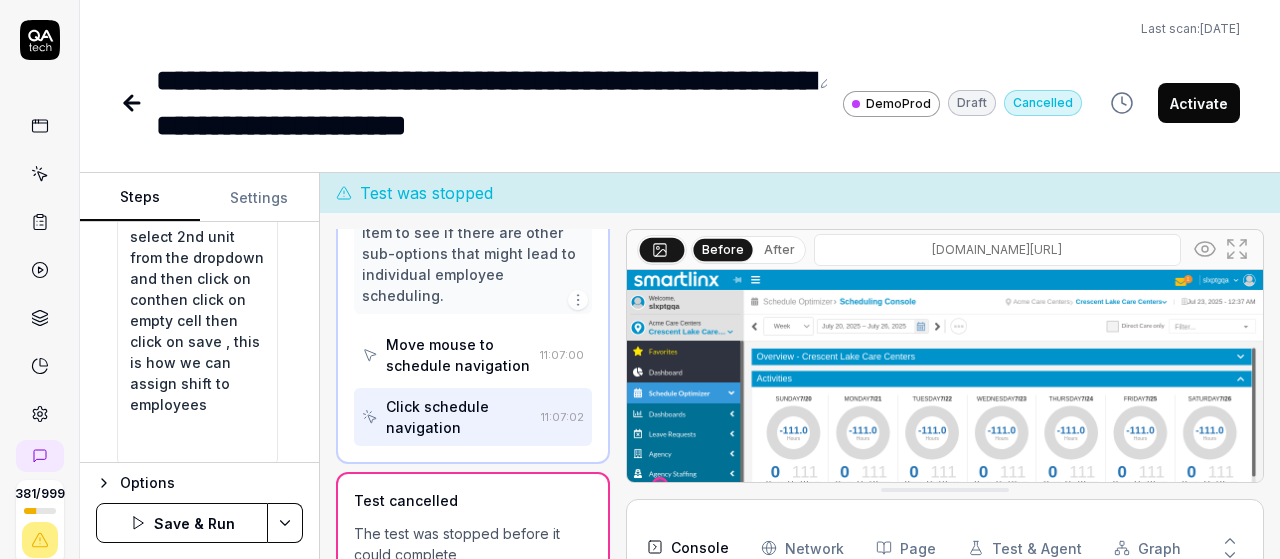 type on "*" 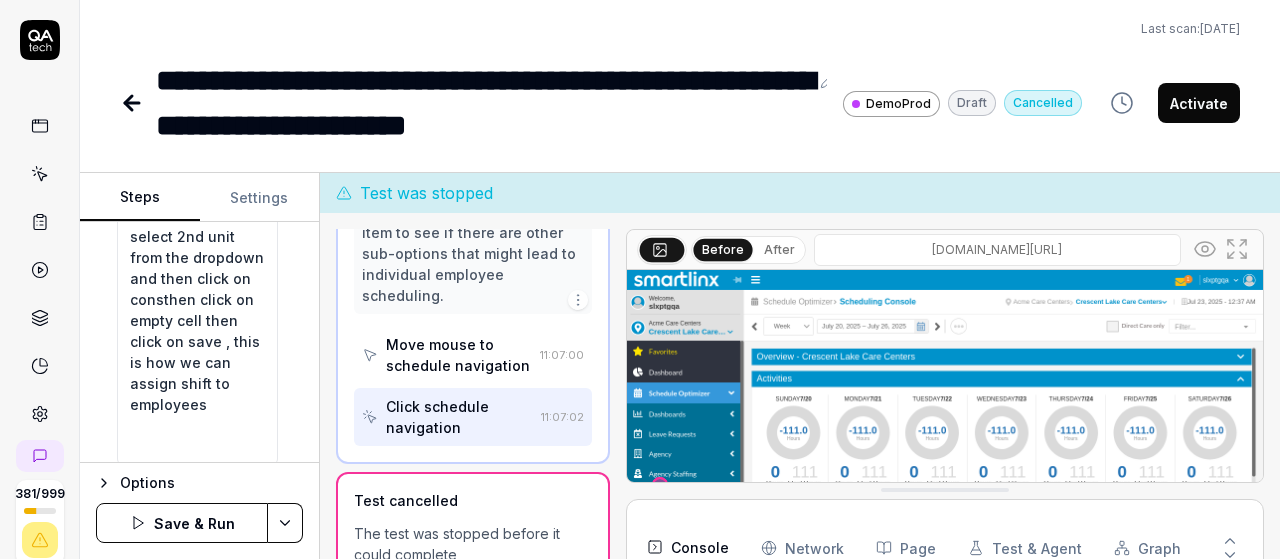 type on "*" 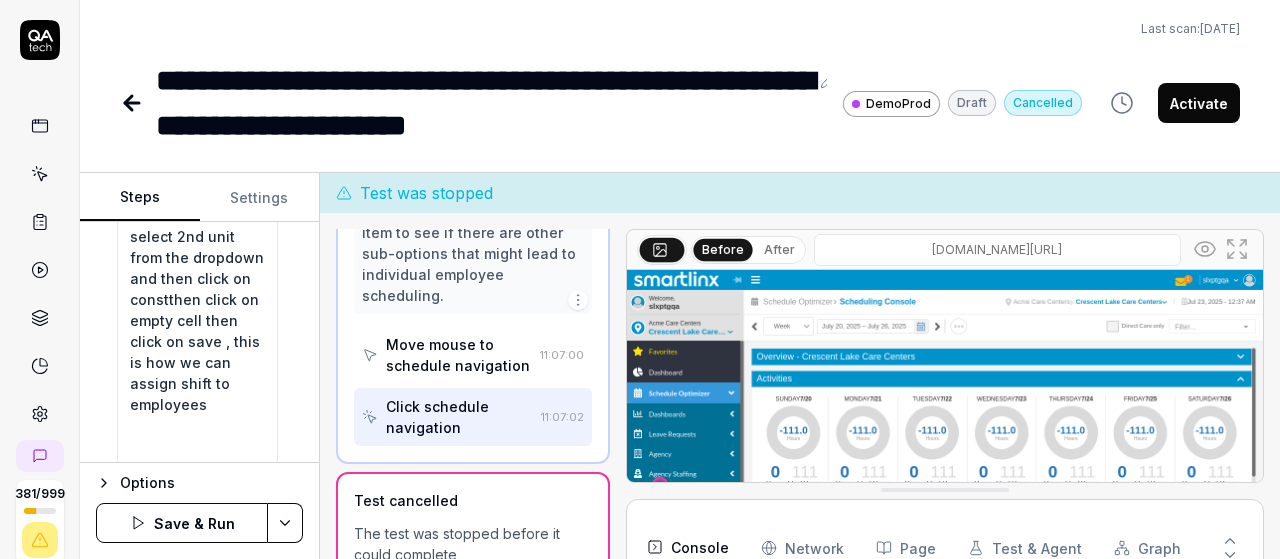 type on "*" 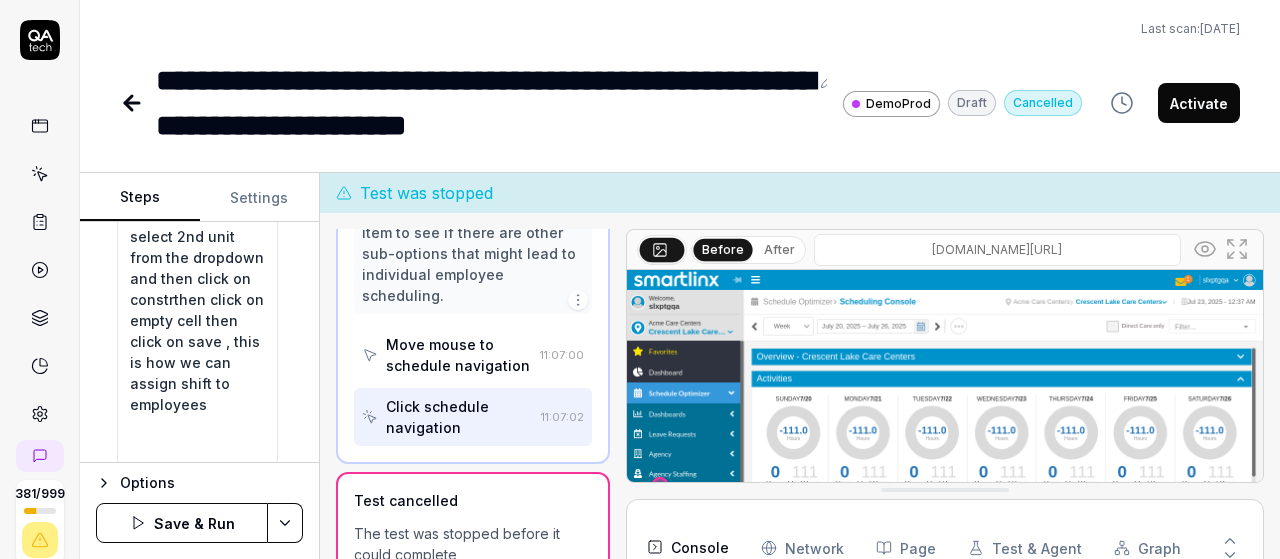 type on "*" 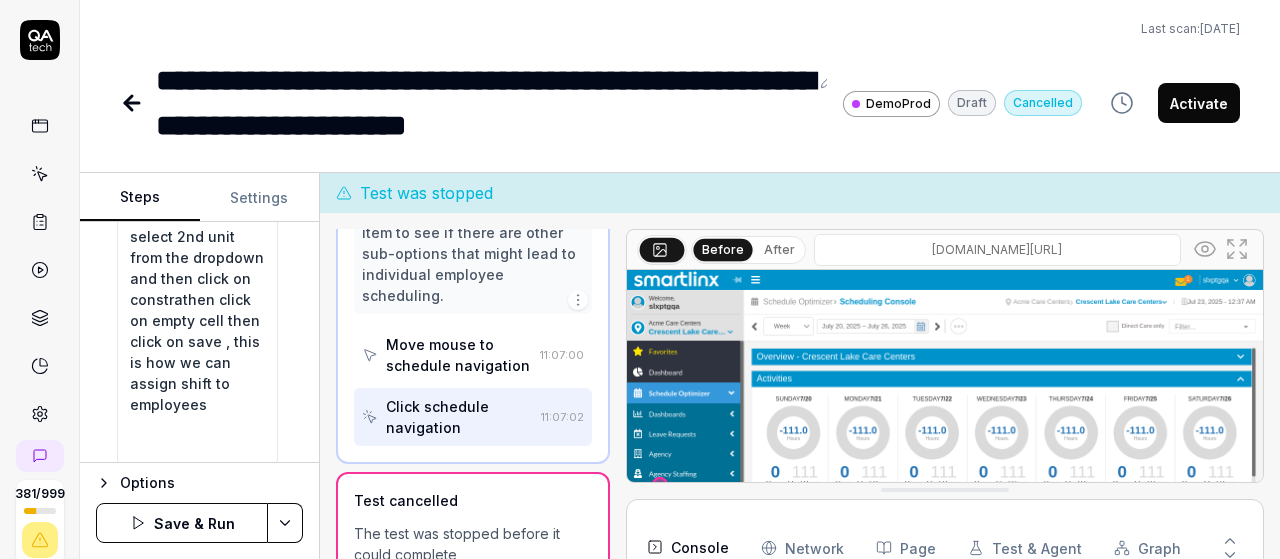type on "*" 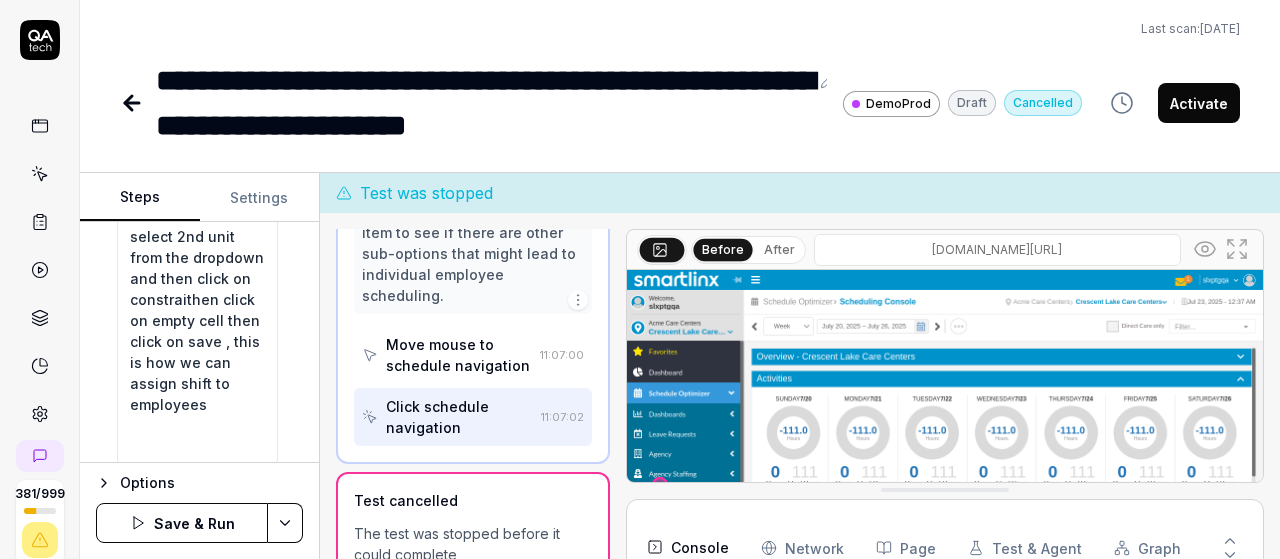 type on "*" 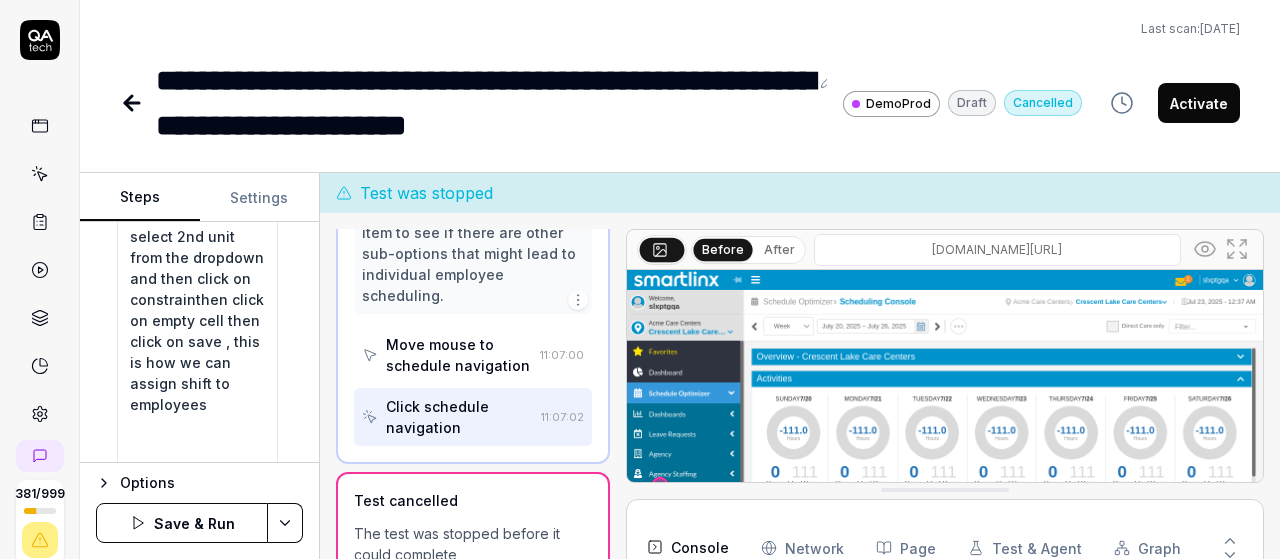 type on "*" 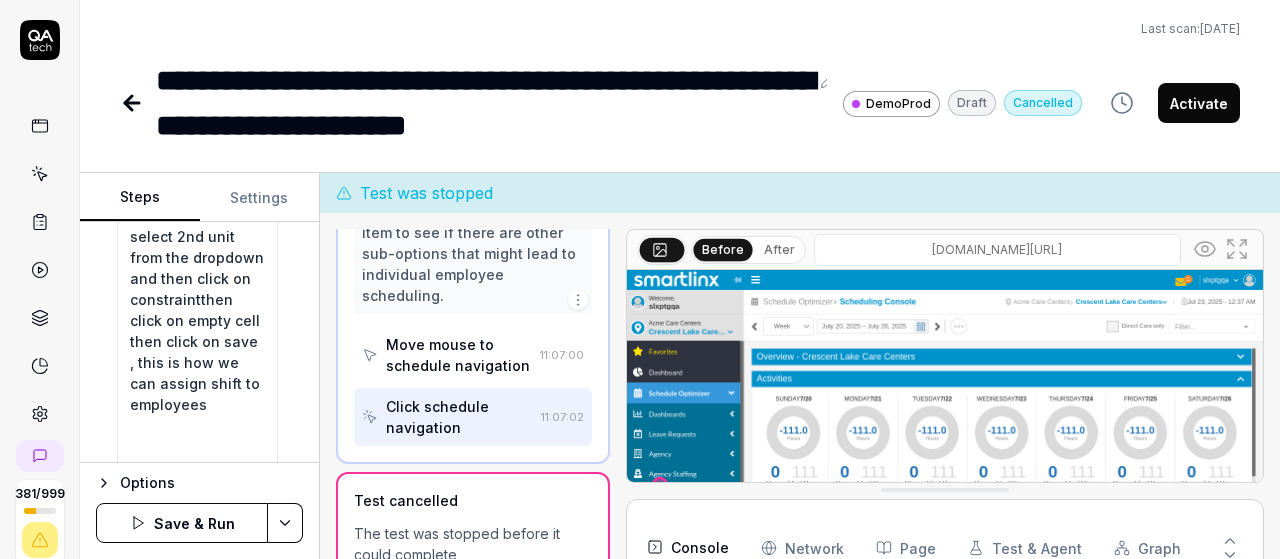 type on "*" 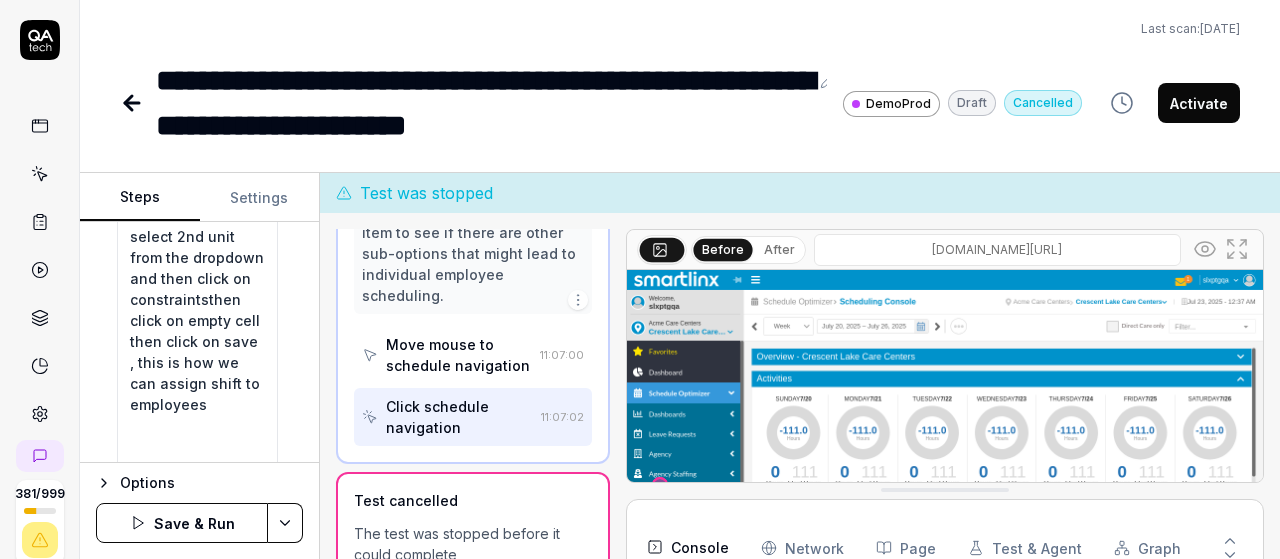 type on "*" 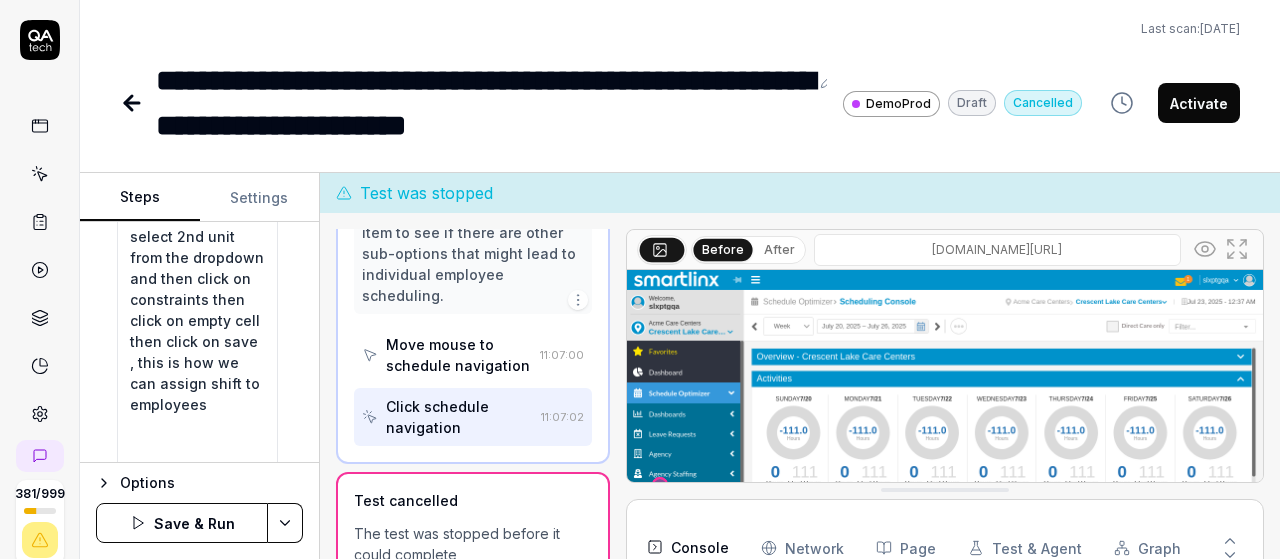 type on "*" 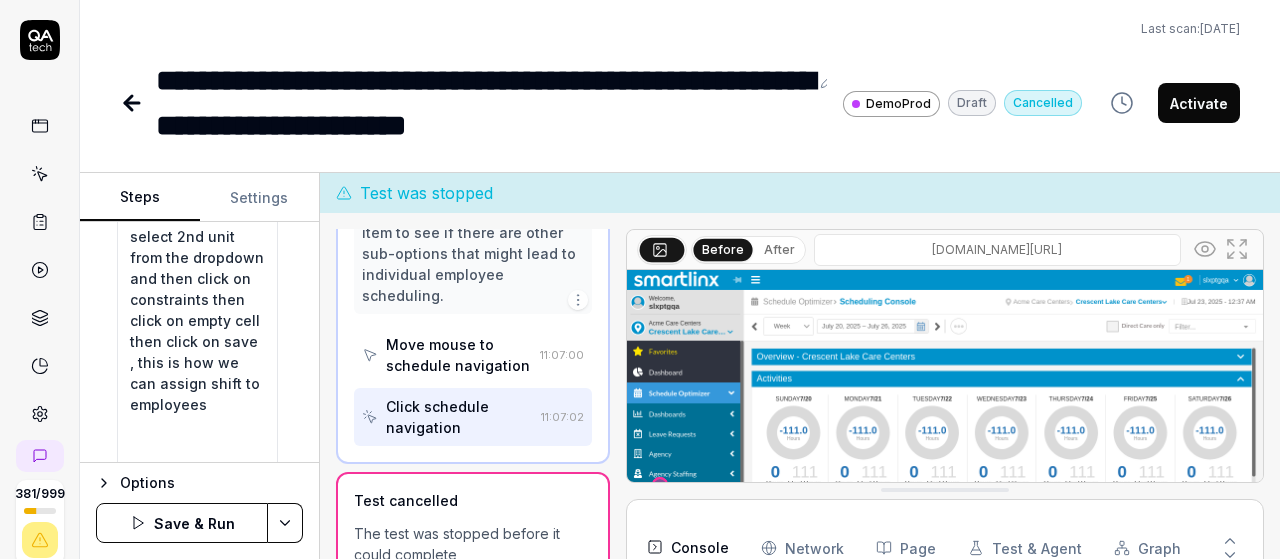 type on "Left-click at current mouse position to open the navigation menu
Left-click at current mouse position to select 'Schedule Optimizer'
Left-click at current mouse position to select 'Schedule'
Left-click at current mouse position to select 'individual schedule'
Wait for 3 seconds for the page to load completely
for move your mouse to edit and select position and assign shifts by clicking on shift dropdown and select second shift from the list and then select unit from the list and select 2nd unit from the dropdown and then click on constraints dthen click on empty cell then click on save , this is how we can assign shift to employees" 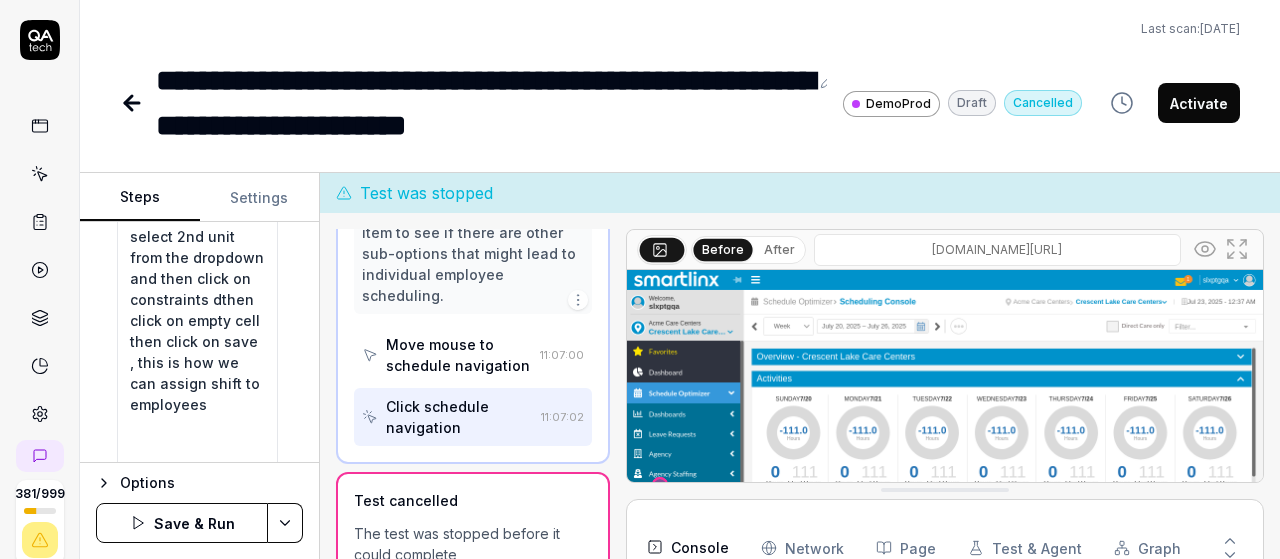 type 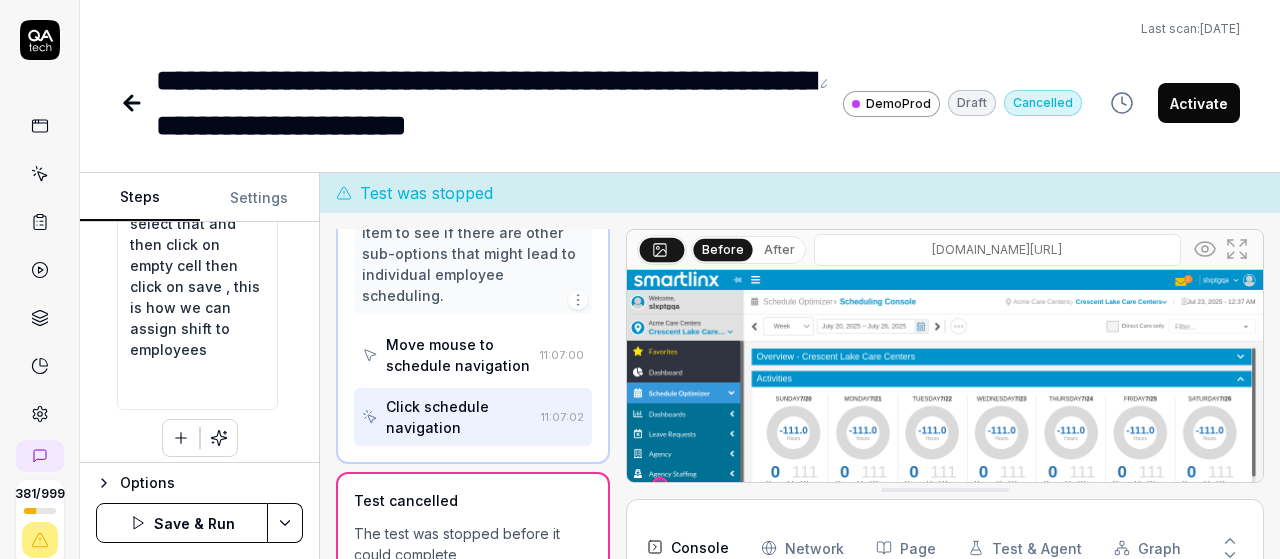 scroll, scrollTop: 1170, scrollLeft: 0, axis: vertical 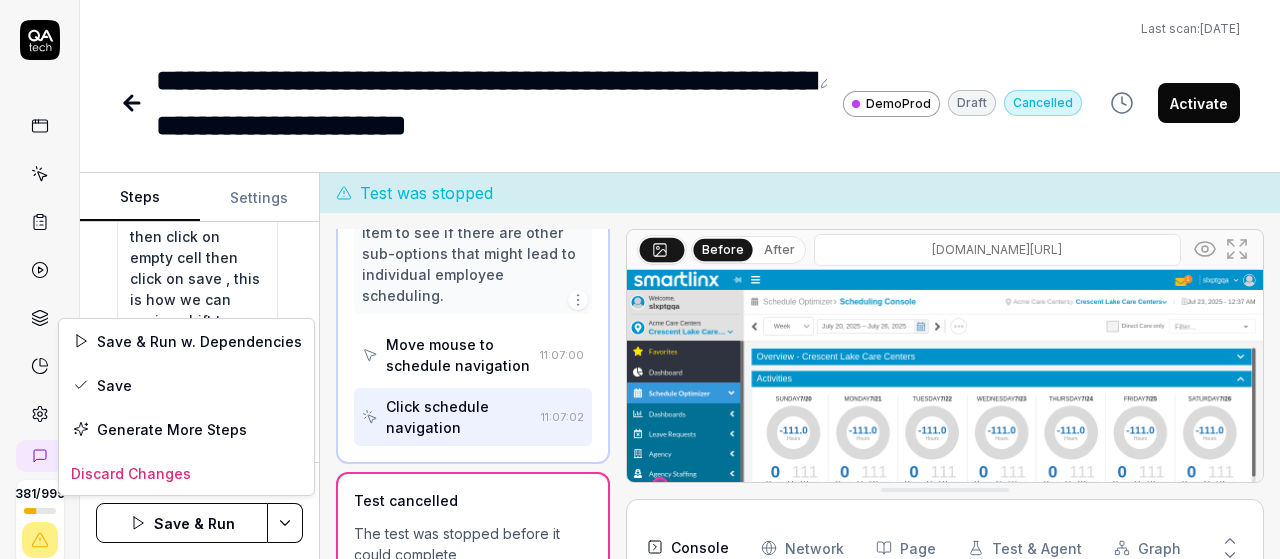 click on "**********" at bounding box center (640, 279) 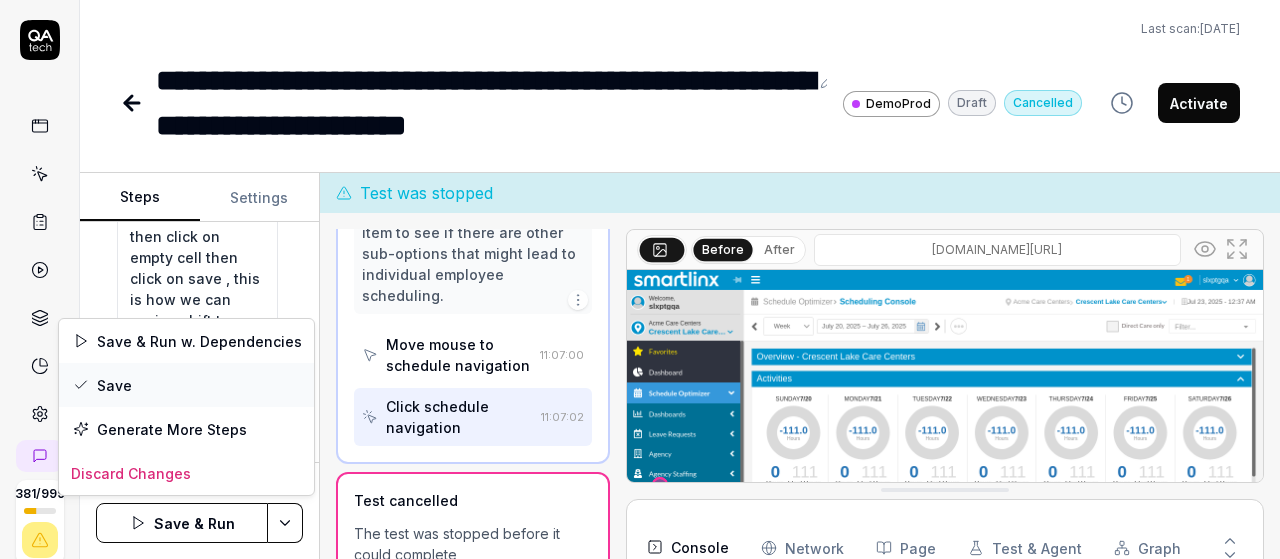 click on "Save" at bounding box center [186, 385] 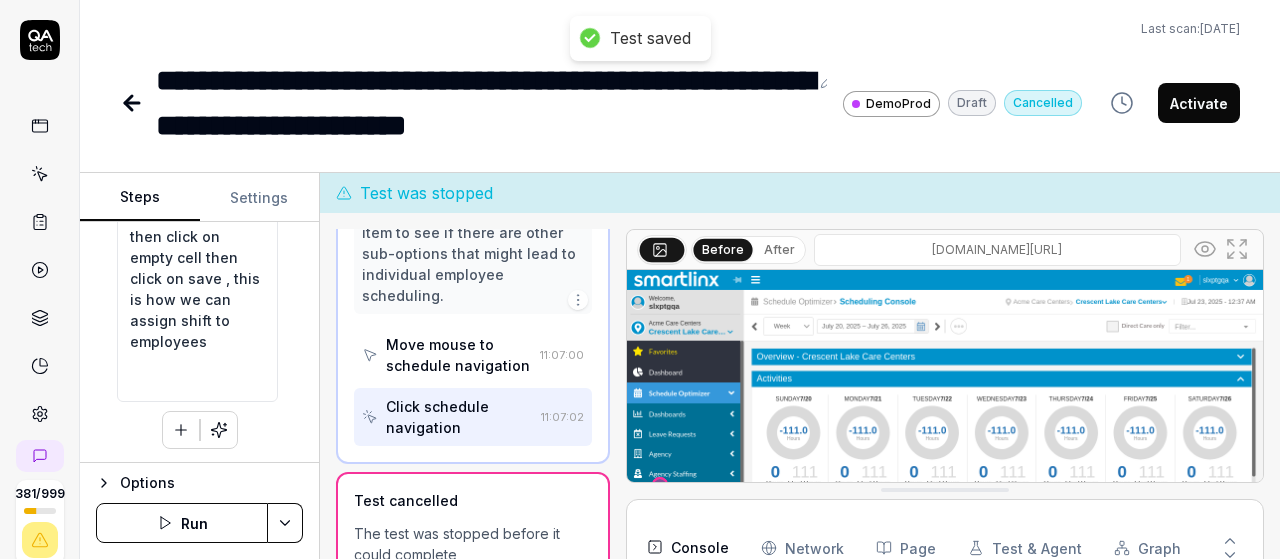 scroll, scrollTop: 35, scrollLeft: 0, axis: vertical 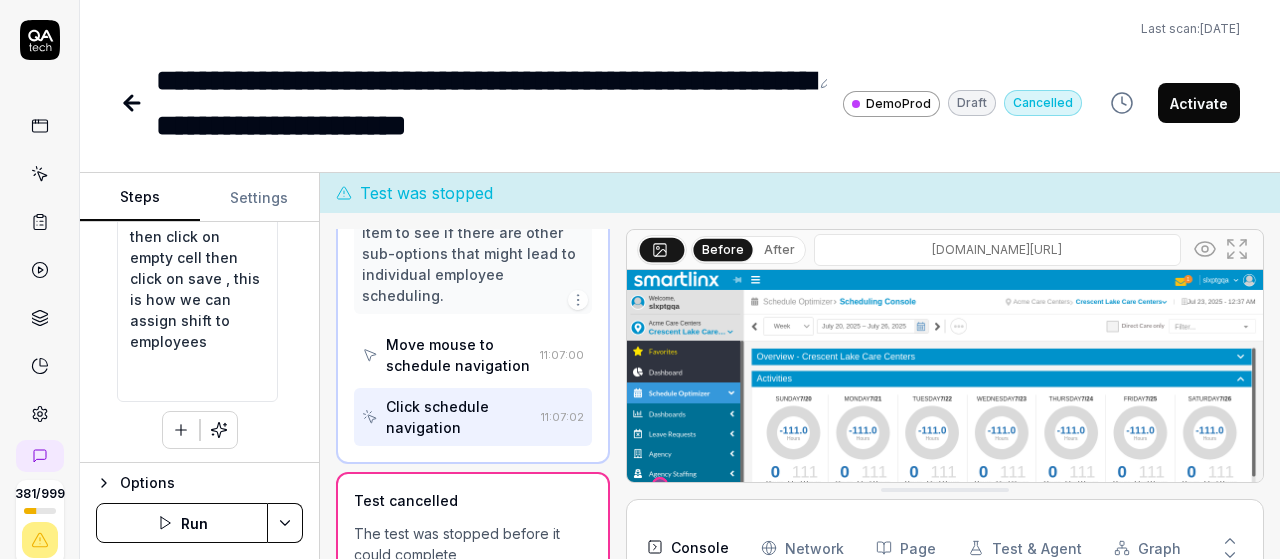 click on "Run" at bounding box center [182, 523] 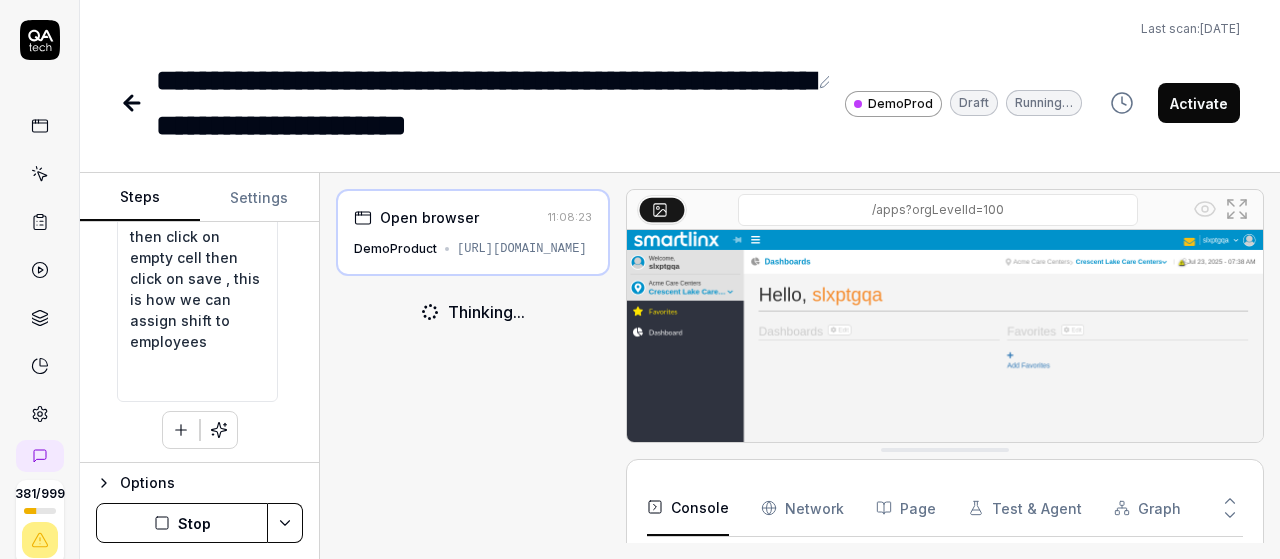 scroll, scrollTop: 32, scrollLeft: 0, axis: vertical 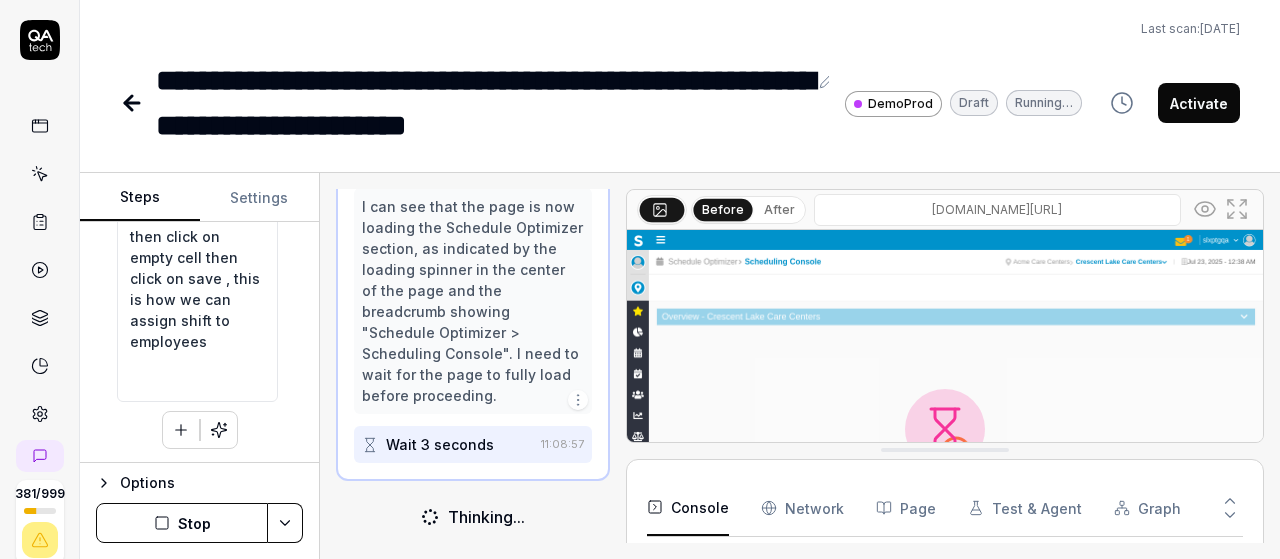 click on "Stop" at bounding box center (182, 523) 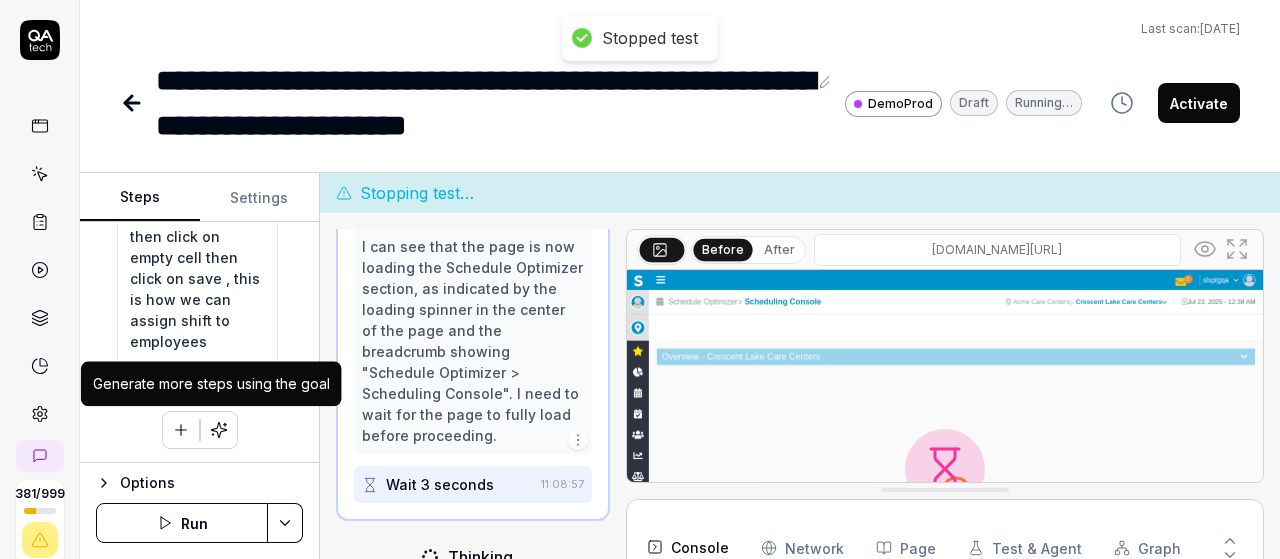 scroll, scrollTop: 1578, scrollLeft: 0, axis: vertical 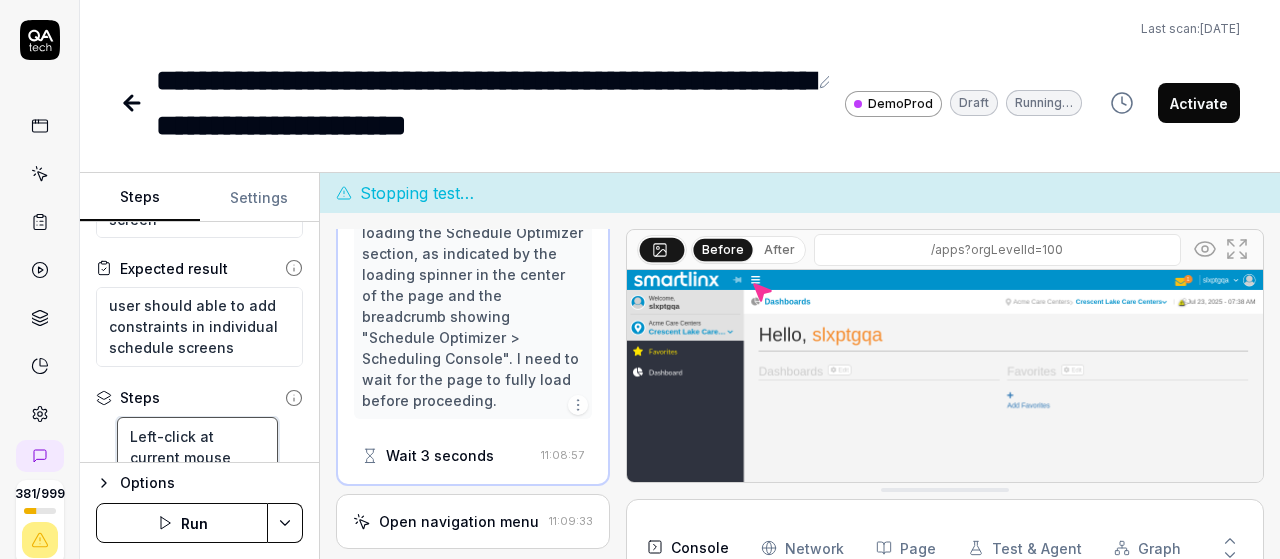 click on "Left-click at current mouse position to open the navigation menu
Left-click at current mouse position to select 'Schedule Optimizer'
Left-click at current mouse position to select 'Schedule'
Left-click at current mouse position to select 'individual schedule'
Wait for 3 seconds for the page to load completely
for move your mouse to edit and select position and assign shifts by clicking on shift dropdown and select second shift from the list and then select unit from the list and select 2nd unit from the dropdown and then click on constraints dropdown and select 2nd constraint and select that and then click on empty cell then click on save , this is how we can assign shift to employees" at bounding box center (197, 929) 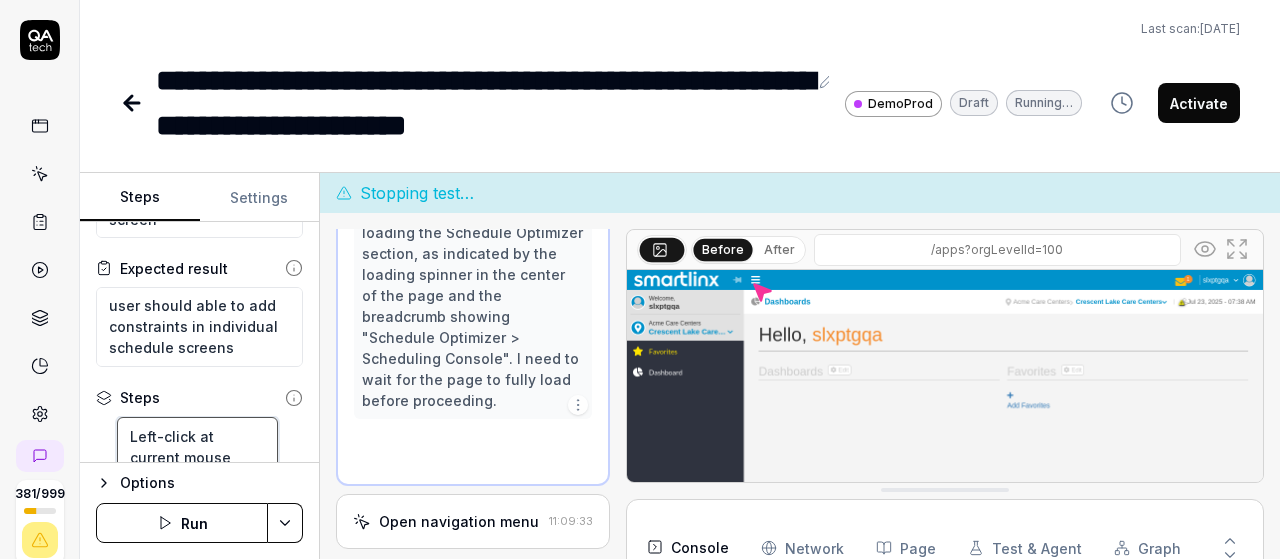 scroll, scrollTop: 1514, scrollLeft: 0, axis: vertical 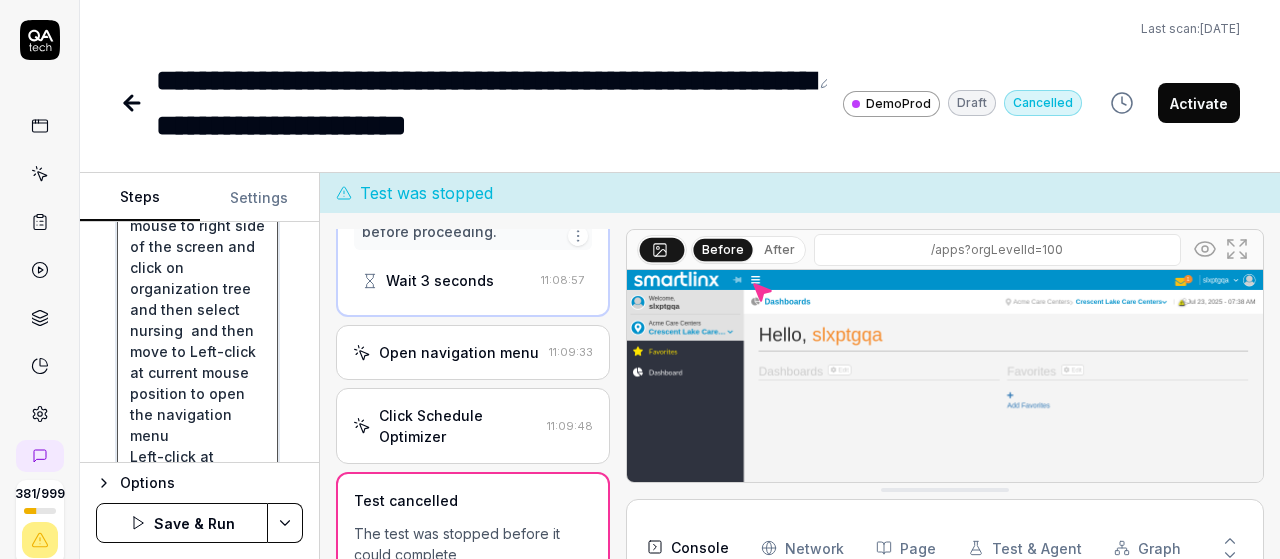 drag, startPoint x: 144, startPoint y: 284, endPoint x: 218, endPoint y: 381, distance: 122.0041 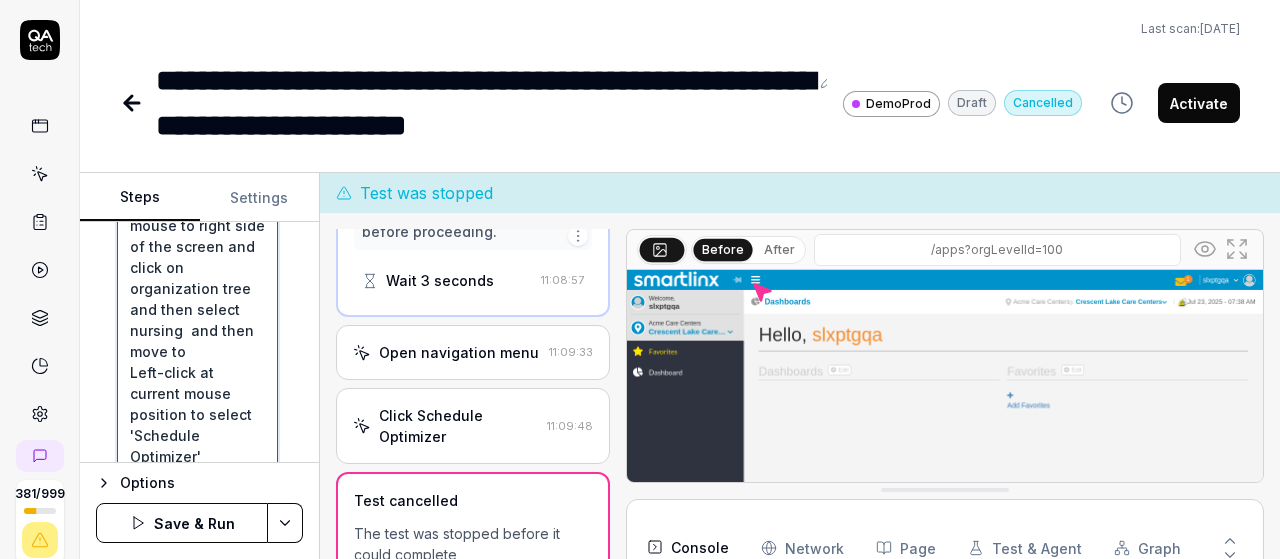 scroll, scrollTop: 63, scrollLeft: 0, axis: vertical 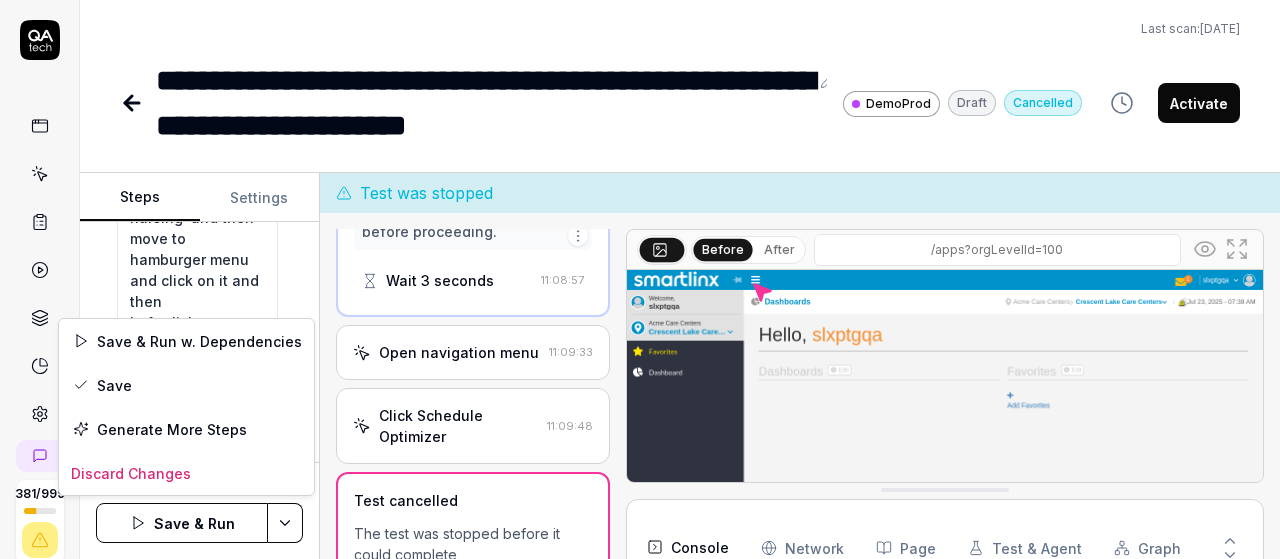 click on "**********" at bounding box center (640, 279) 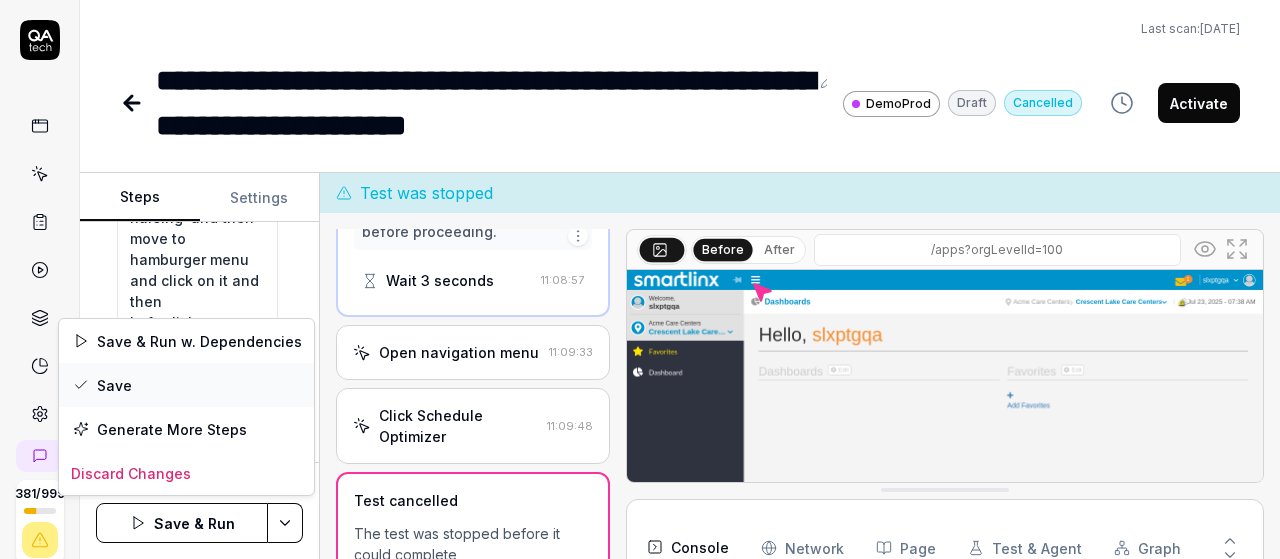 click on "Save" at bounding box center [186, 385] 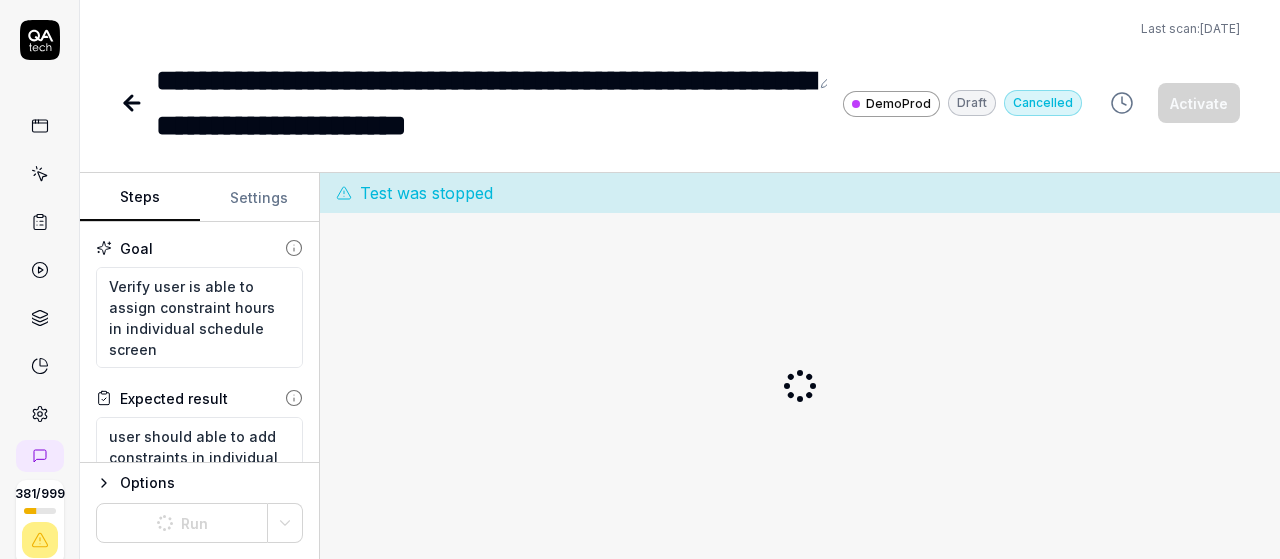 scroll, scrollTop: 0, scrollLeft: 0, axis: both 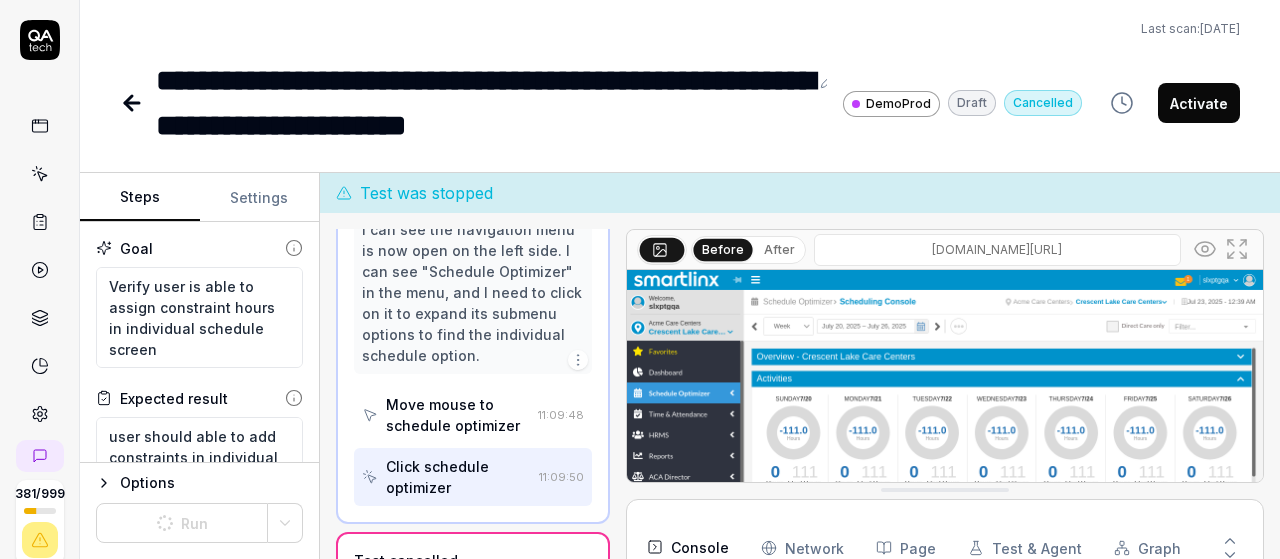 type on "*" 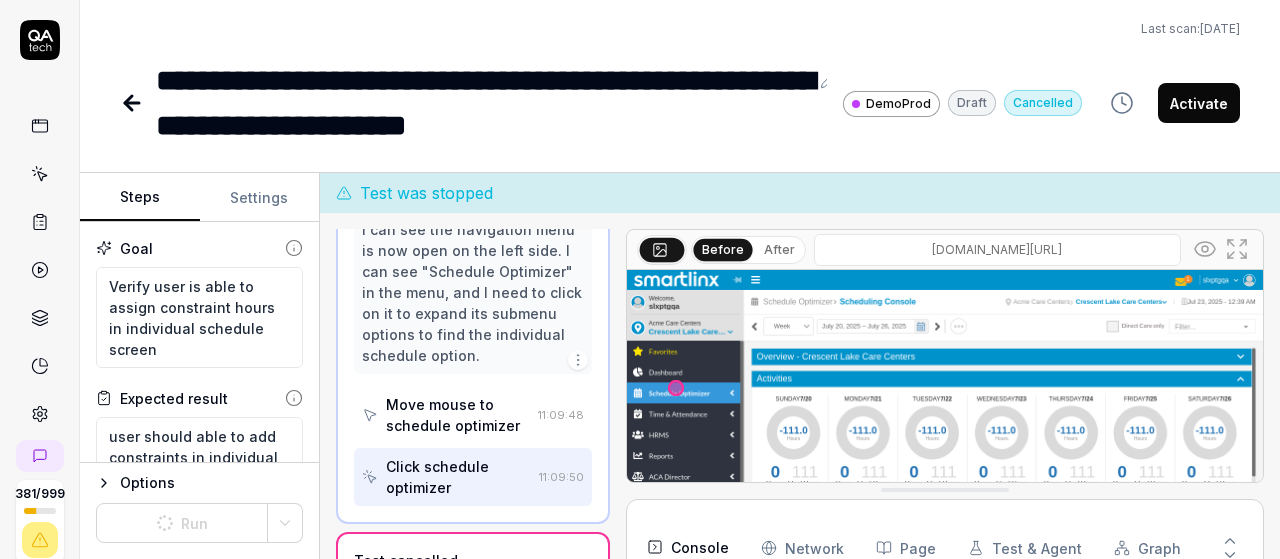 scroll, scrollTop: 1122, scrollLeft: 0, axis: vertical 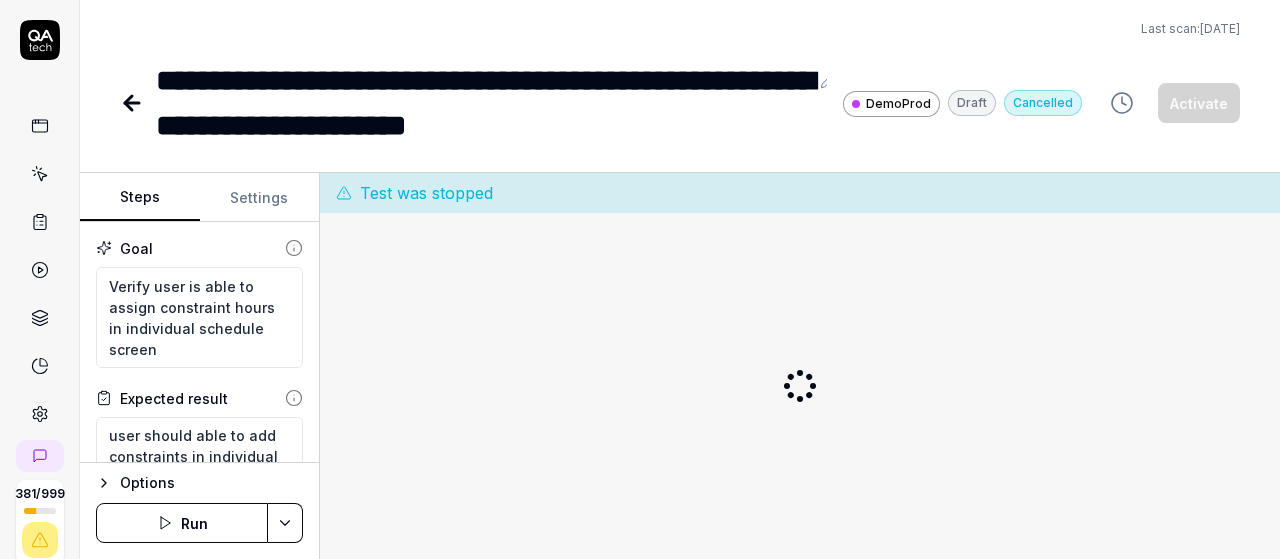 type on "*" 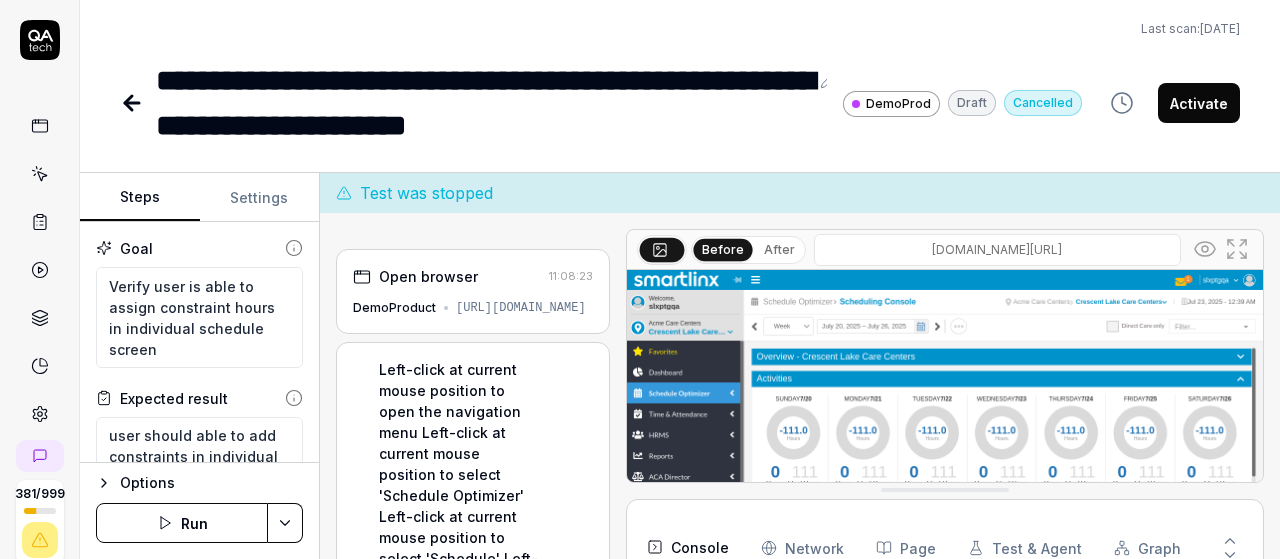 scroll, scrollTop: 272, scrollLeft: 0, axis: vertical 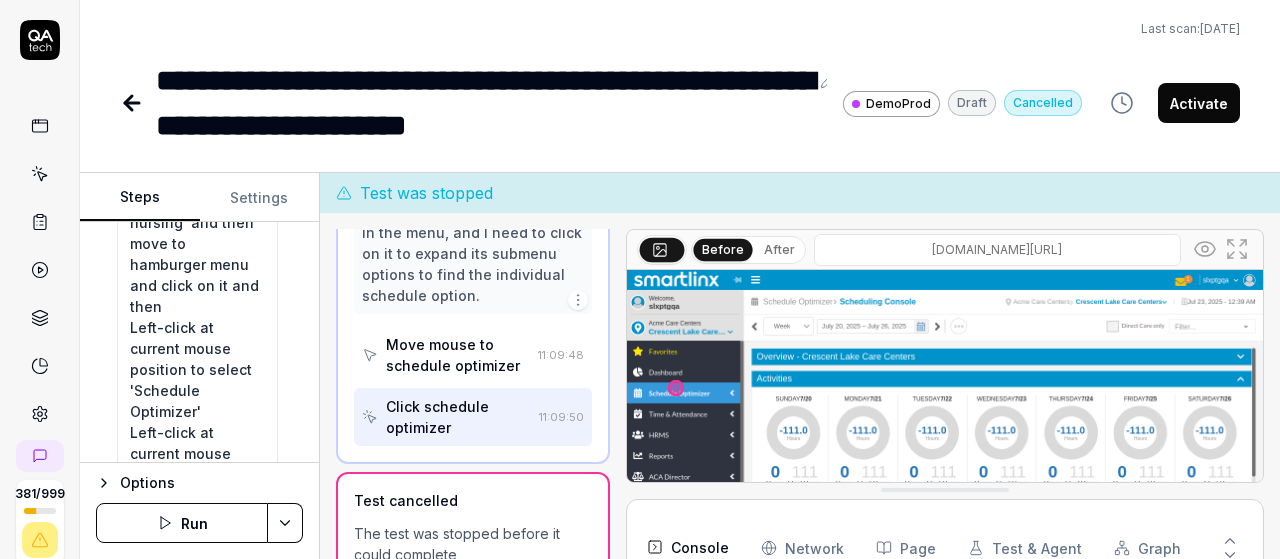 click on "**********" at bounding box center (680, 74) 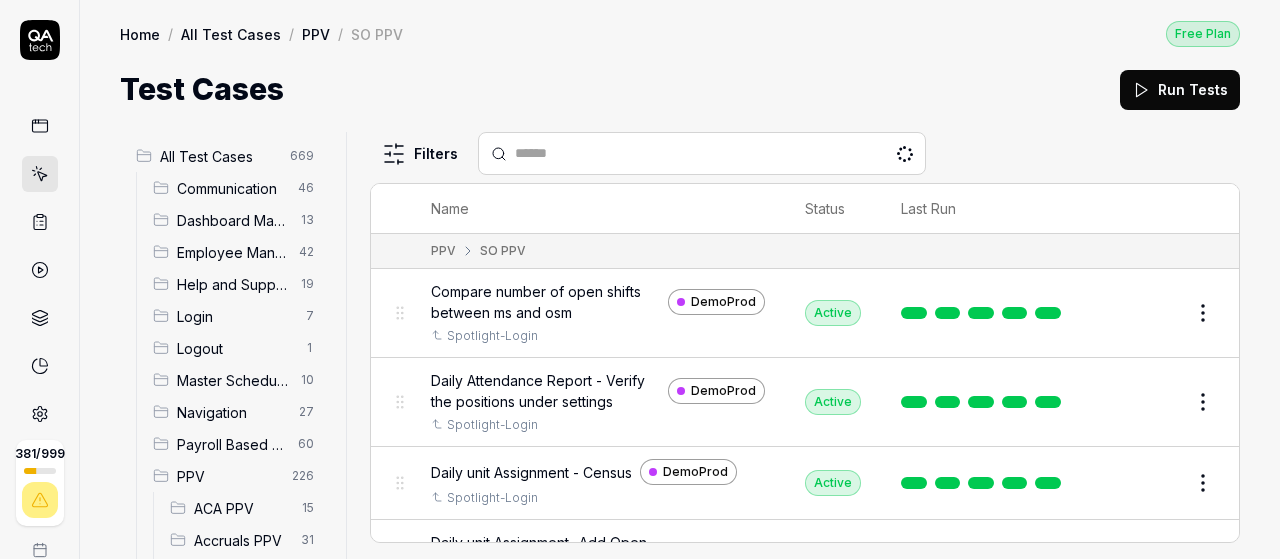 scroll, scrollTop: 0, scrollLeft: 0, axis: both 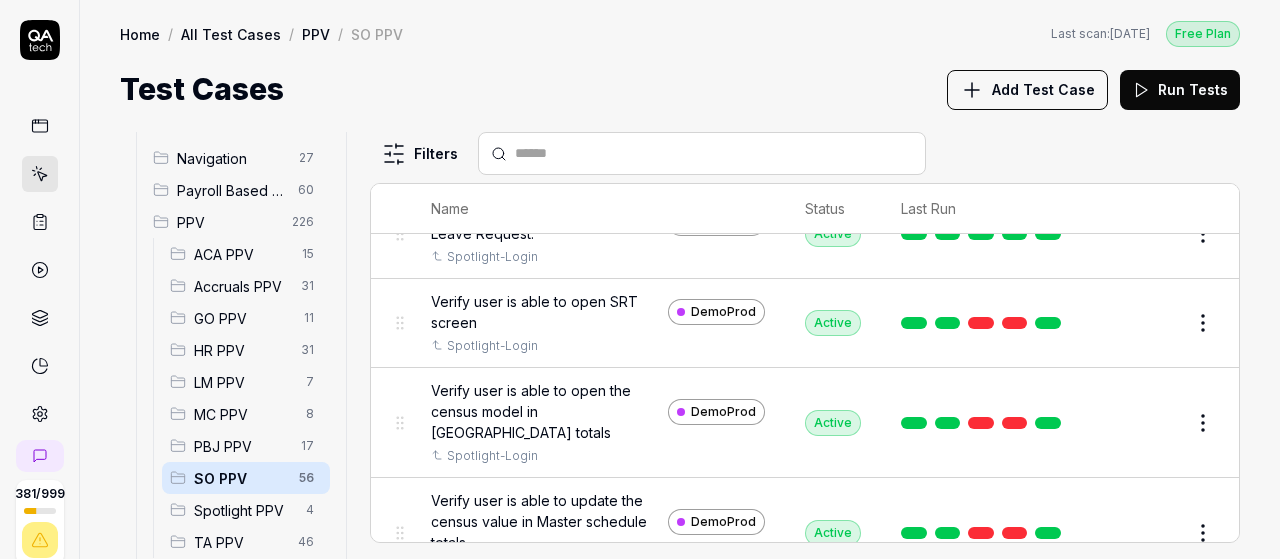 click at bounding box center (714, 153) 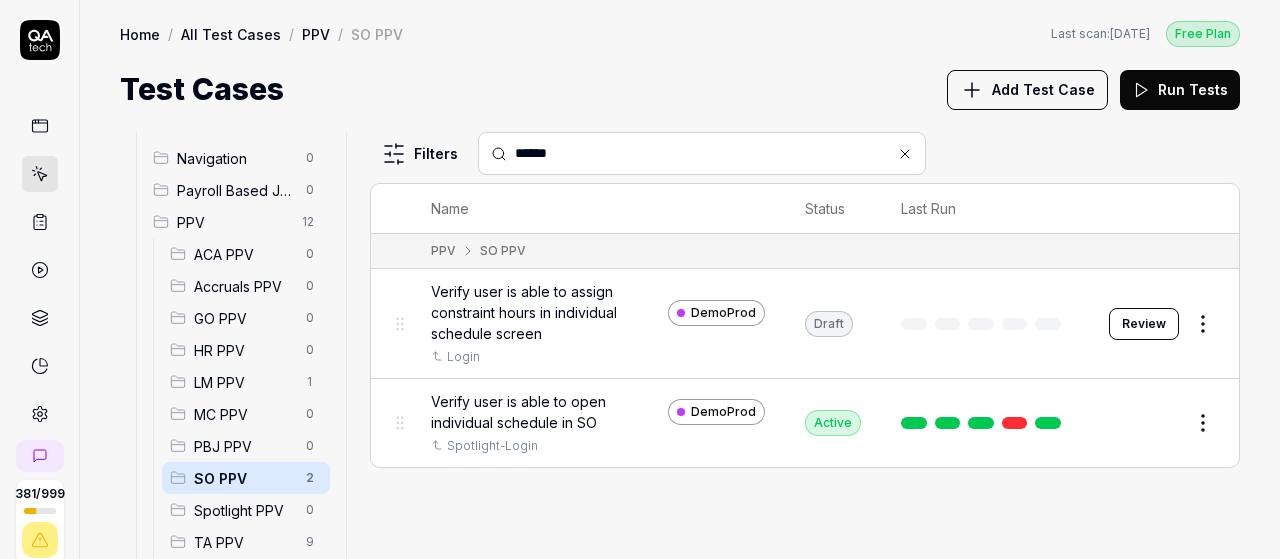 scroll, scrollTop: 0, scrollLeft: 0, axis: both 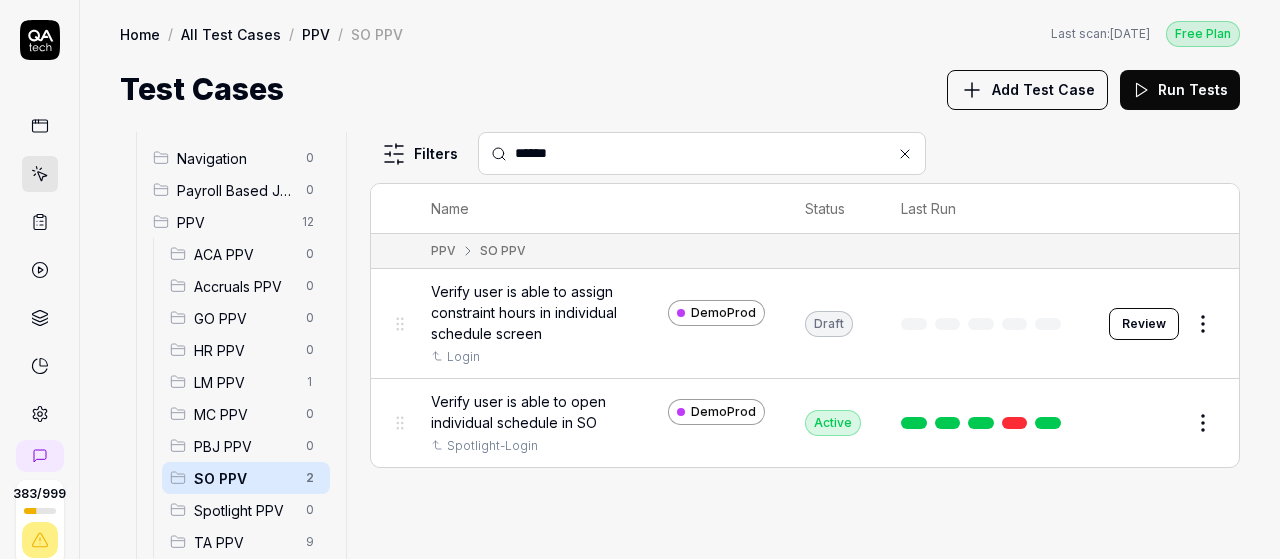 type on "******" 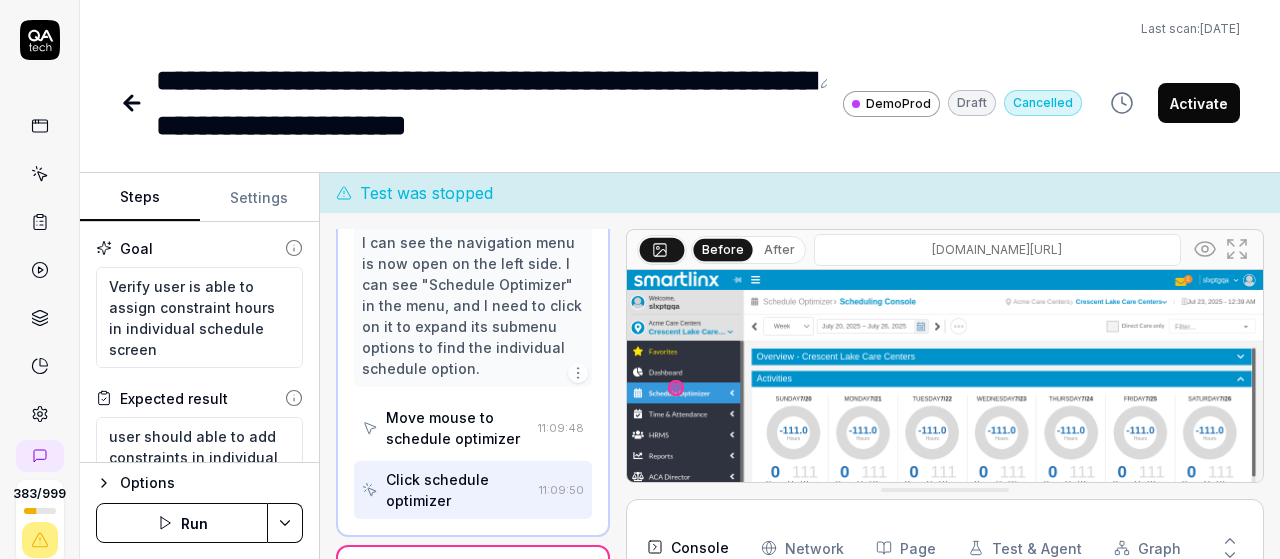 scroll, scrollTop: 1023, scrollLeft: 0, axis: vertical 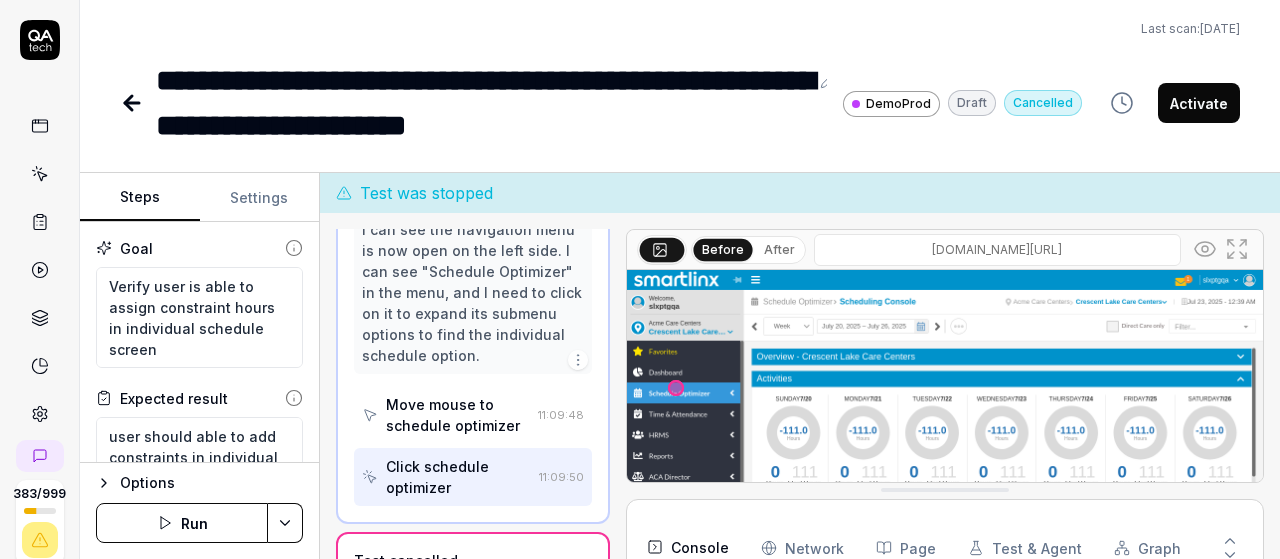 click on "Run" at bounding box center [182, 523] 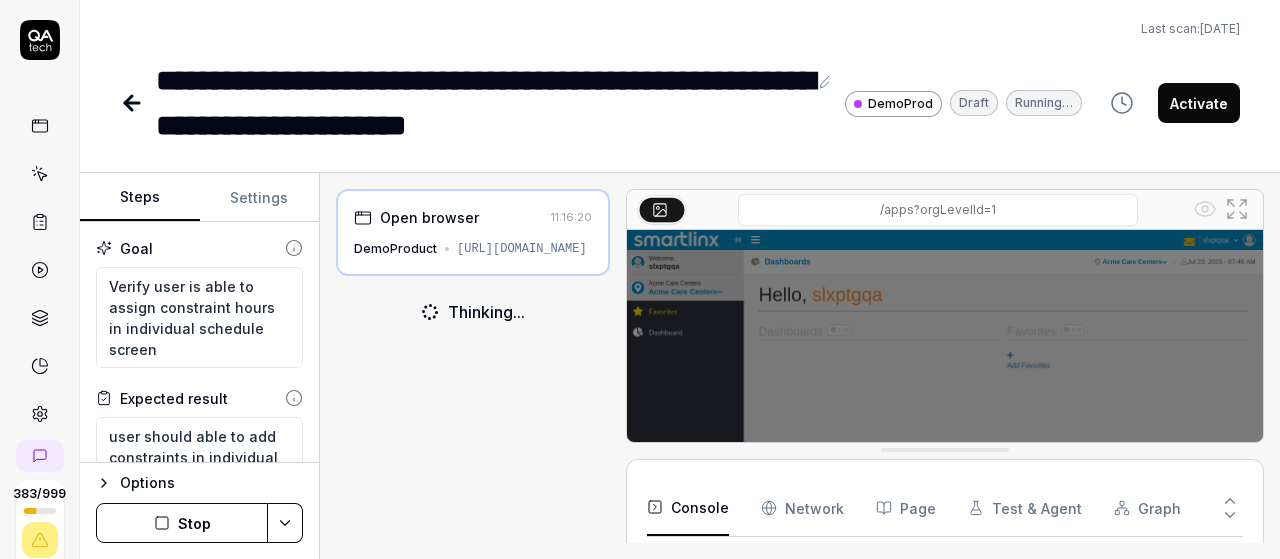 scroll, scrollTop: 32, scrollLeft: 0, axis: vertical 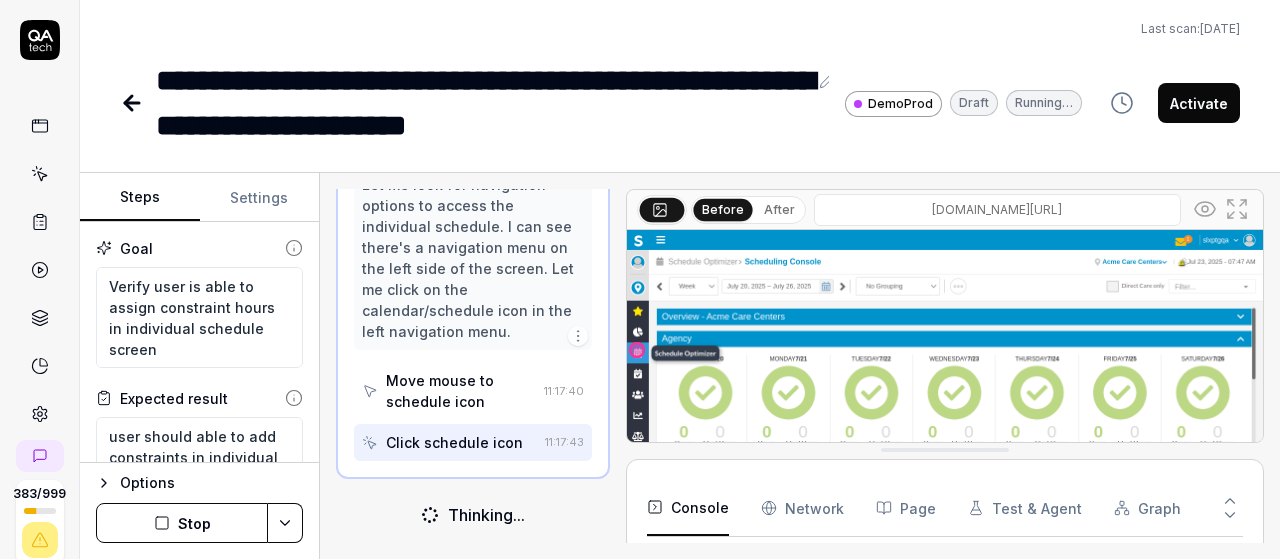 click on "Stop" at bounding box center [182, 523] 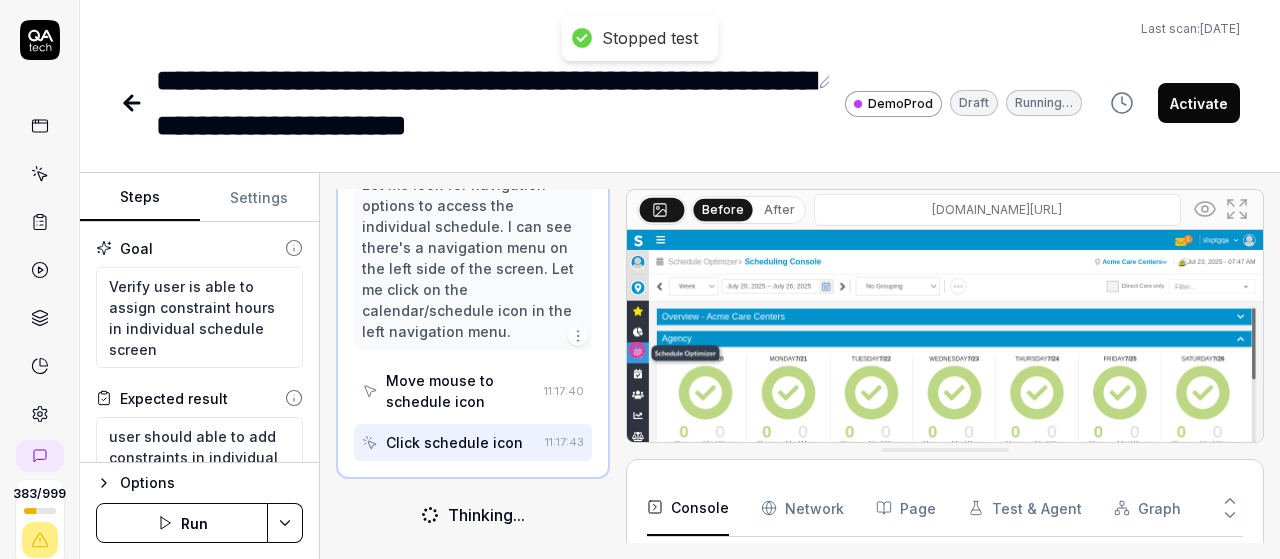 scroll, scrollTop: 2662, scrollLeft: 0, axis: vertical 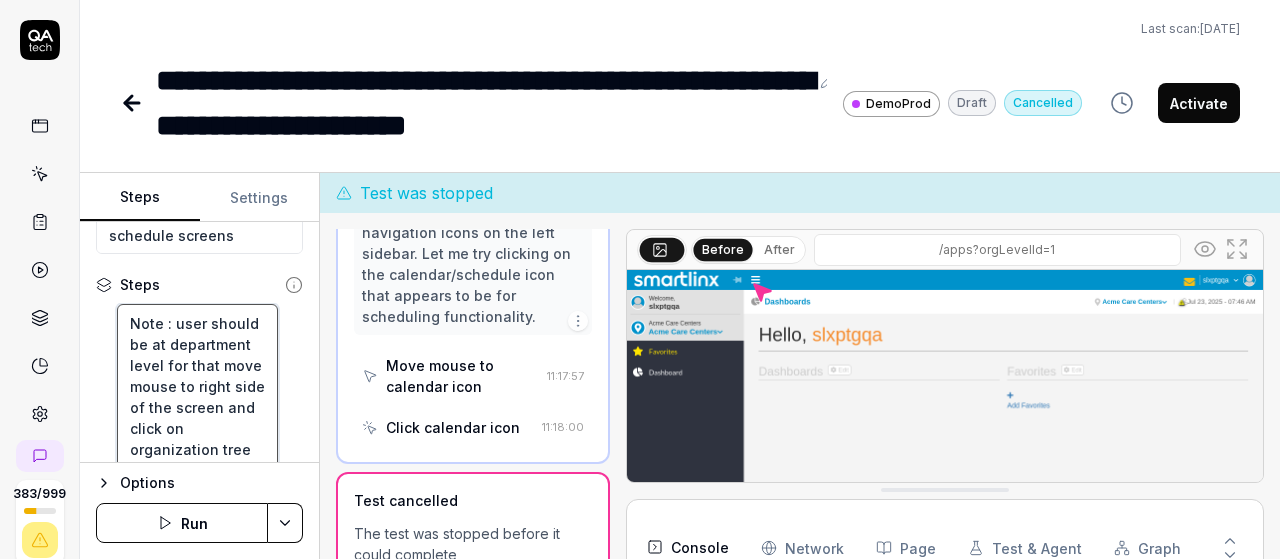 click on "Note : user should be at department level for that move mouse to right side of the screen and click on organization tree and then select nursing  and then move to hamburger menu and click on it and then
Left-click at current mouse position to select 'Schedule Optimizer'
Left-click at current mouse position to select 'Schedule'
Left-click at current mouse position to select 'individual schedule'
Wait for 3 seconds for the page to load completely
for move your mouse to edit and select position and assign shifts by clicking on shift dropdown and select second shift from the list and then select unit from the list and select 2nd unit from the dropdown and then click on constraints dropdown and select 2nd constraint and select that and then click on empty cell then click on save , this is how we can assign shift to employees" at bounding box center [197, 900] 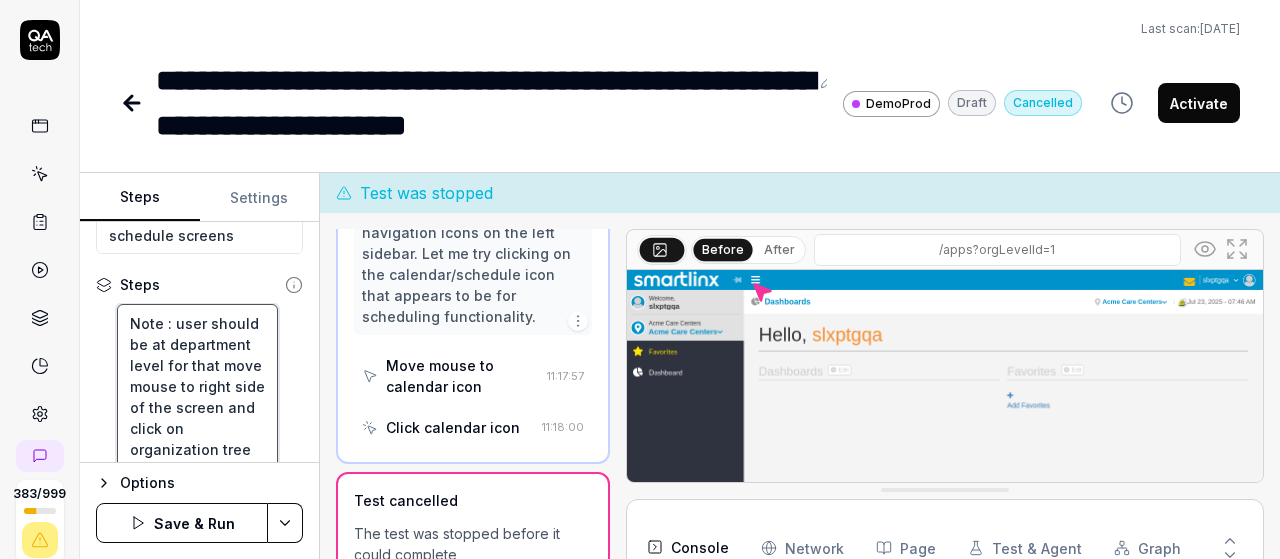 type on "*" 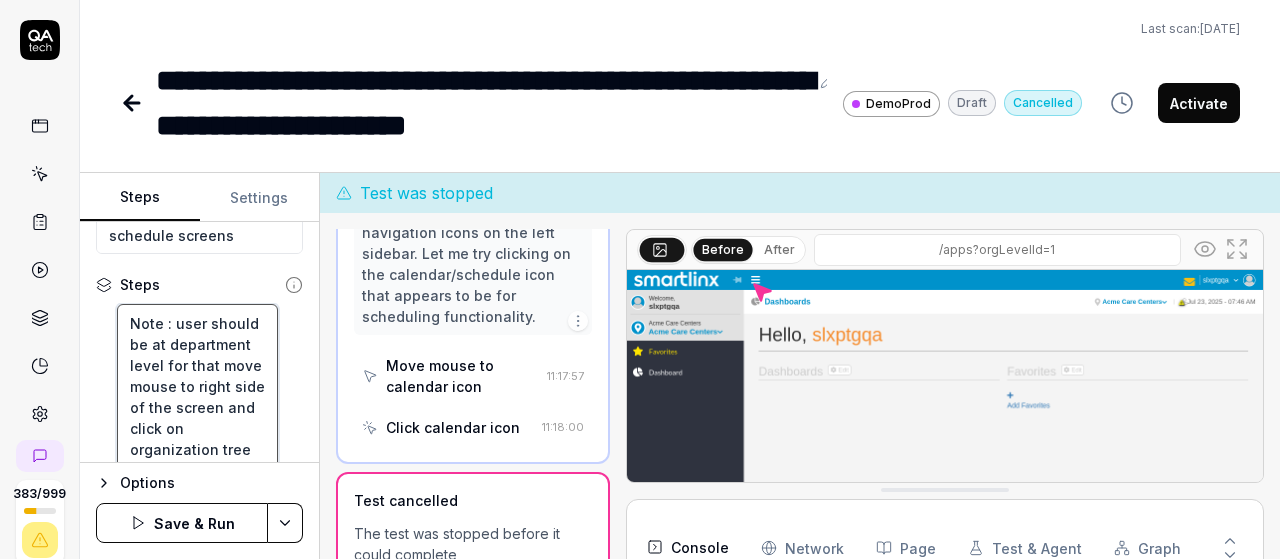type on "*" 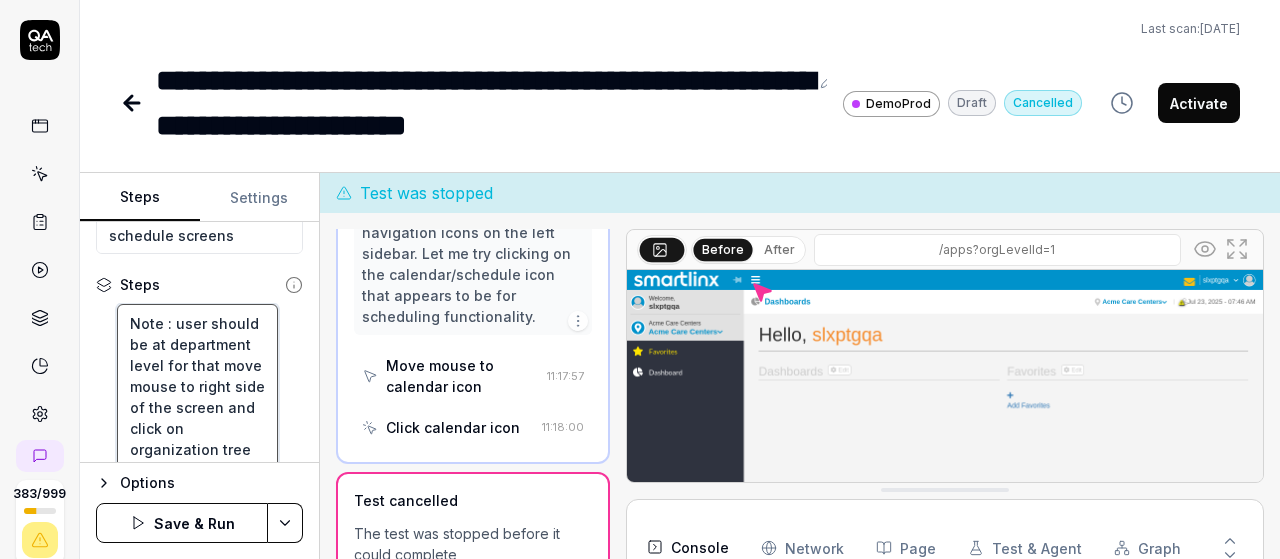 scroll, scrollTop: 146, scrollLeft: 0, axis: vertical 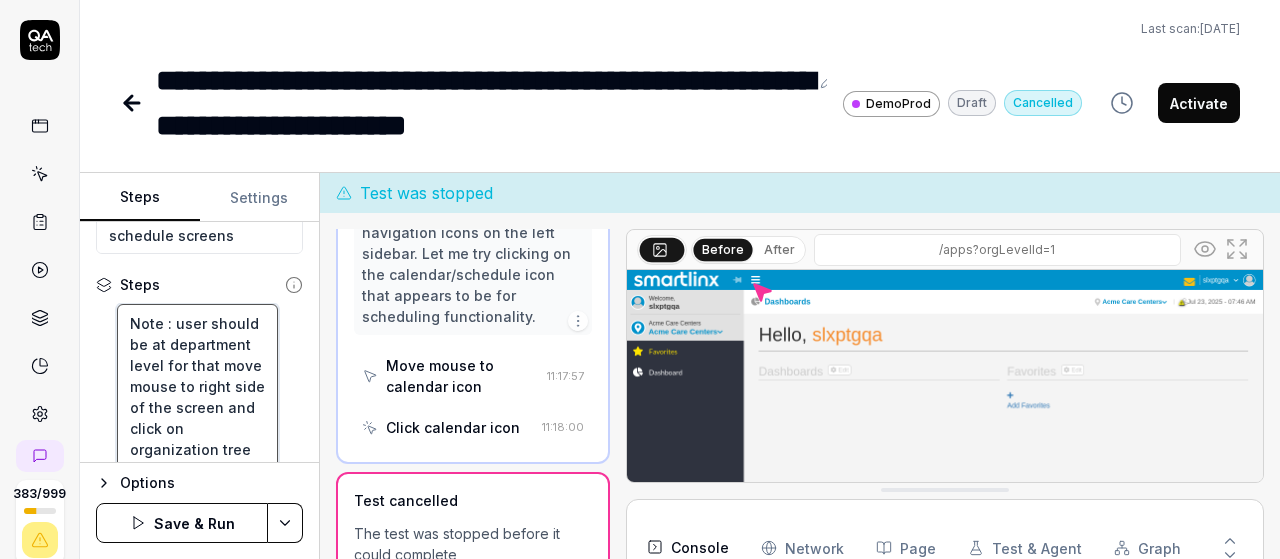type on "*" 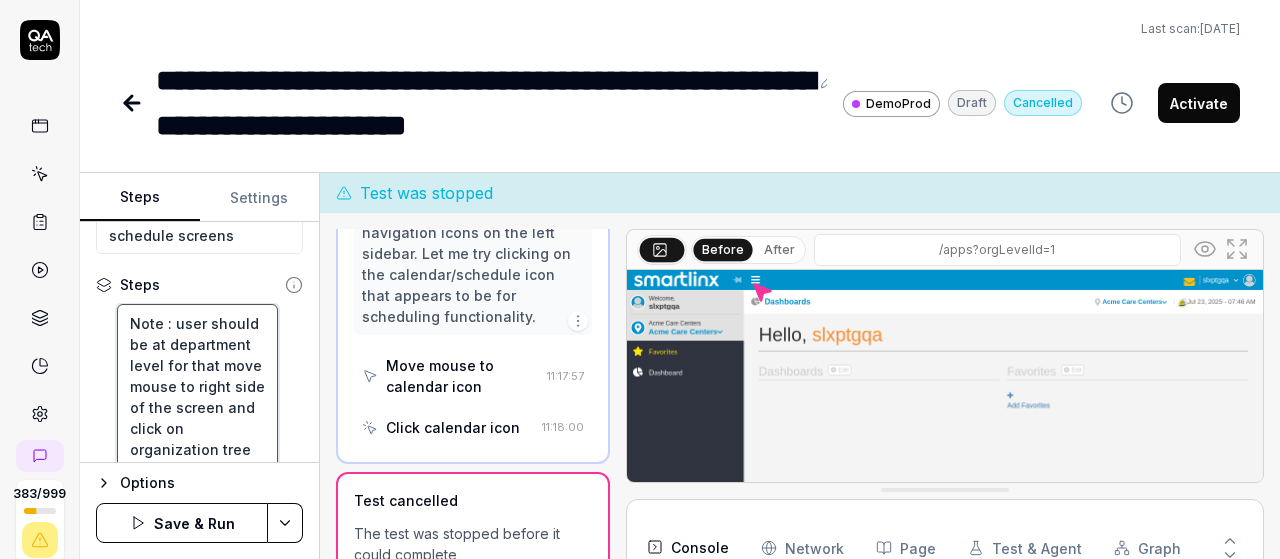 type on "*" 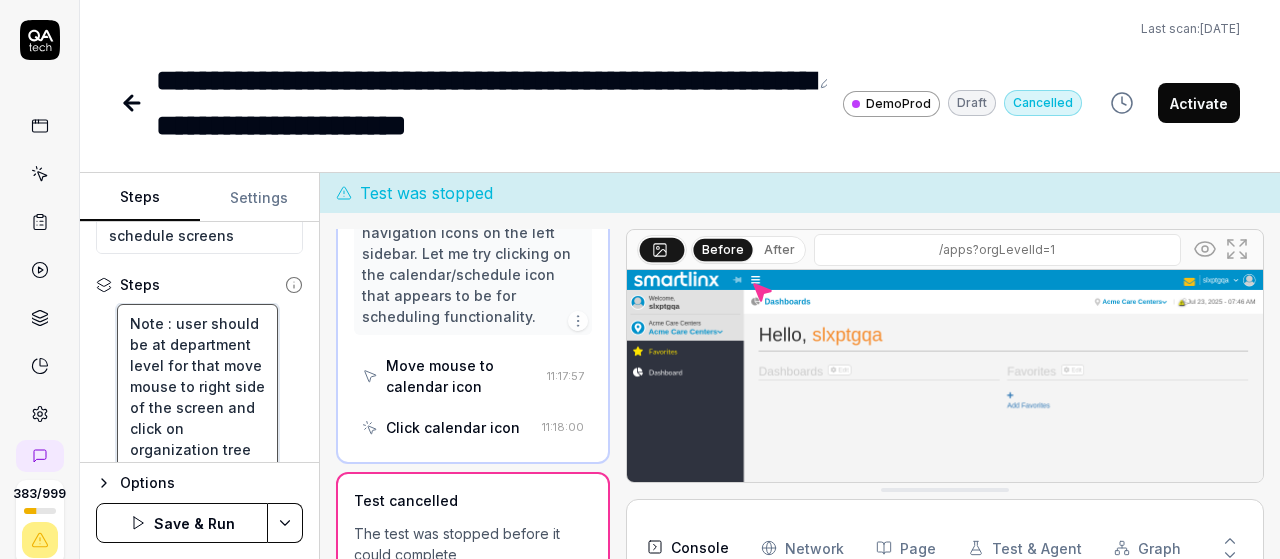 type on "*" 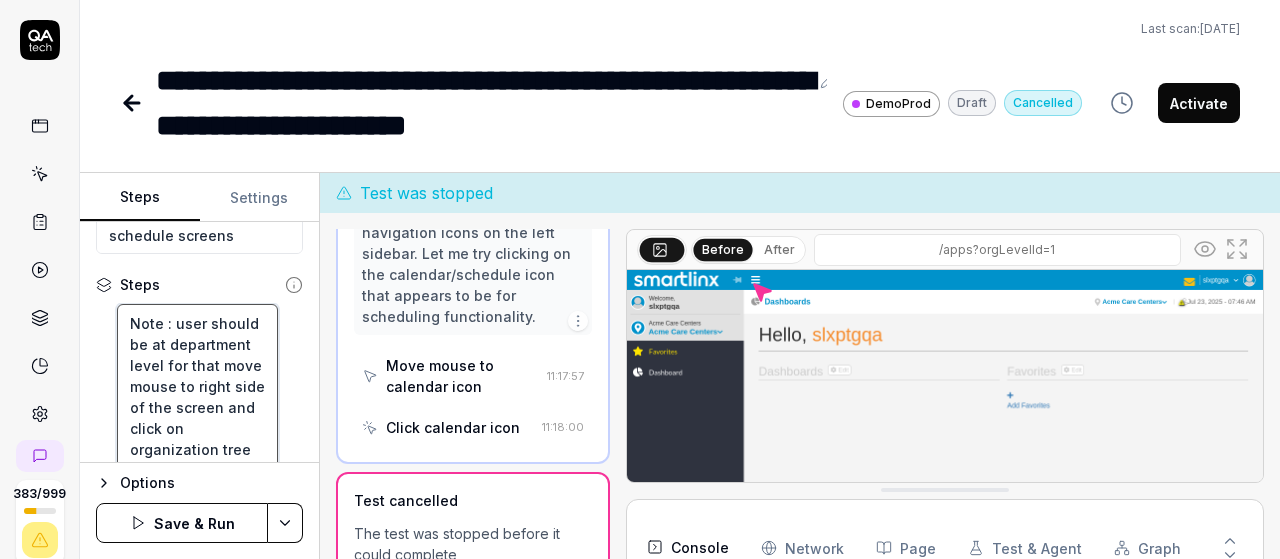 type on "*" 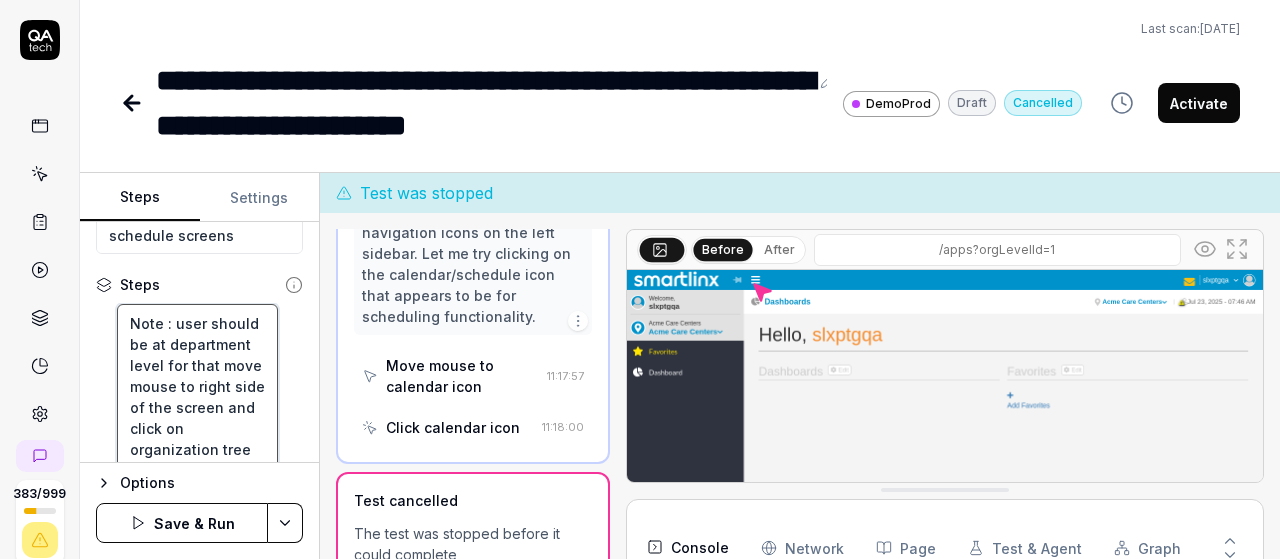 type on "*" 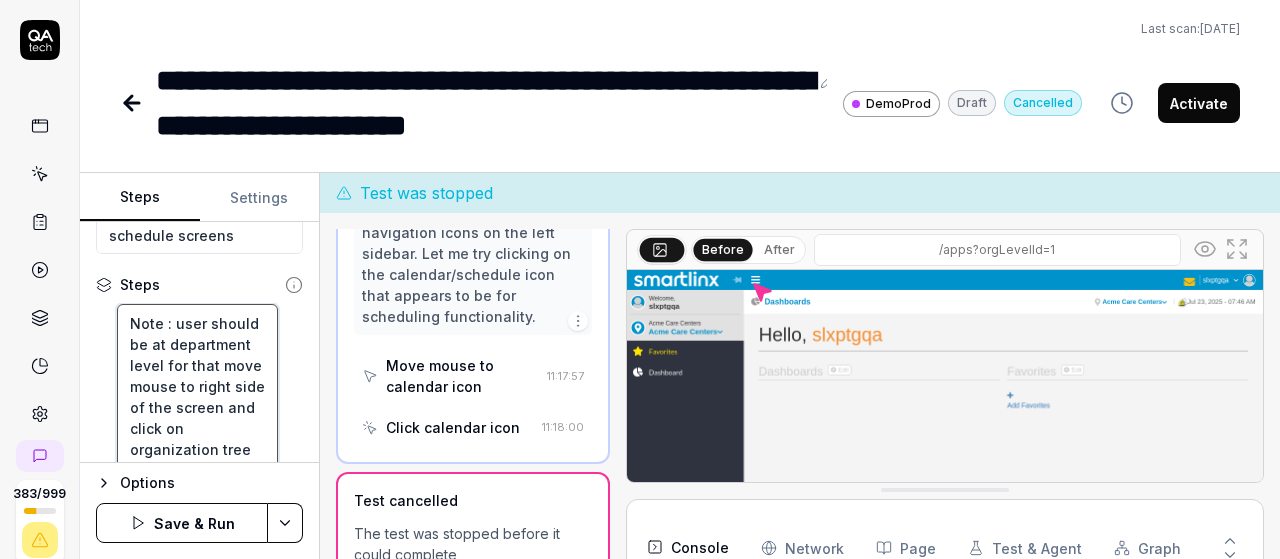 type on "*" 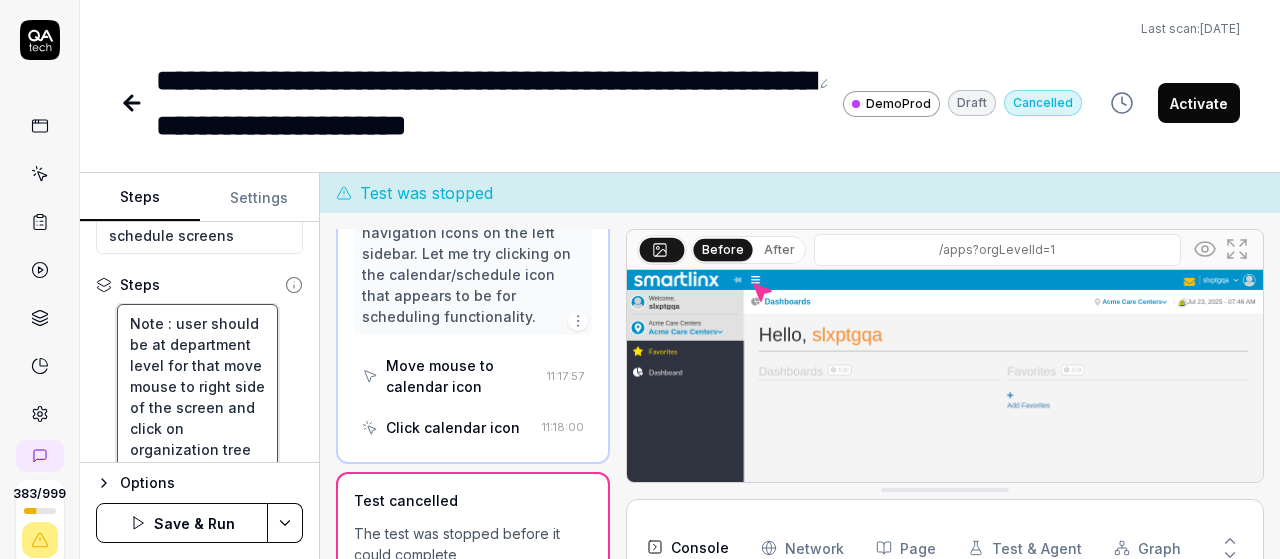 type on "*" 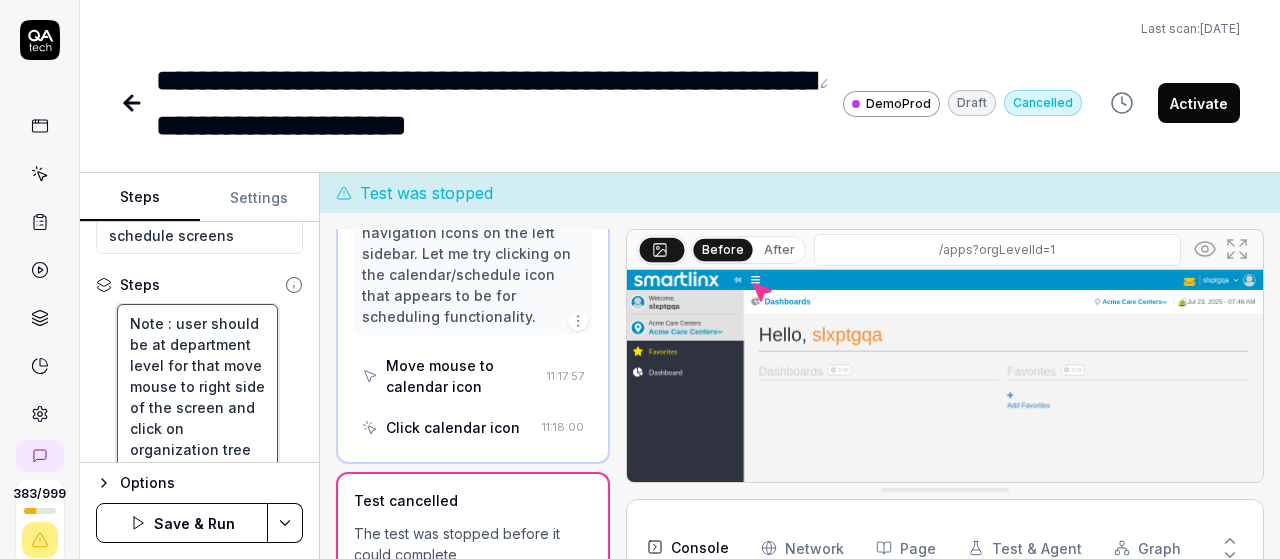 type on "Note : user should be at department level for that move mouse to right side of the screen and click on organization tree and then select department which nursing  and then move to hamburger menu and click on it and then
Left-click at current mouse position to select 'Schedule Optimizer'
Left-click at current mouse position to select 'Schedule'
Left-click at current mouse position to select 'individual schedule'
Wait for 3 seconds for the page to load completely
for move your mouse to edit and select position and assign shifts by clicking on shift dropdown and select second shift from the list and then select unit from the list and select 2nd unit from the dropdown and then click on constraints dropdown and select 2nd constraint and select that and then click on empty cell then click on save , this is how we can assign shift to employees" 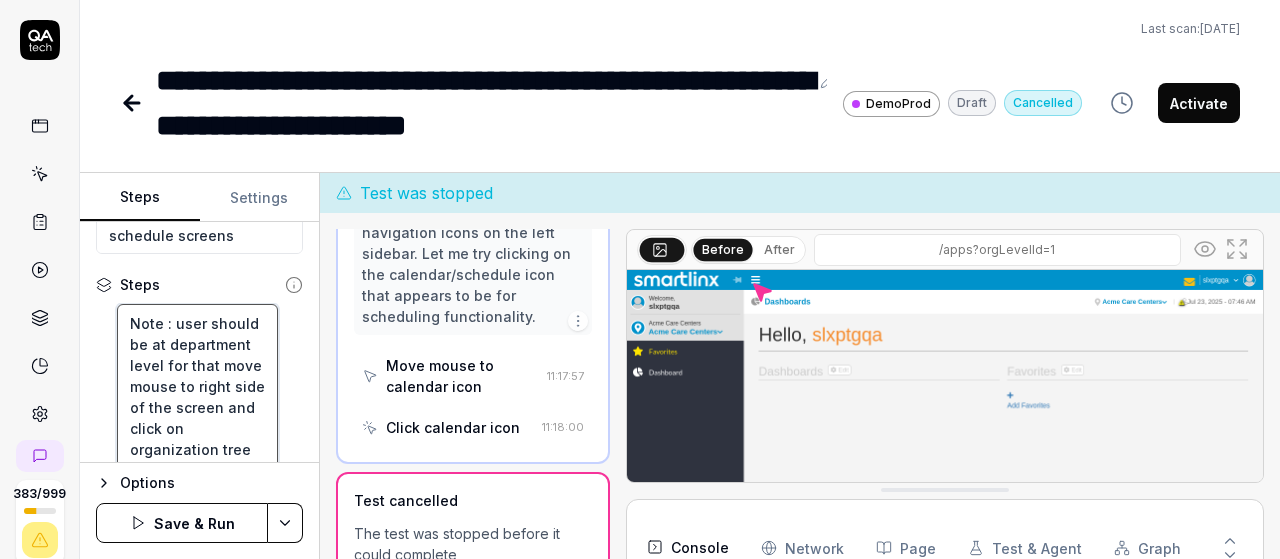 type on "*" 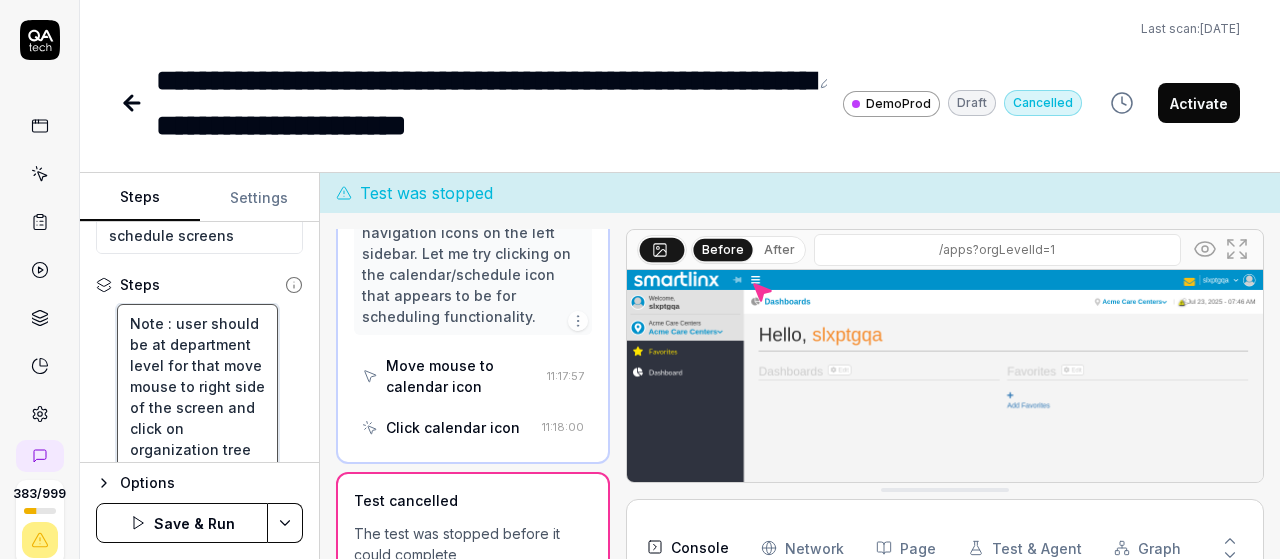 type on "*" 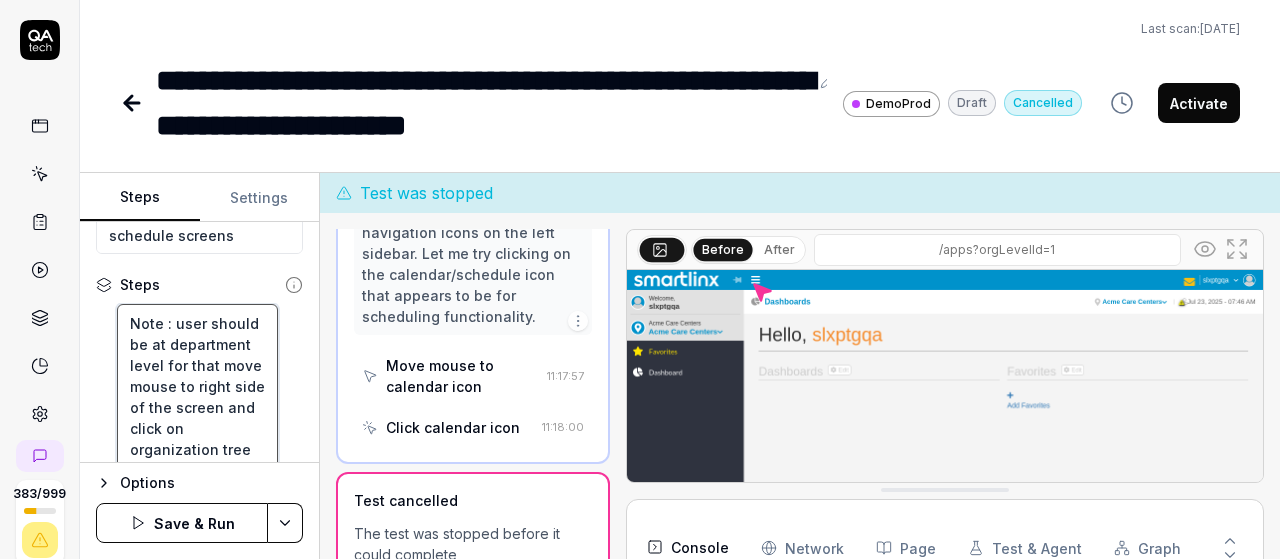 scroll, scrollTop: 188, scrollLeft: 0, axis: vertical 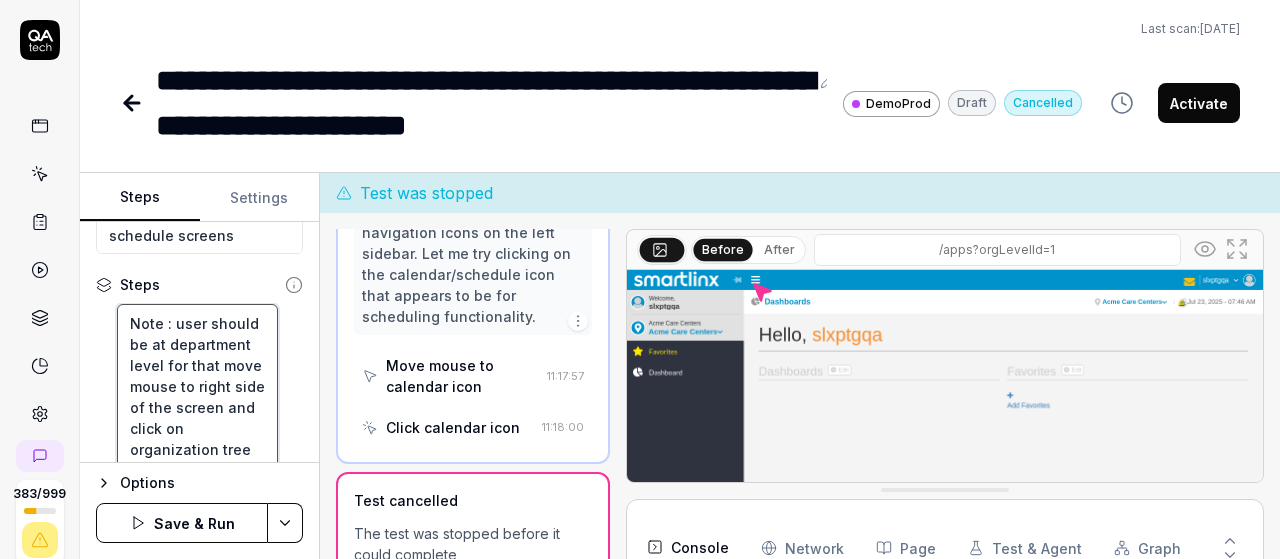 drag, startPoint x: 185, startPoint y: 409, endPoint x: 124, endPoint y: 327, distance: 102.20078 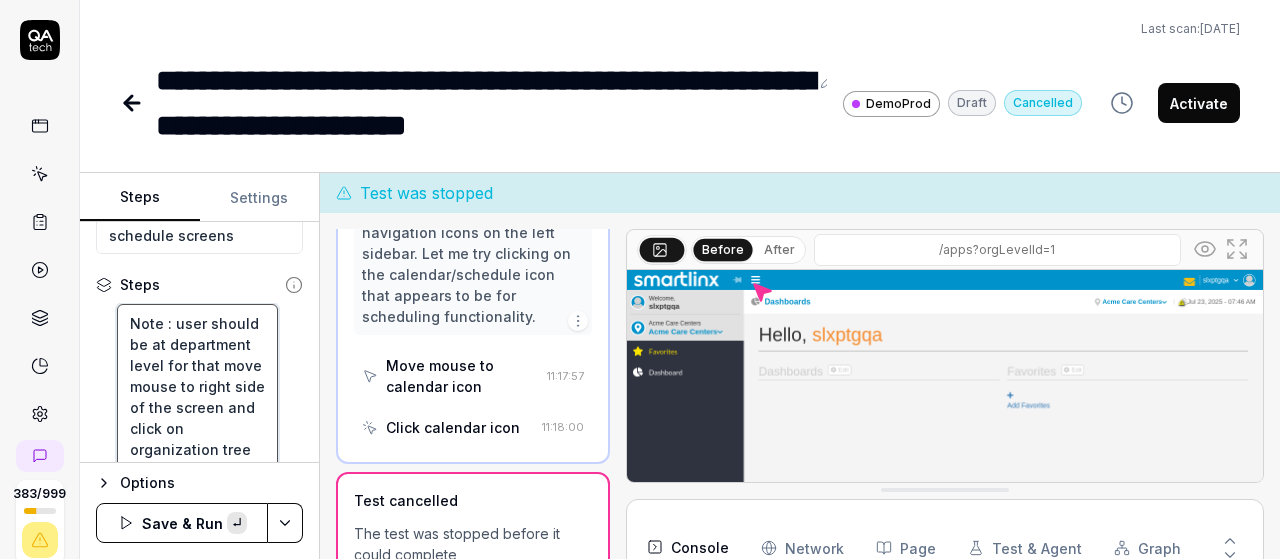 type on "*" 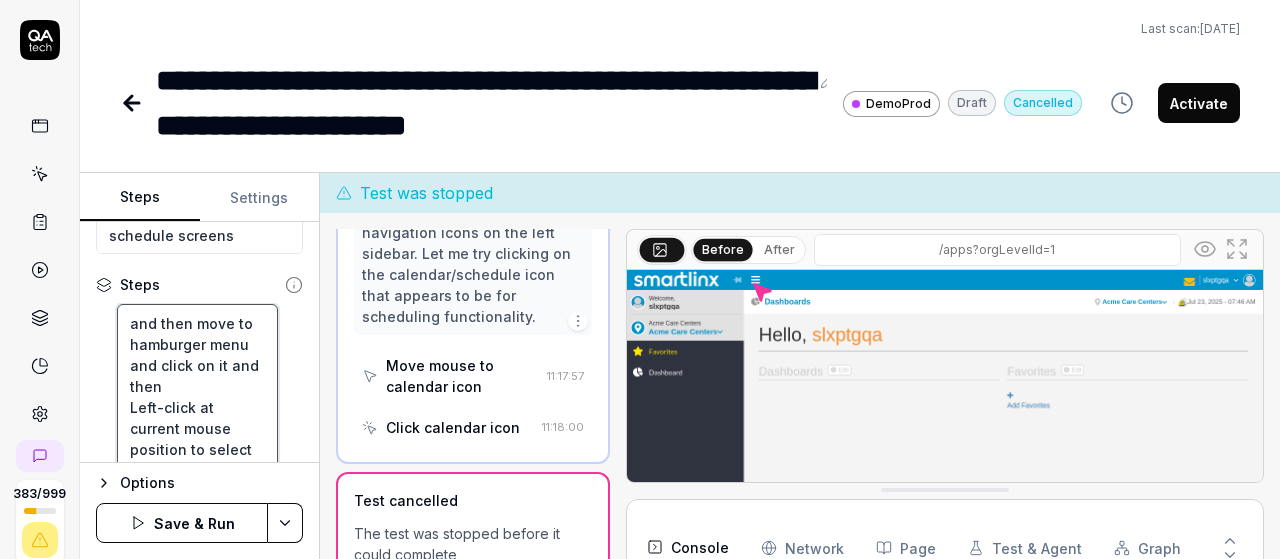 click on "and then move to hamburger menu and click on it and then
Left-click at current mouse position to select 'Schedule Optimizer'
Left-click at current mouse position to select 'Schedule'
Left-click at current mouse position to select 'individual schedule'
Wait for 3 seconds for the page to load completely
for move your mouse to edit and select position and assign shifts by clicking on shift dropdown and select second shift from the list and then select unit from the list and select 2nd unit from the dropdown and then click on constraints dropdown and select 2nd constraint and select that and then click on empty cell then click on save , this is how we can assign shift to employees" at bounding box center [197, 806] 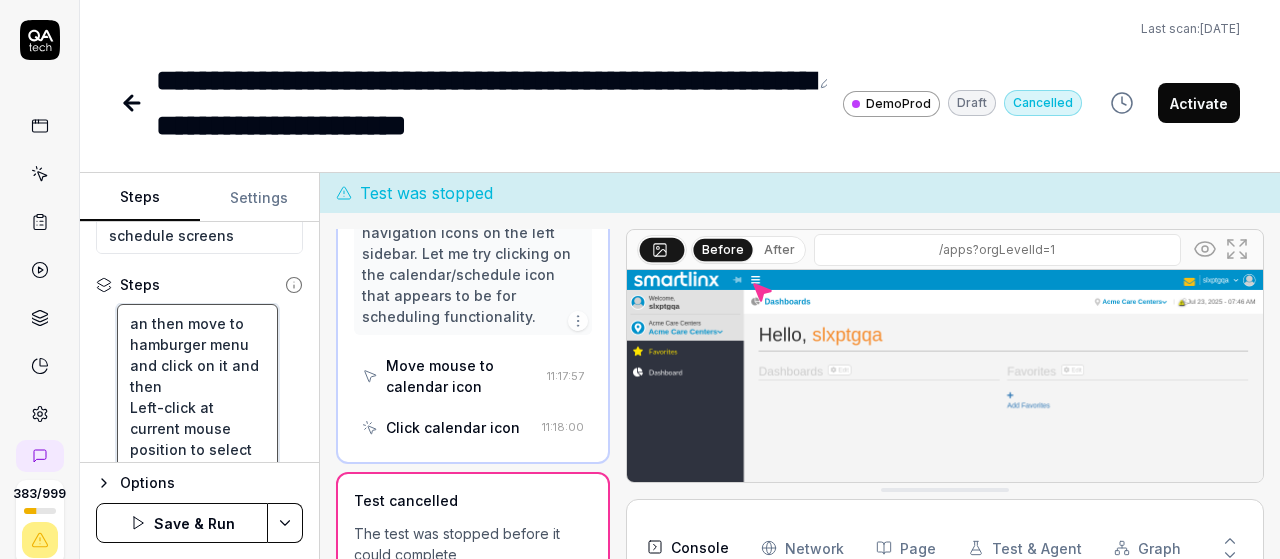 type on "*" 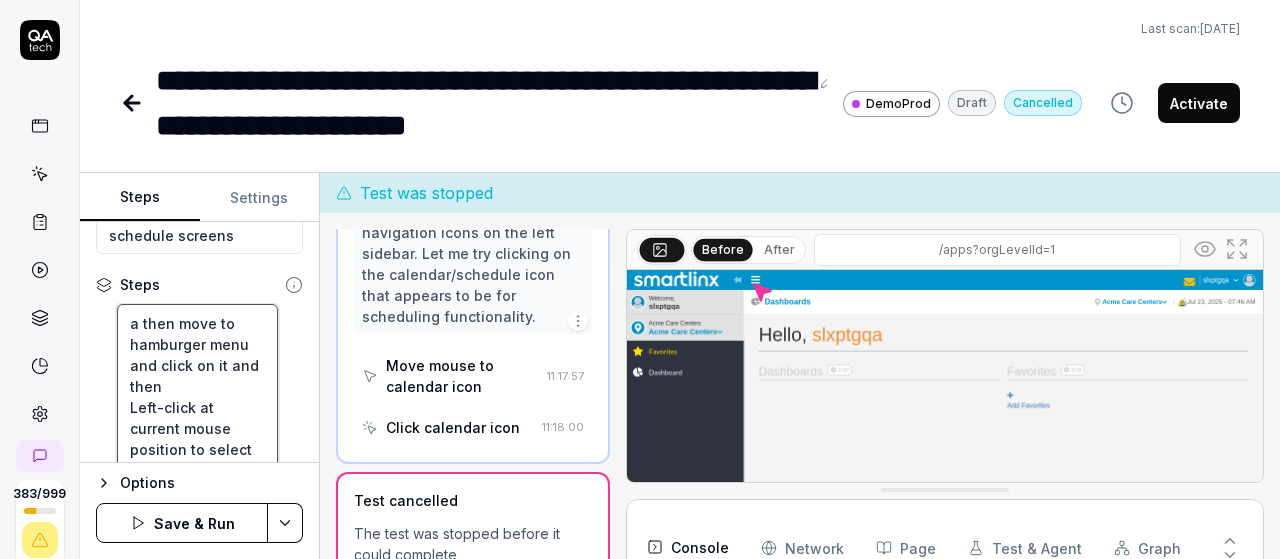 type on "*" 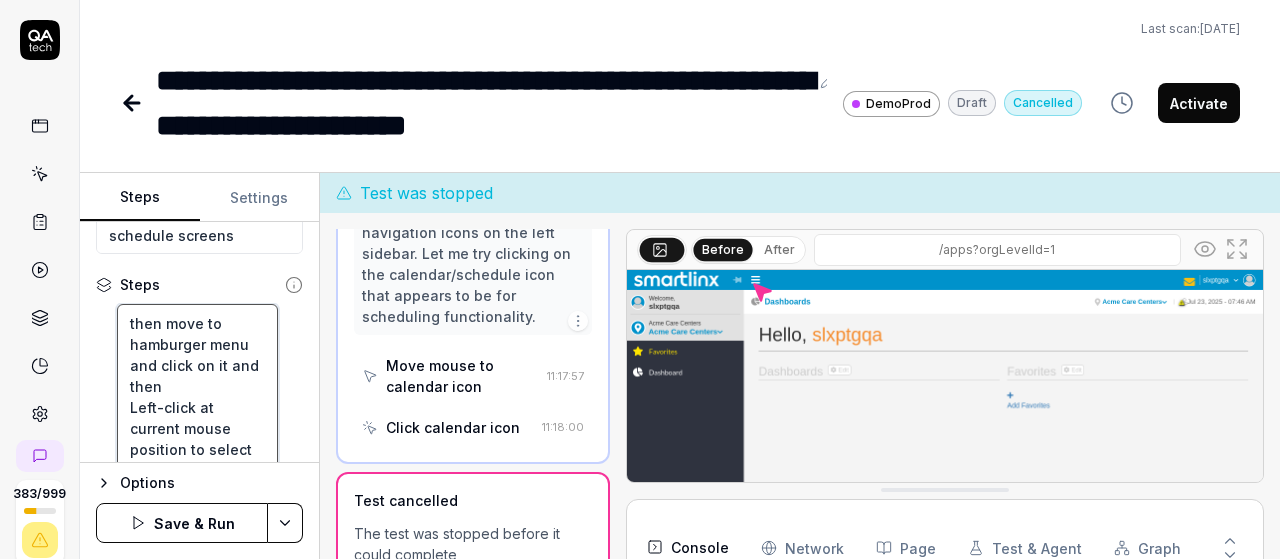 type on "*" 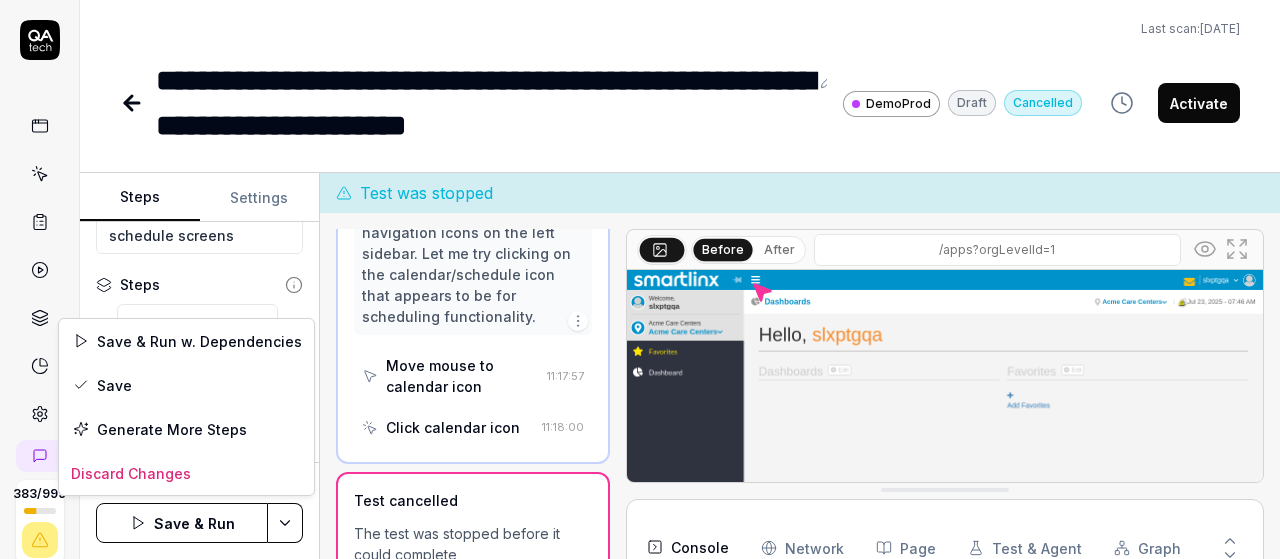 click on "**********" at bounding box center (640, 279) 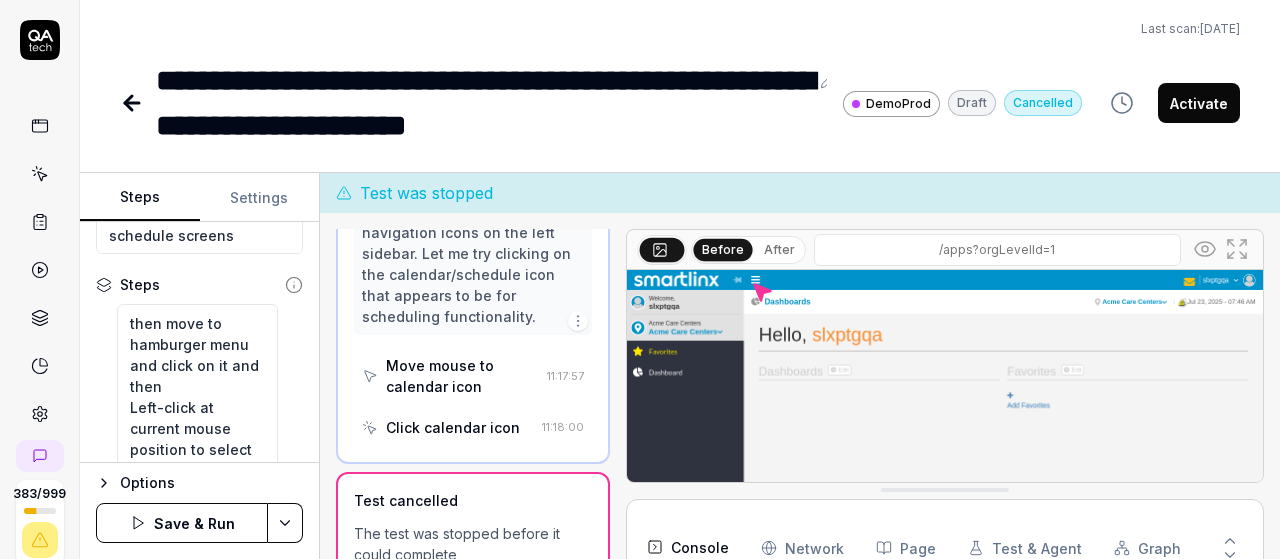 click on "**********" at bounding box center (640, 279) 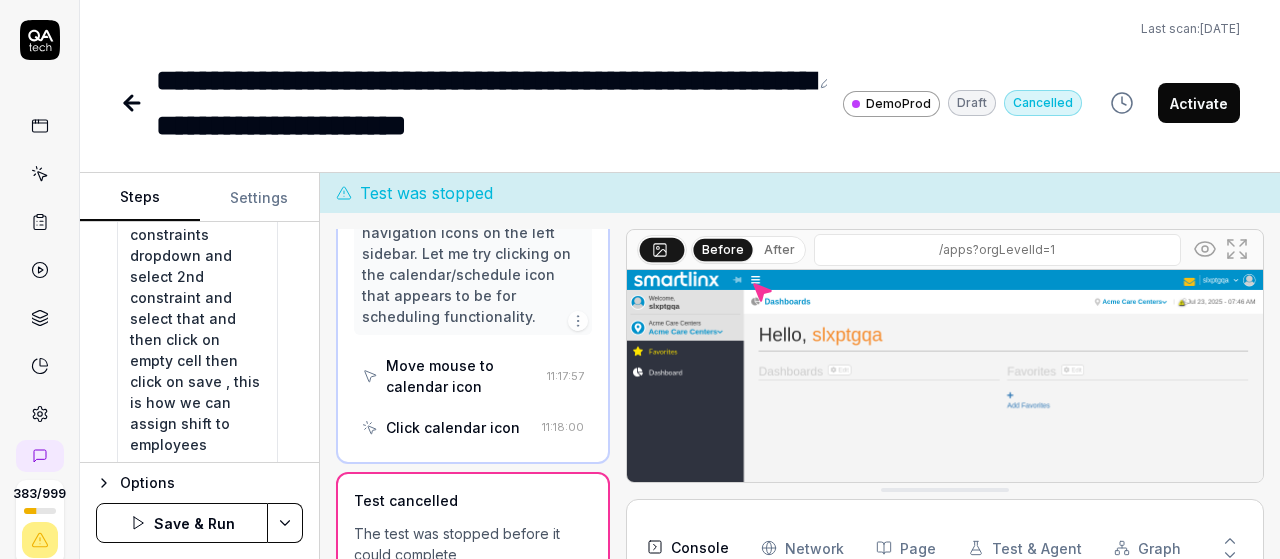 scroll, scrollTop: 1150, scrollLeft: 0, axis: vertical 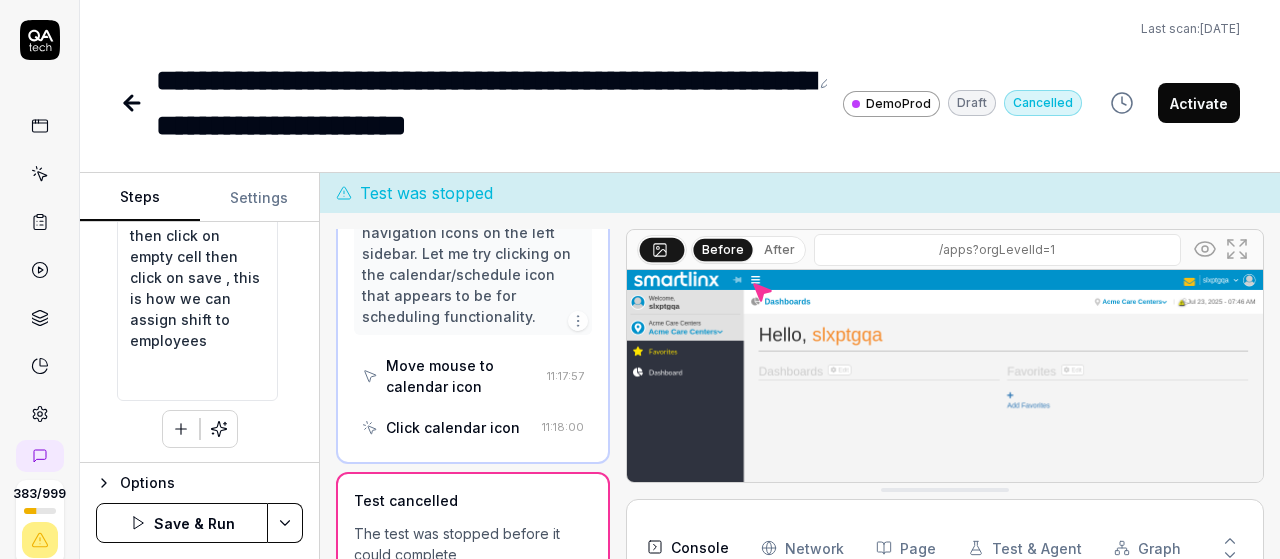 click 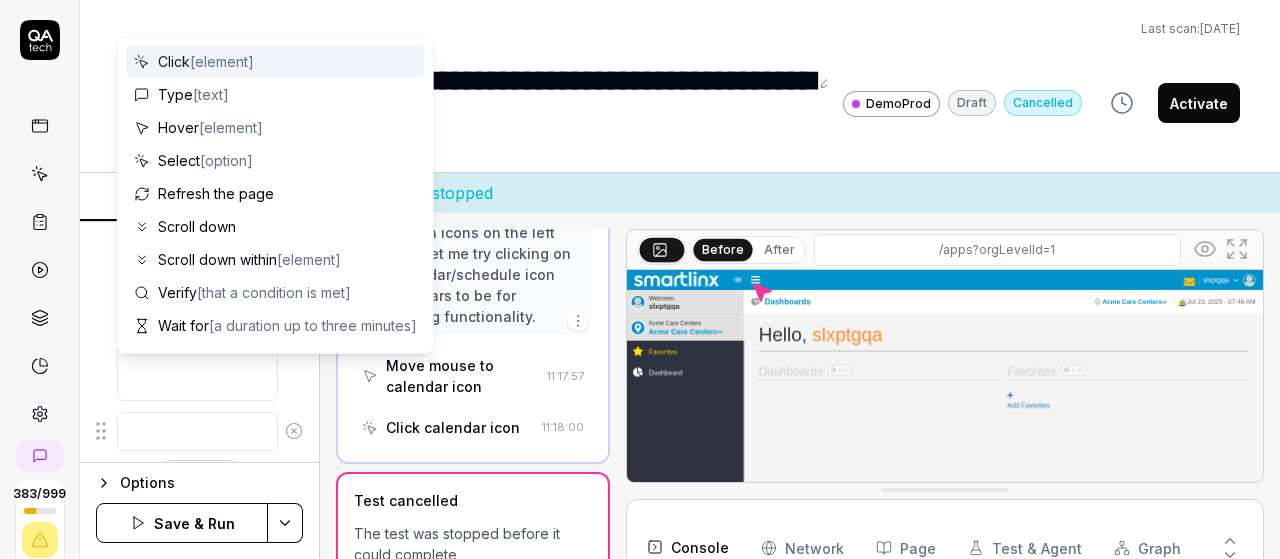 scroll, scrollTop: 1199, scrollLeft: 0, axis: vertical 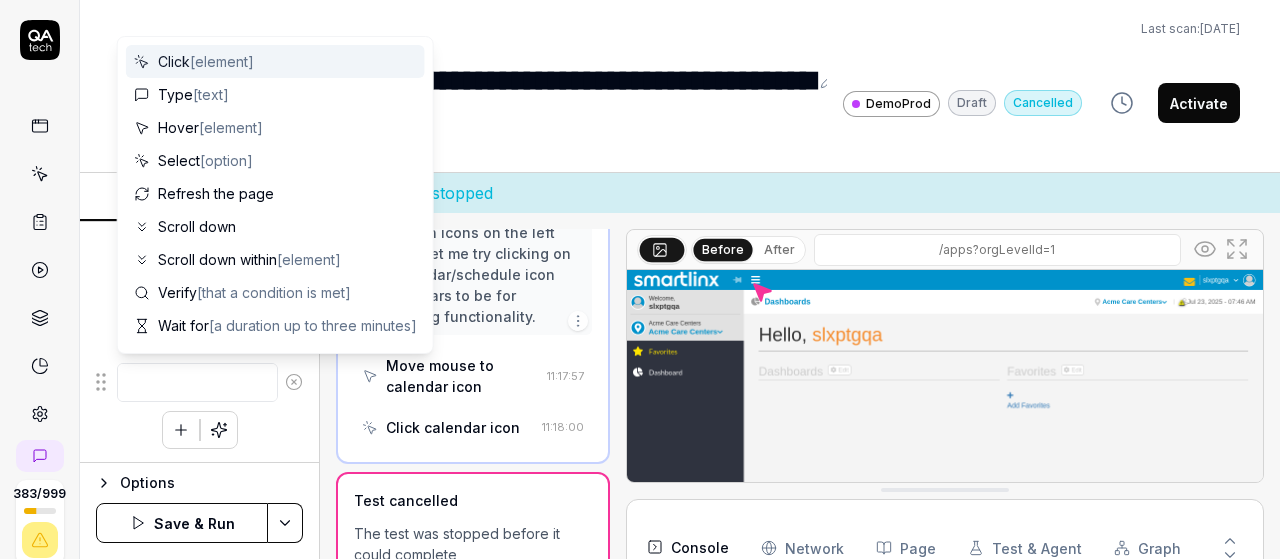click at bounding box center [197, 382] 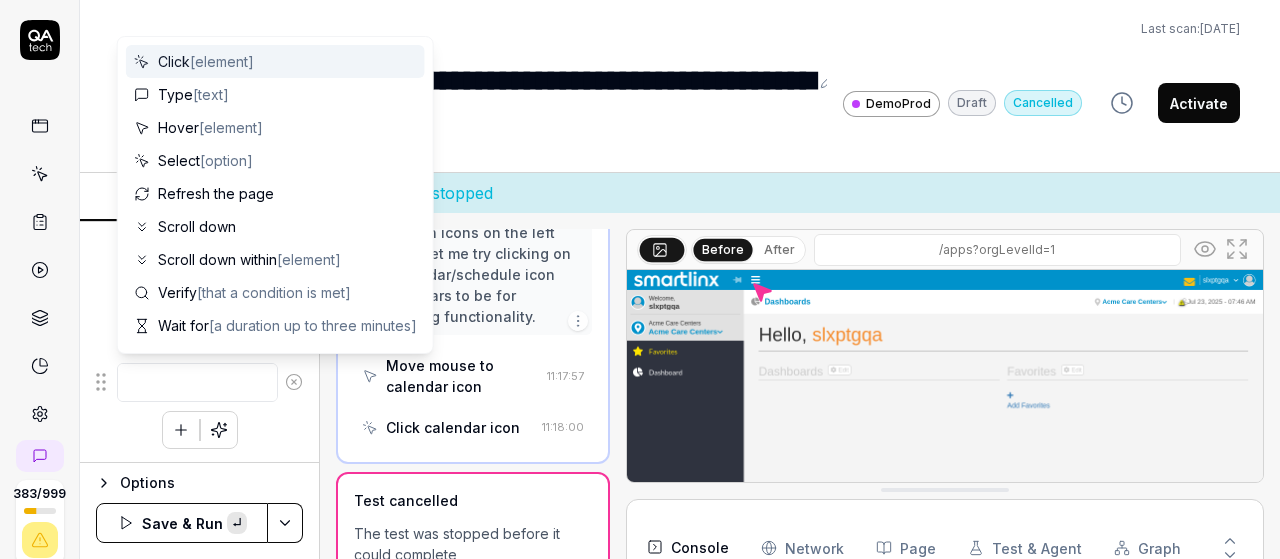 type on "*" 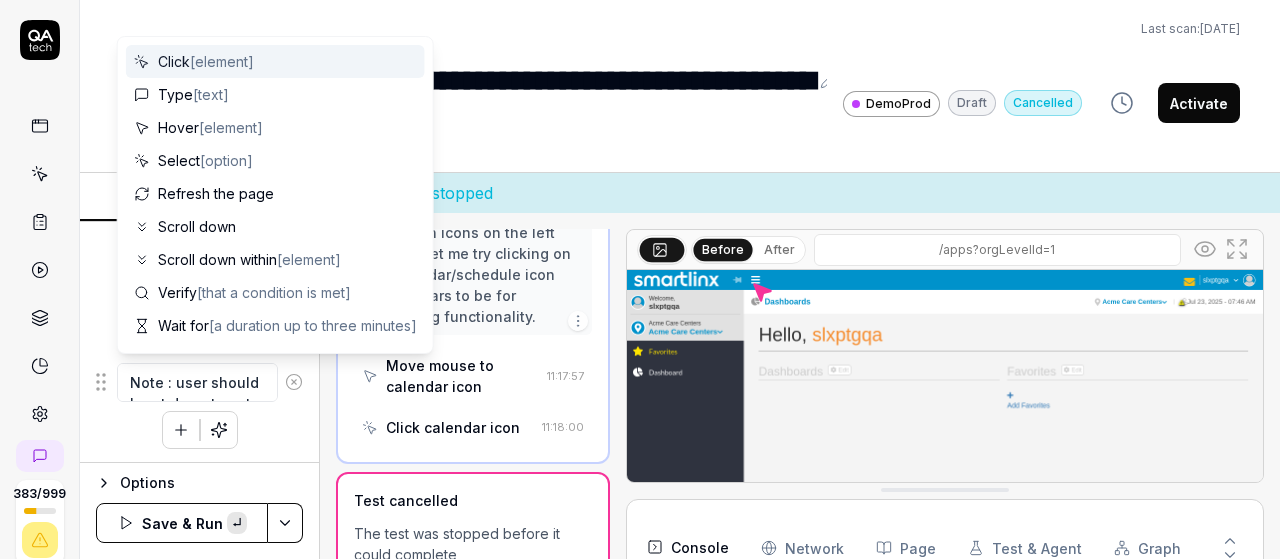 scroll, scrollTop: 74, scrollLeft: 0, axis: vertical 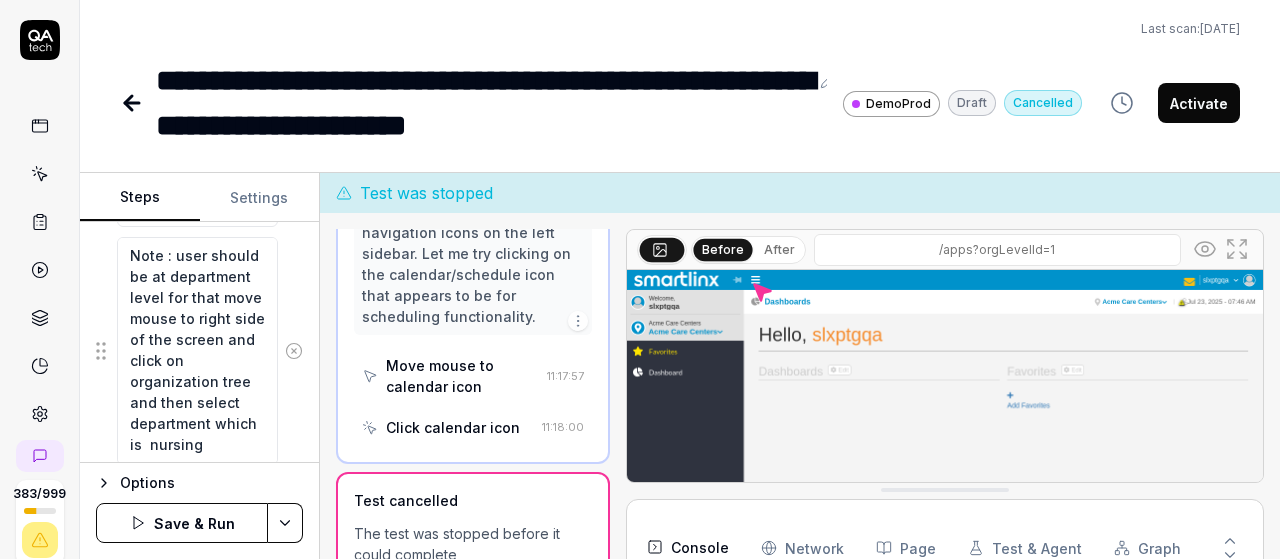 type on "Note : user should be at department level for that move mouse to right side of the screen and click on organization tree and then select department which is  nursing" 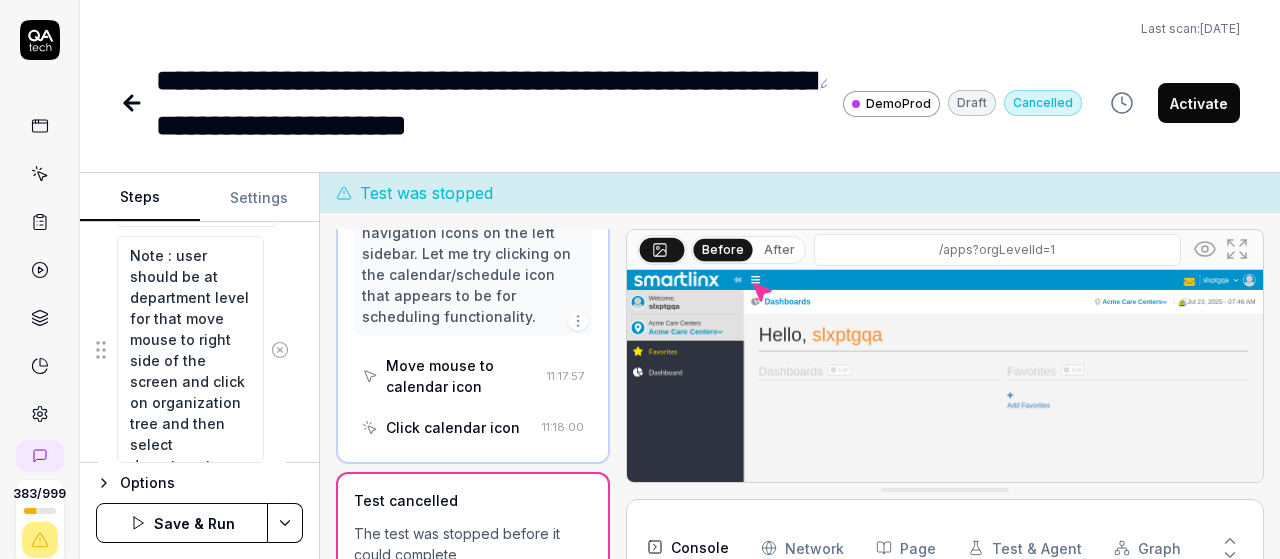 scroll, scrollTop: 0, scrollLeft: 0, axis: both 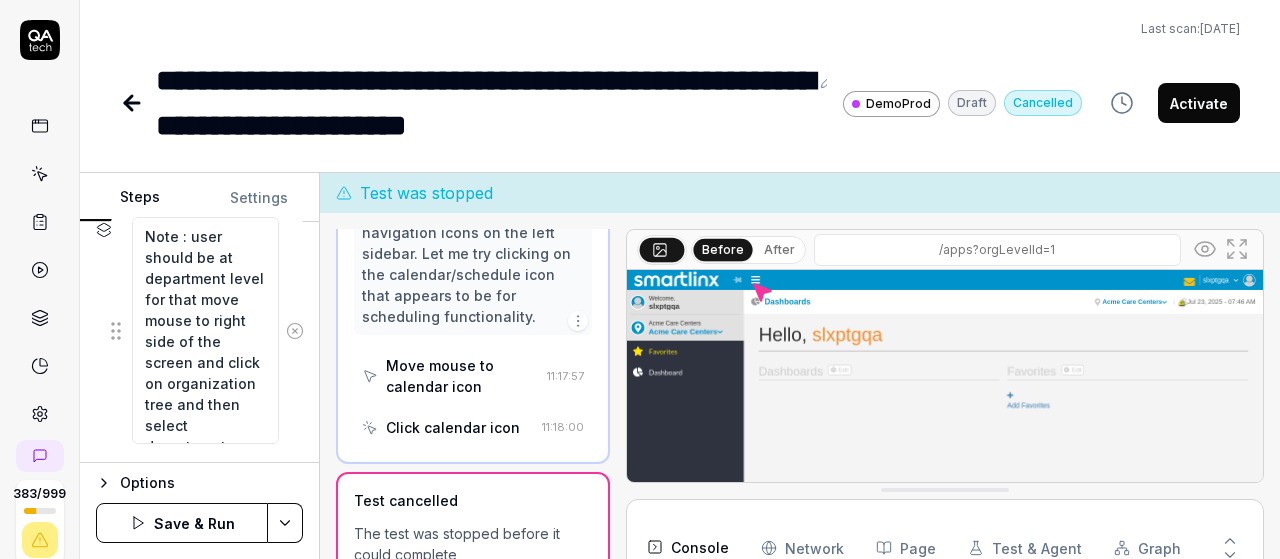 drag, startPoint x: 102, startPoint y: 355, endPoint x: 117, endPoint y: 335, distance: 25 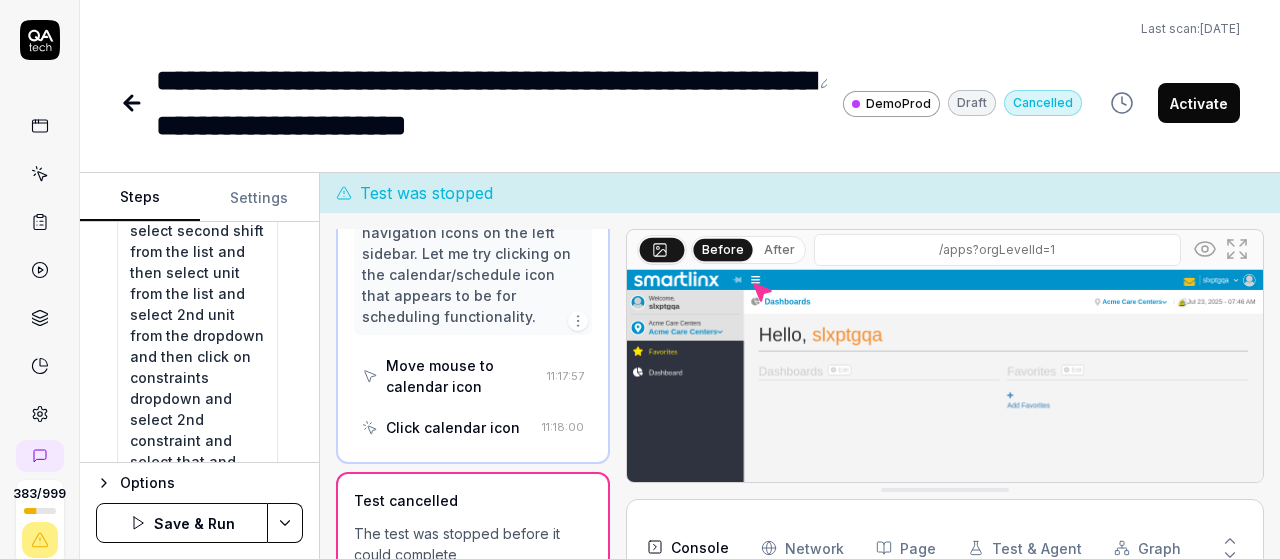 scroll, scrollTop: 1386, scrollLeft: 0, axis: vertical 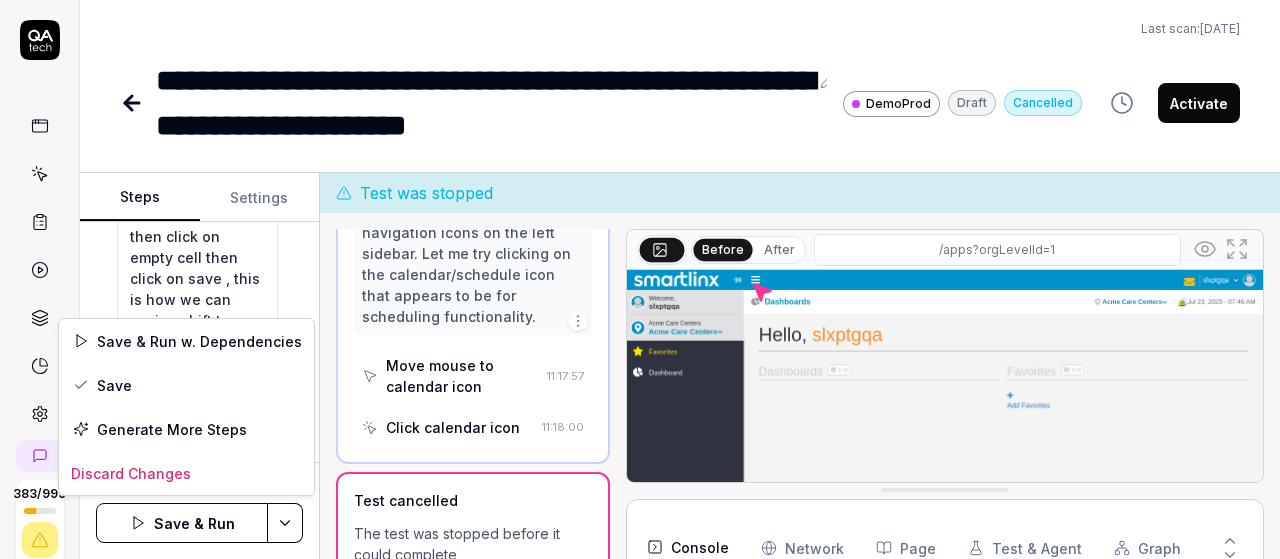 click on "**********" at bounding box center [640, 279] 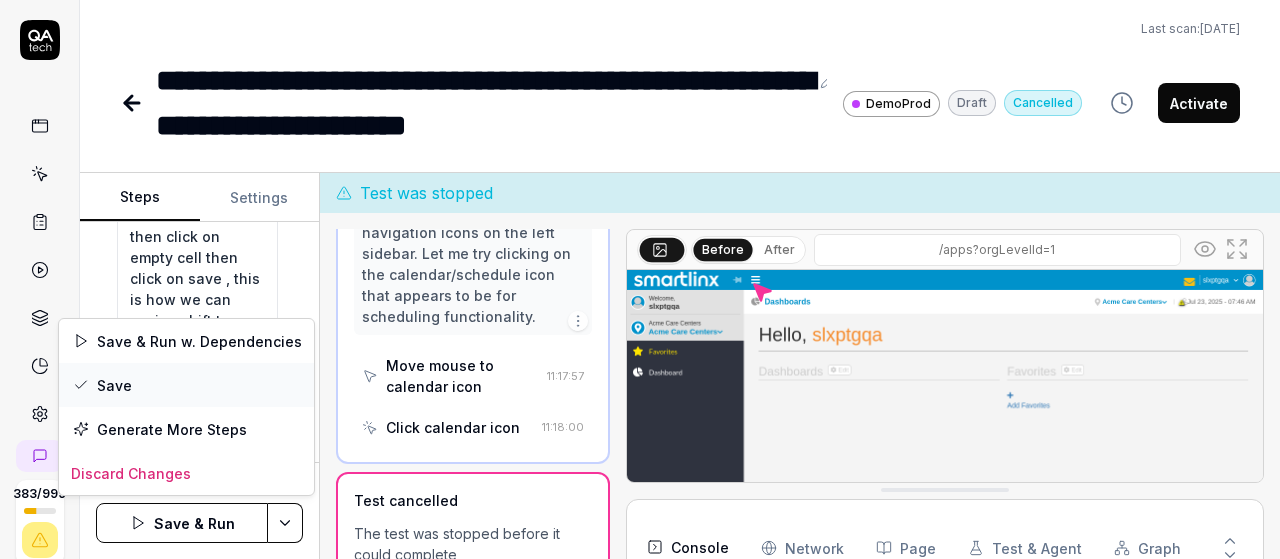 click on "Save" at bounding box center (186, 385) 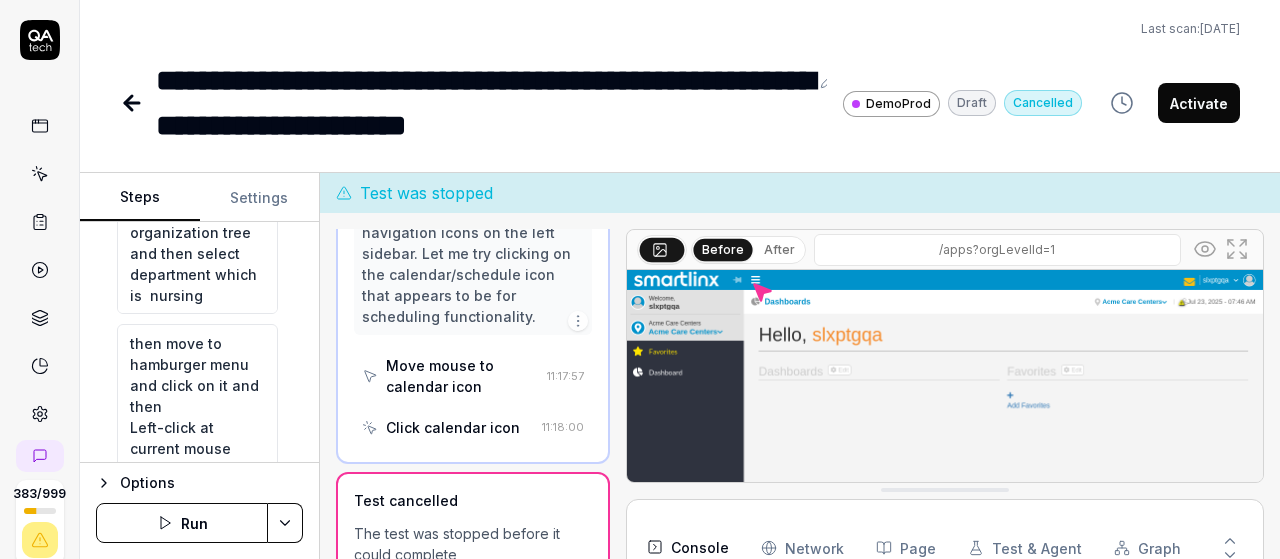 scroll, scrollTop: 458, scrollLeft: 0, axis: vertical 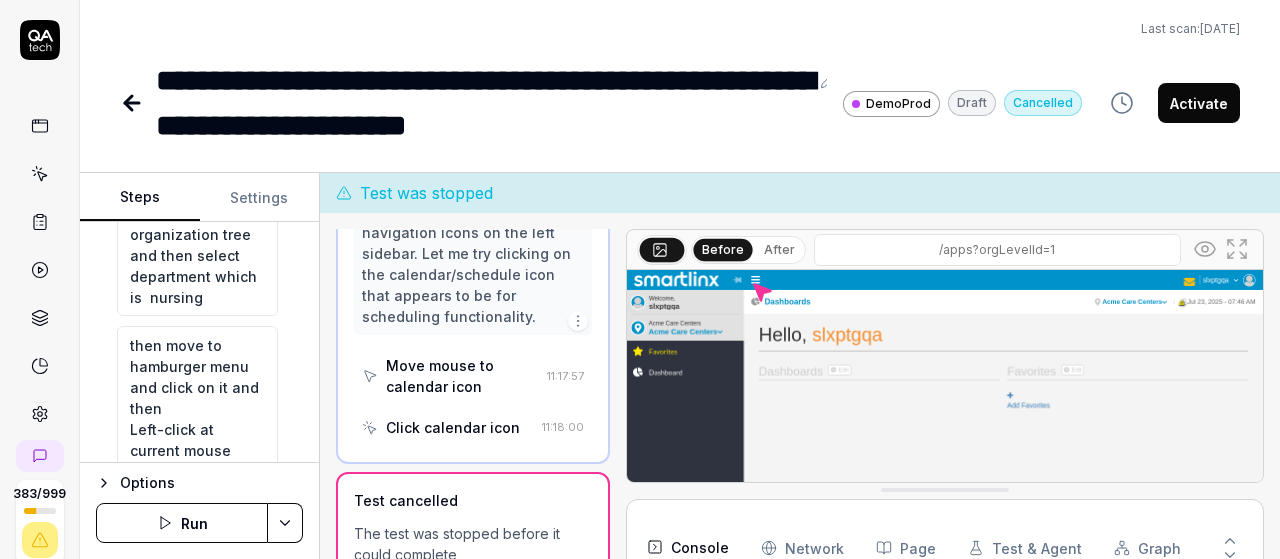 click on "Run" at bounding box center (182, 523) 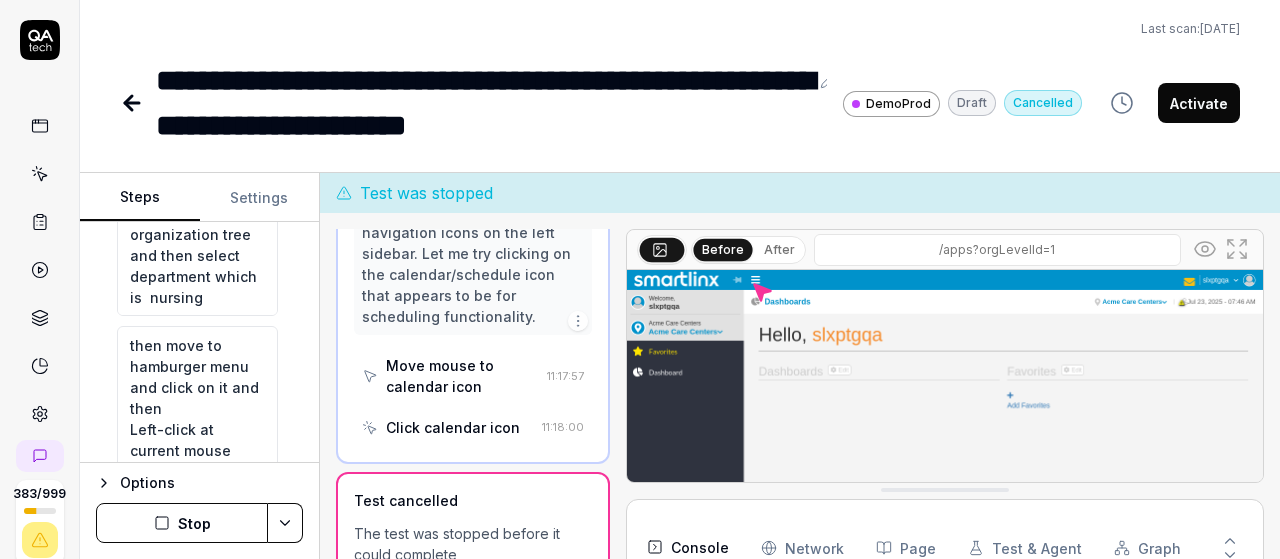 type on "*" 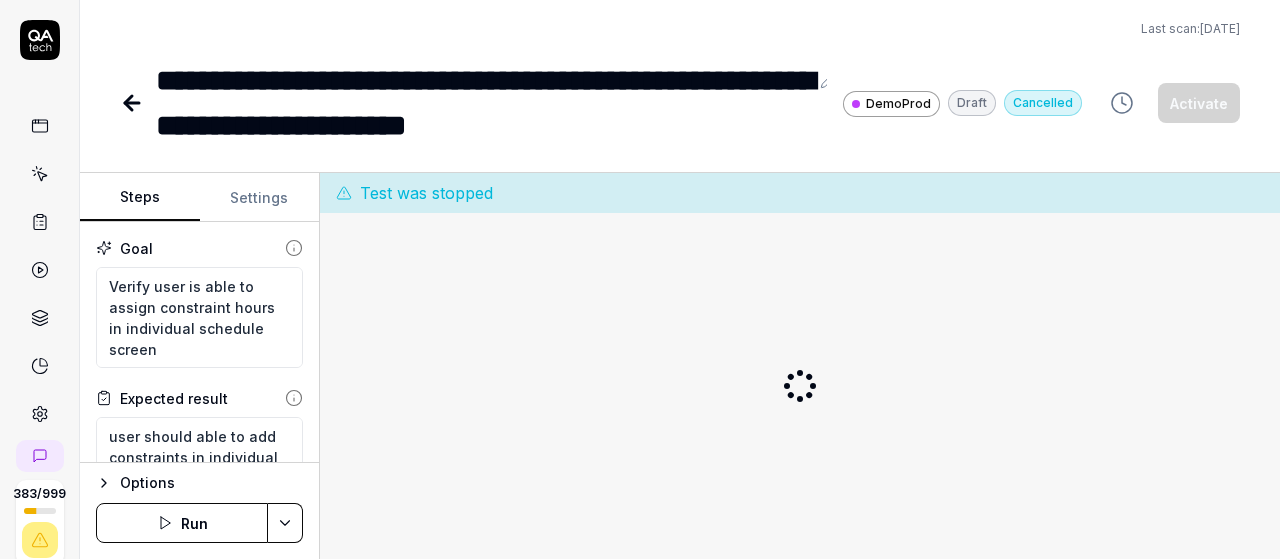 scroll, scrollTop: 0, scrollLeft: 0, axis: both 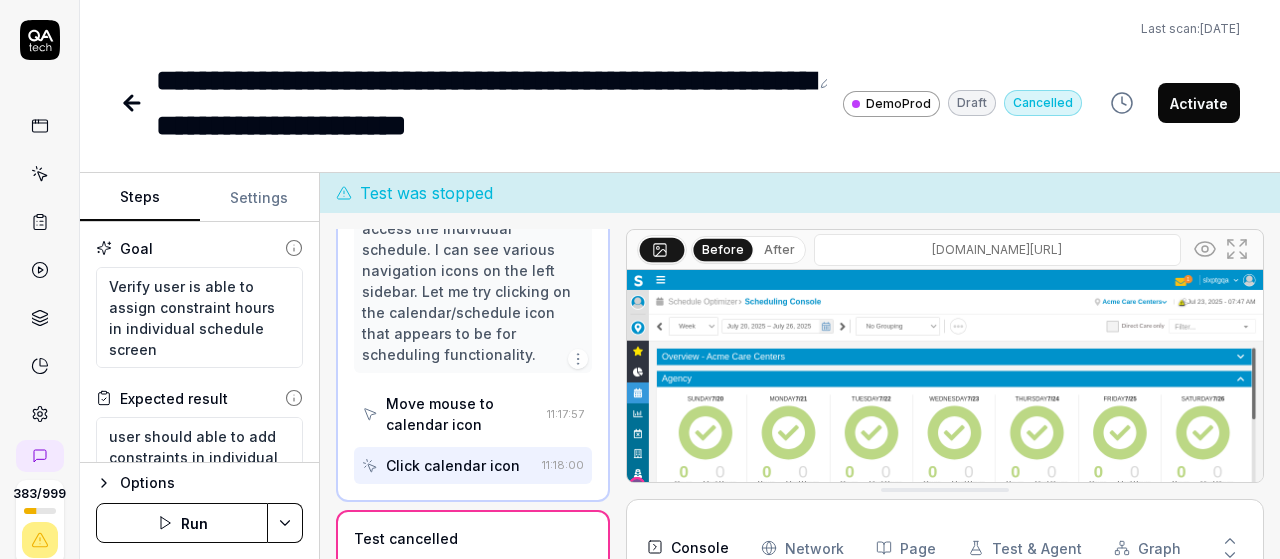 click on "Run" at bounding box center (182, 523) 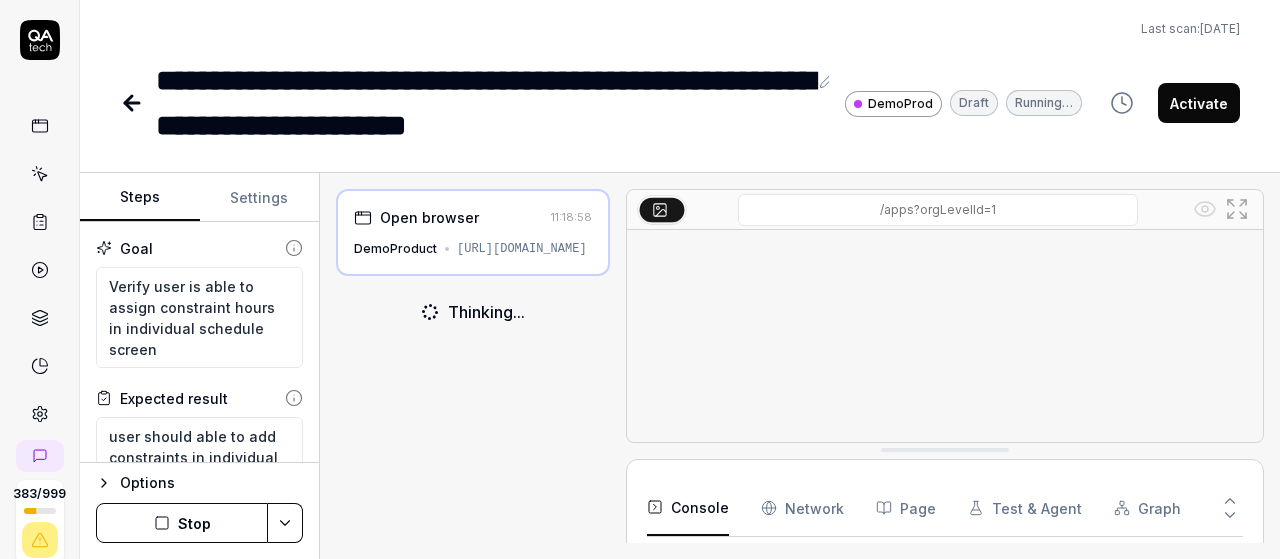 scroll, scrollTop: 32, scrollLeft: 0, axis: vertical 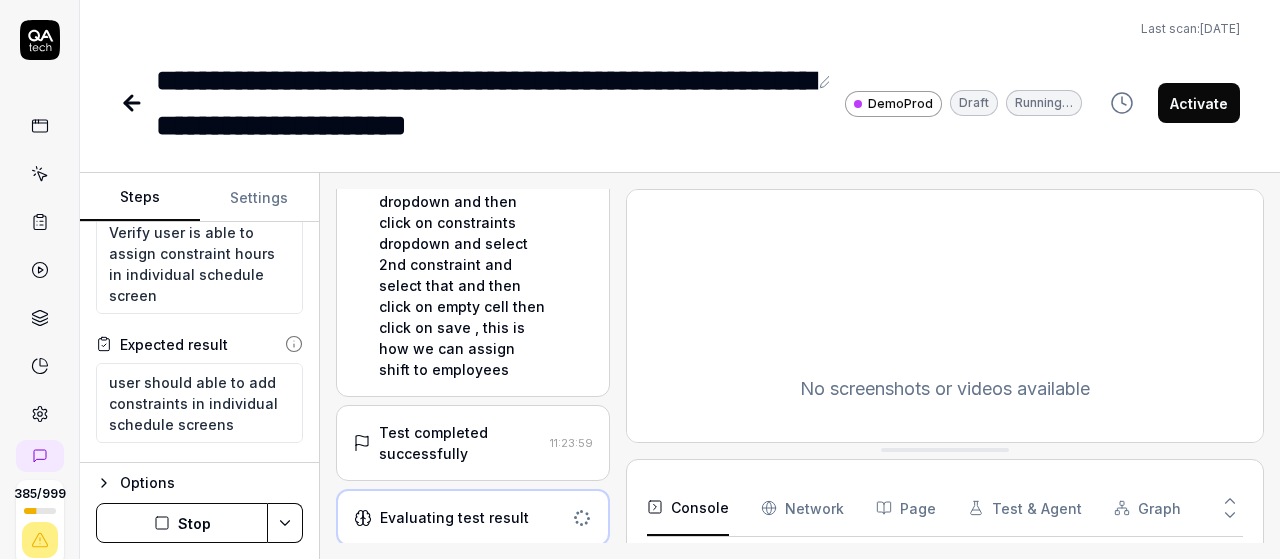 click on "then move to hamburger menu and click on it and then
Left-click at current mouse position to select 'Schedule Optimizer'
Left-click at current mouse position to select 'Schedule'
Left-click at current mouse position to select 'individual schedule'
Wait for 3 seconds for the page to load completely
for move your mouse to edit and select position and assign shifts by clicking on shift dropdown and select second shift from the list and then select unit from the list and select 2nd unit from the dropdown and then click on constraints dropdown and select 2nd constraint and select that and then click on empty cell then click on save , this is how we can assign shift to employees" at bounding box center (463, 33) 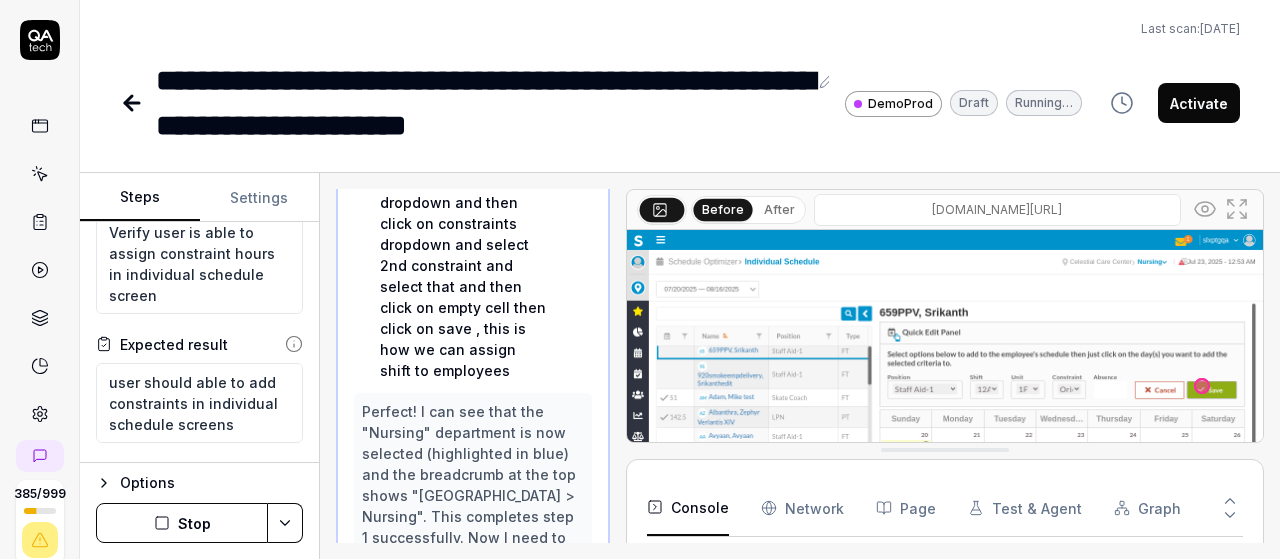 scroll, scrollTop: 8338, scrollLeft: 0, axis: vertical 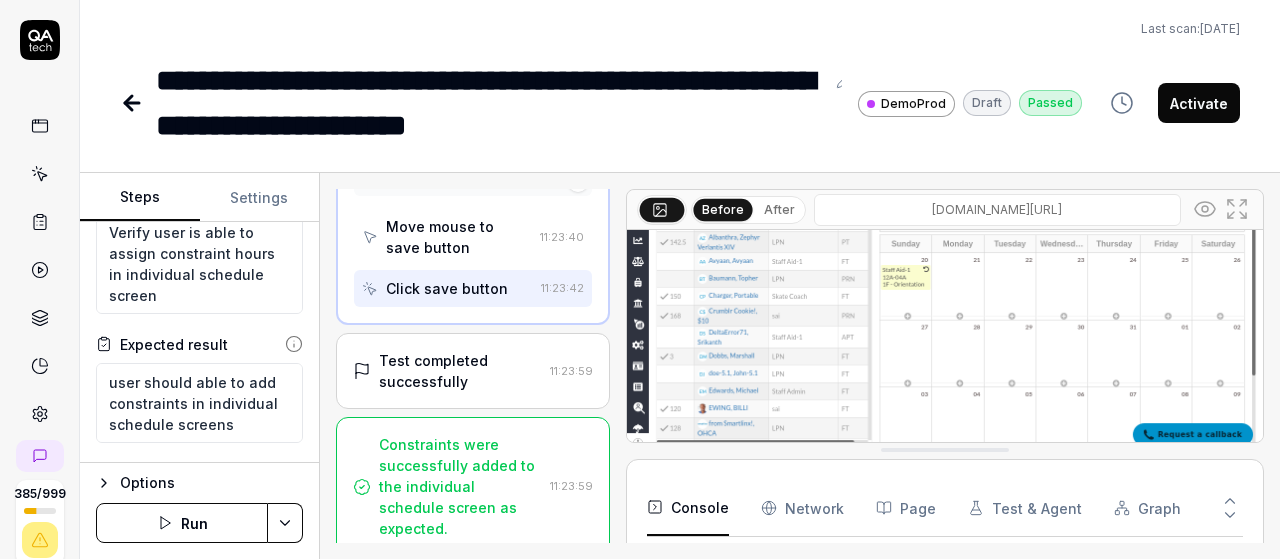 click on "Move mouse to save button" at bounding box center [459, 237] 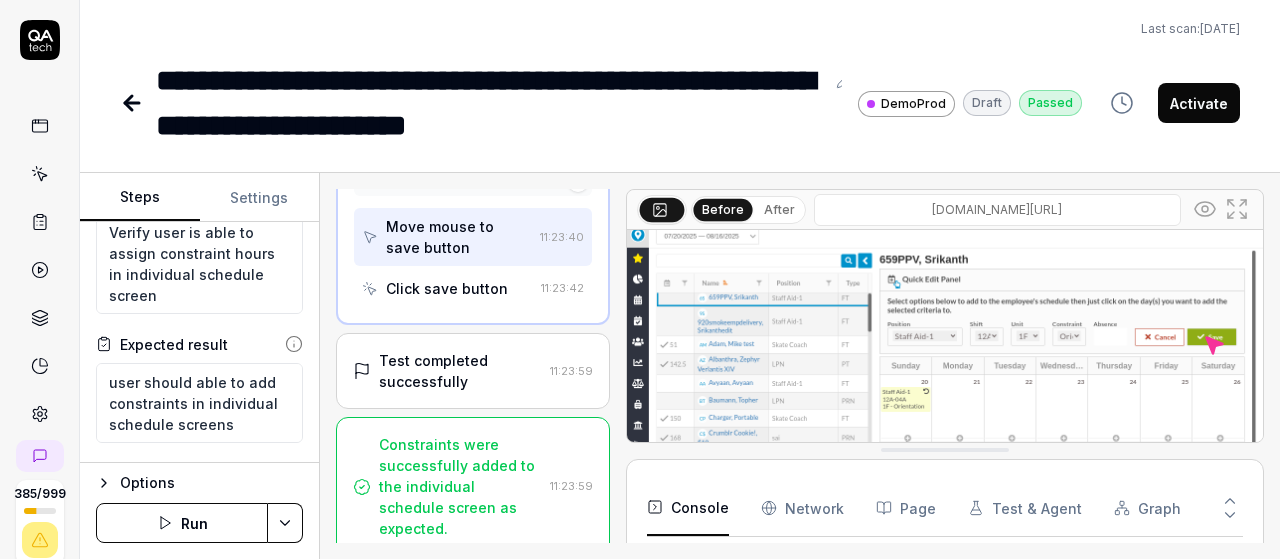 scroll, scrollTop: 62, scrollLeft: 0, axis: vertical 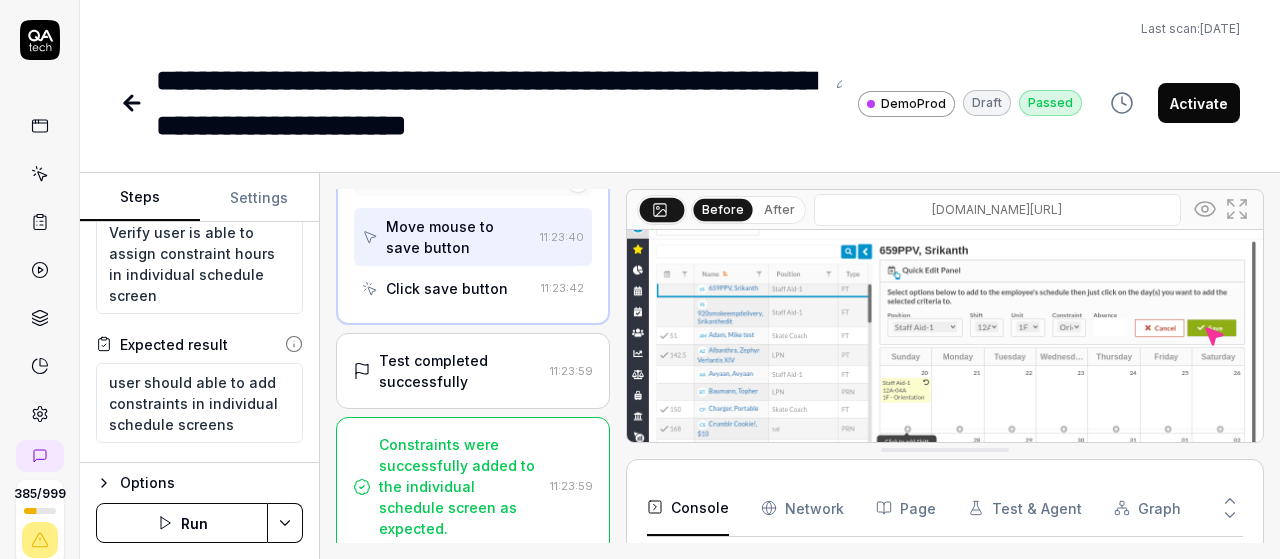 click on "Click save button" at bounding box center (447, 288) 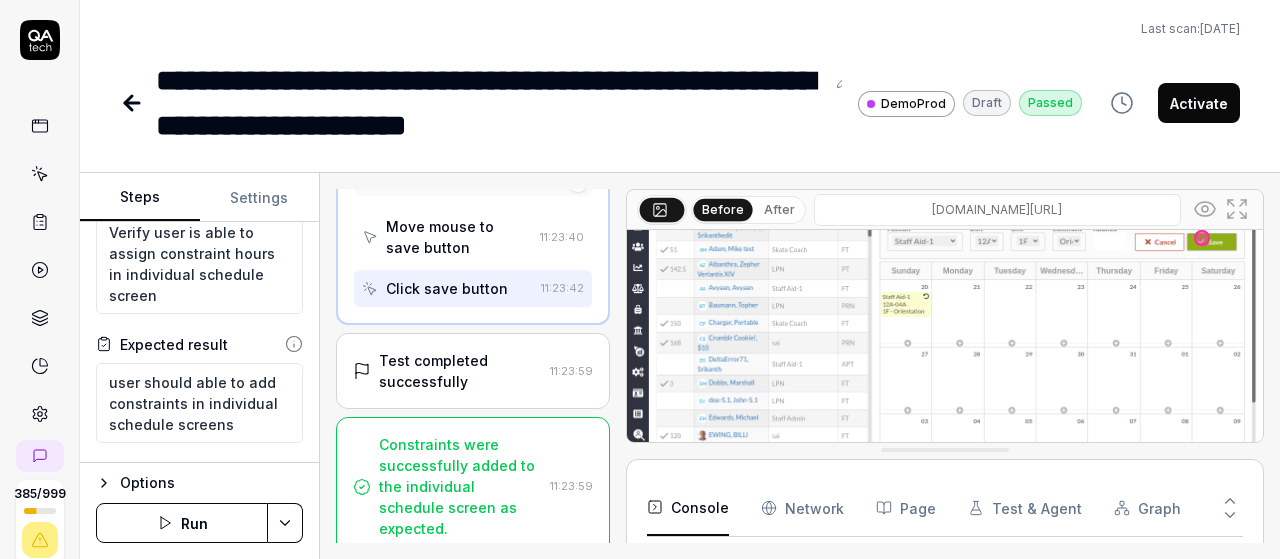 scroll, scrollTop: 175, scrollLeft: 0, axis: vertical 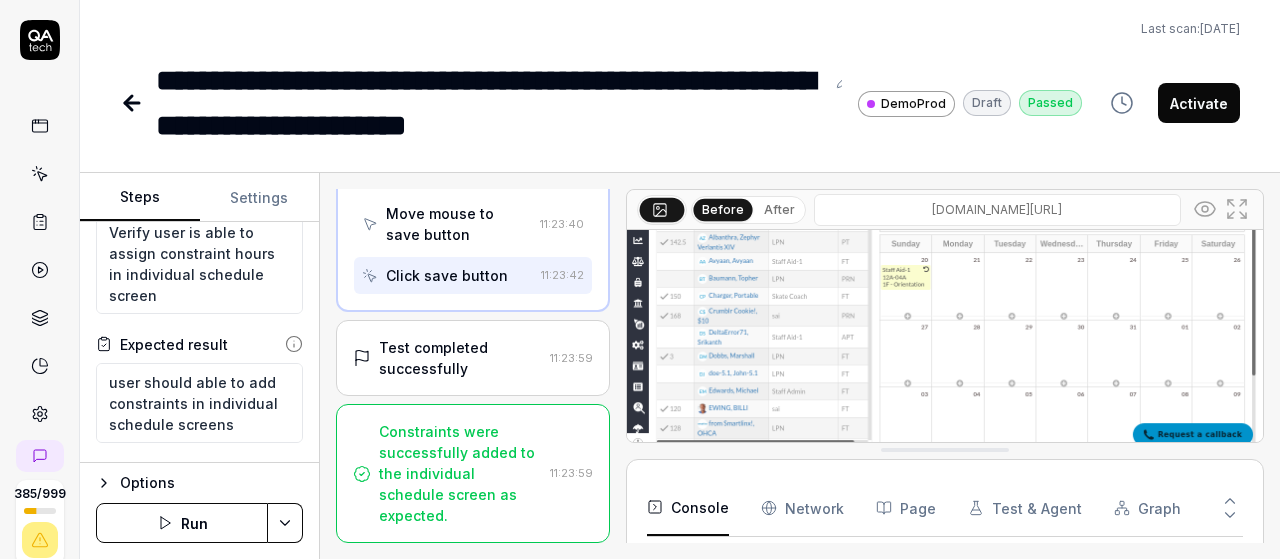 click on "Activate" at bounding box center [1199, 103] 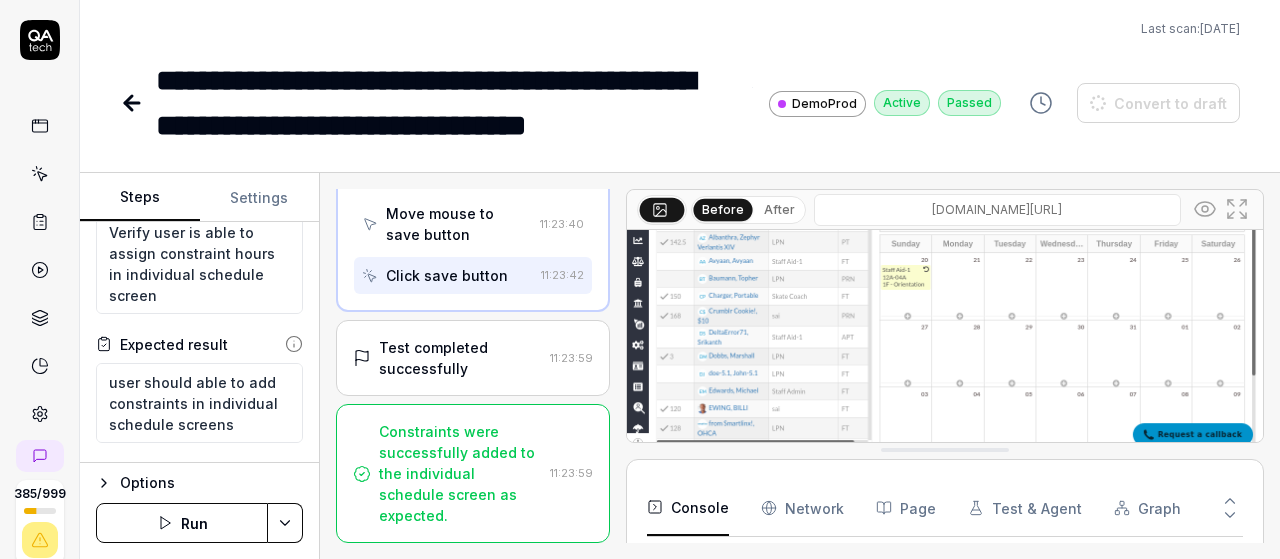 type on "*" 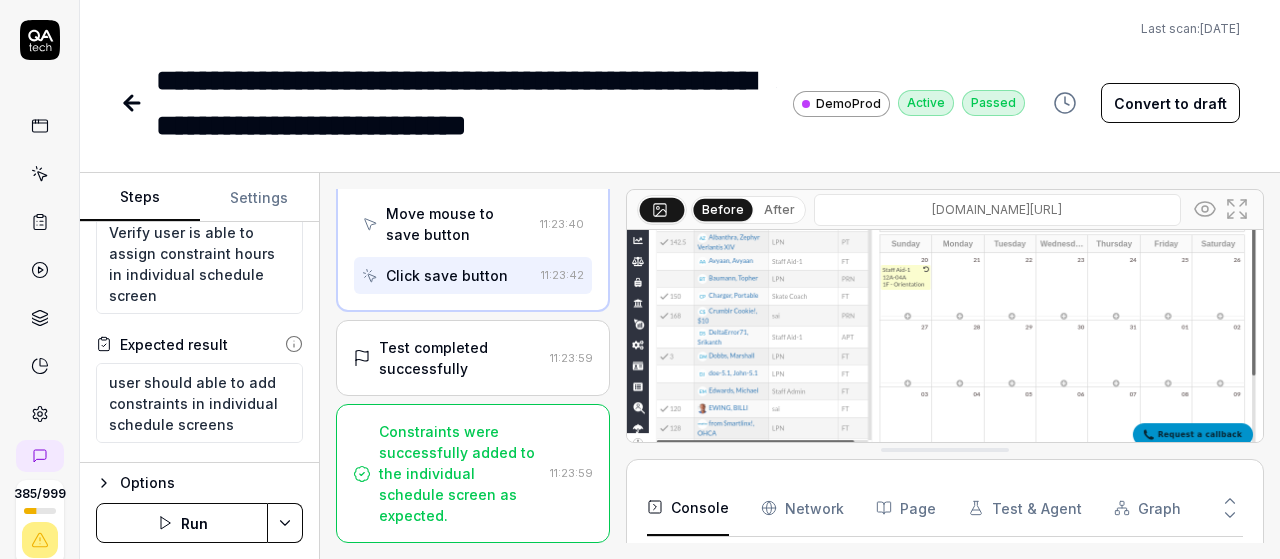 click 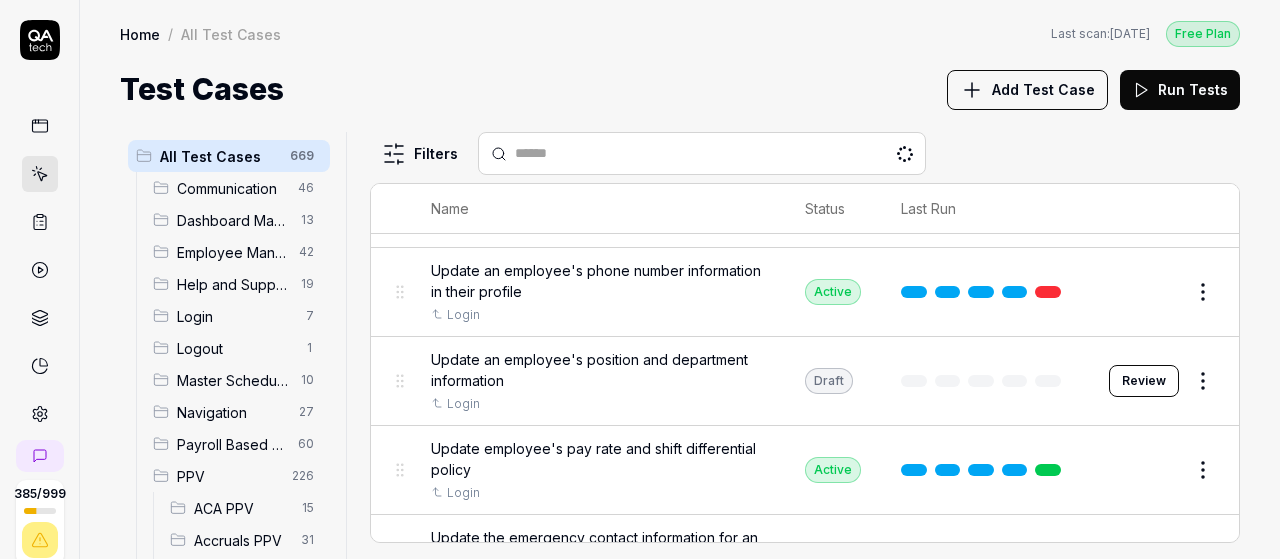 scroll, scrollTop: 9359, scrollLeft: 0, axis: vertical 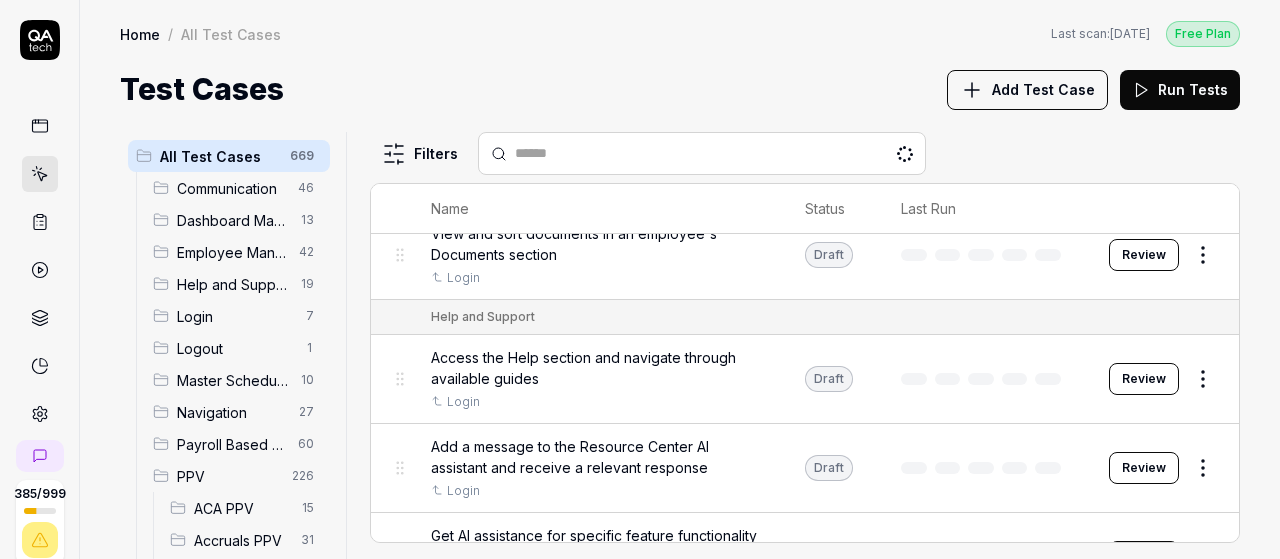click on "SO PPV" at bounding box center (240, 732) 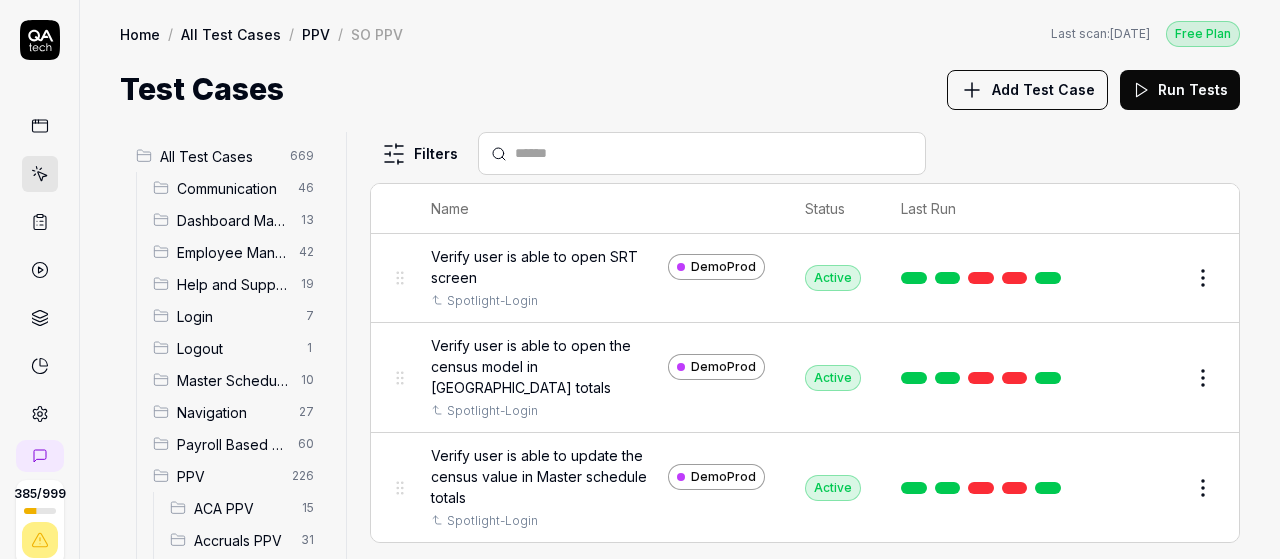 scroll, scrollTop: 338, scrollLeft: 0, axis: vertical 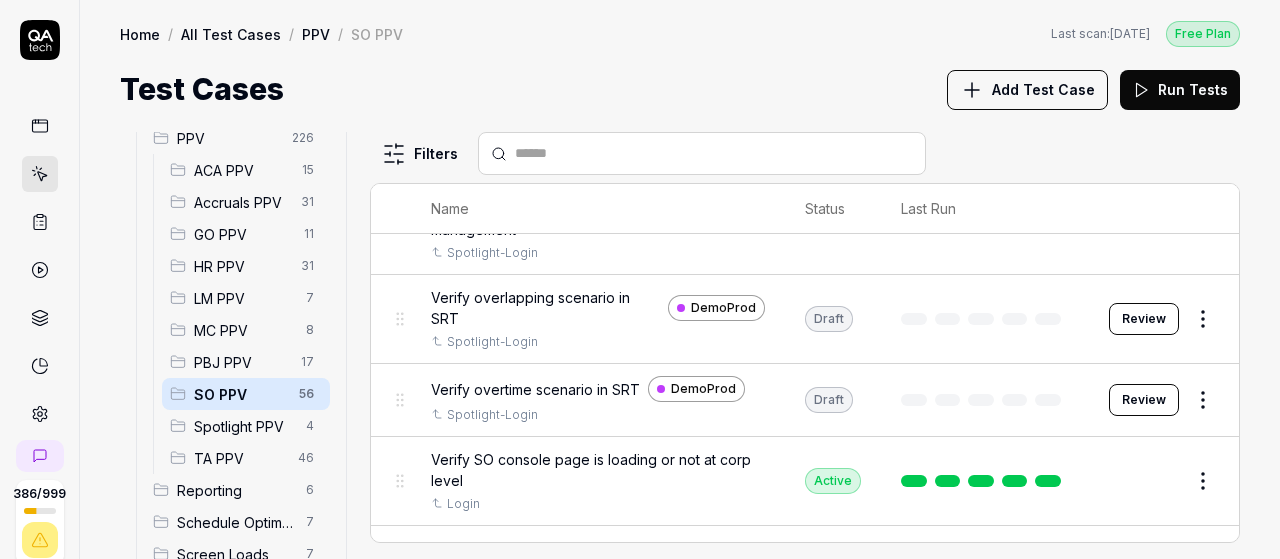 click on "Add Test Case" at bounding box center [1043, 89] 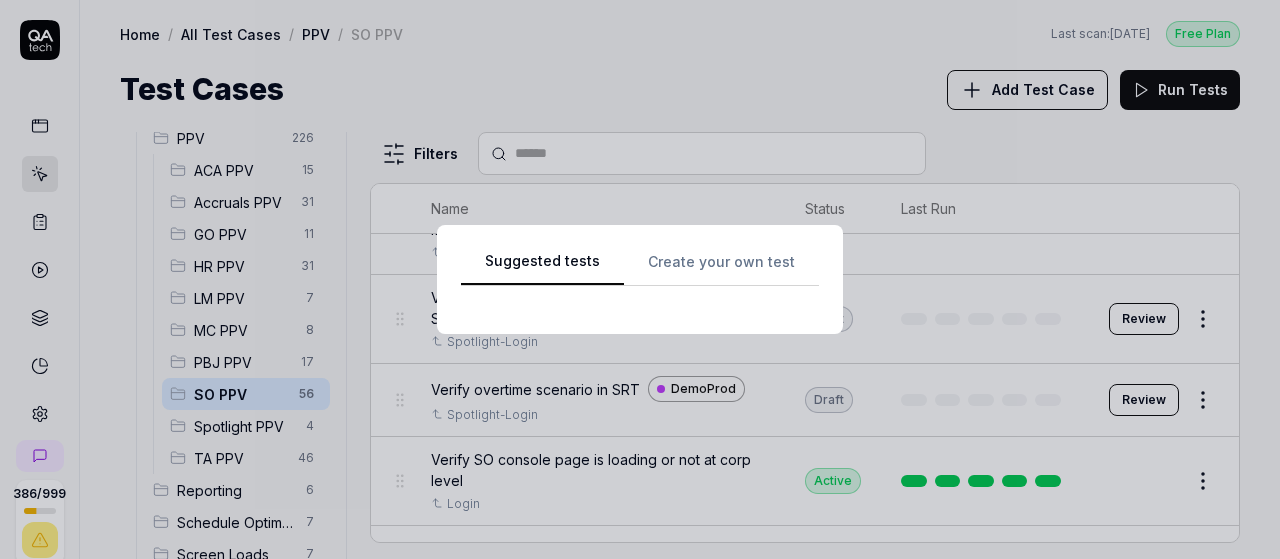 scroll, scrollTop: 0, scrollLeft: 0, axis: both 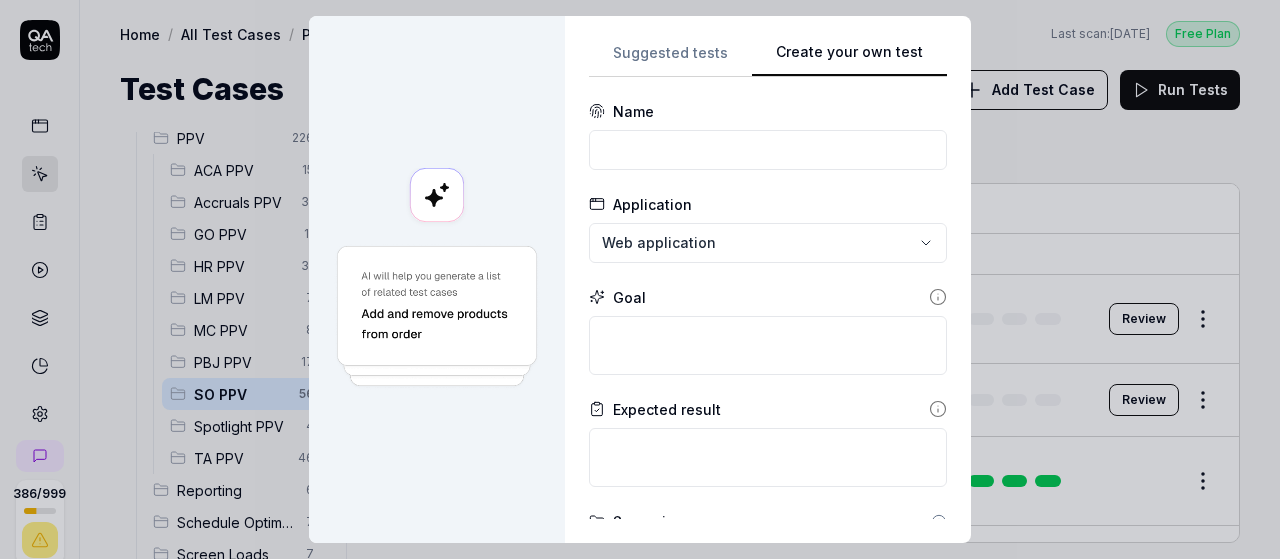 click on "Create your own test" at bounding box center [849, 59] 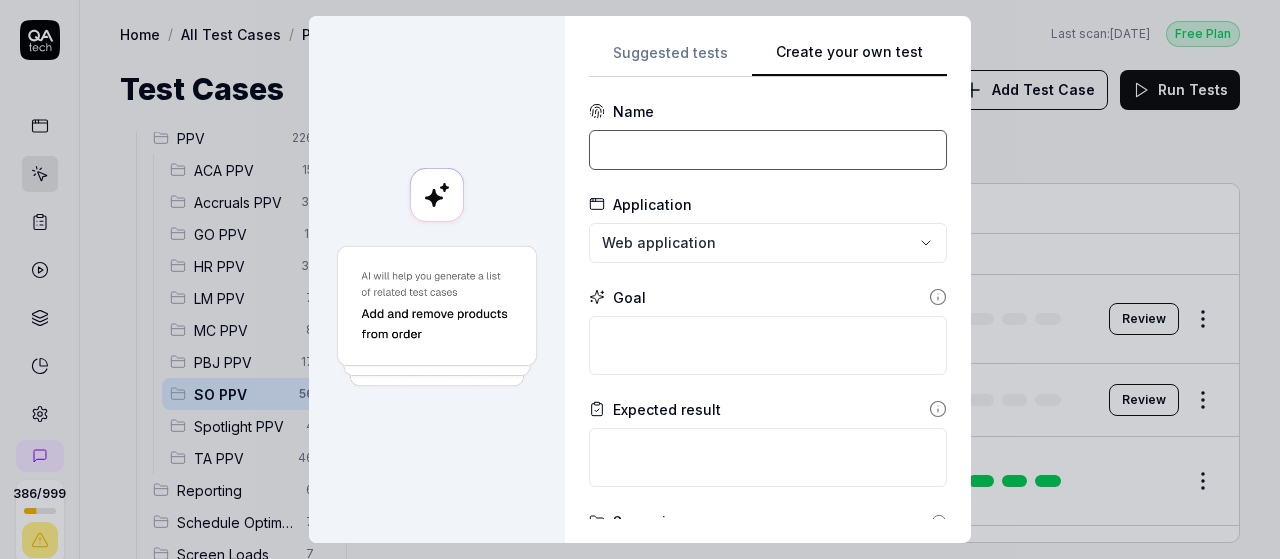 click at bounding box center (768, 150) 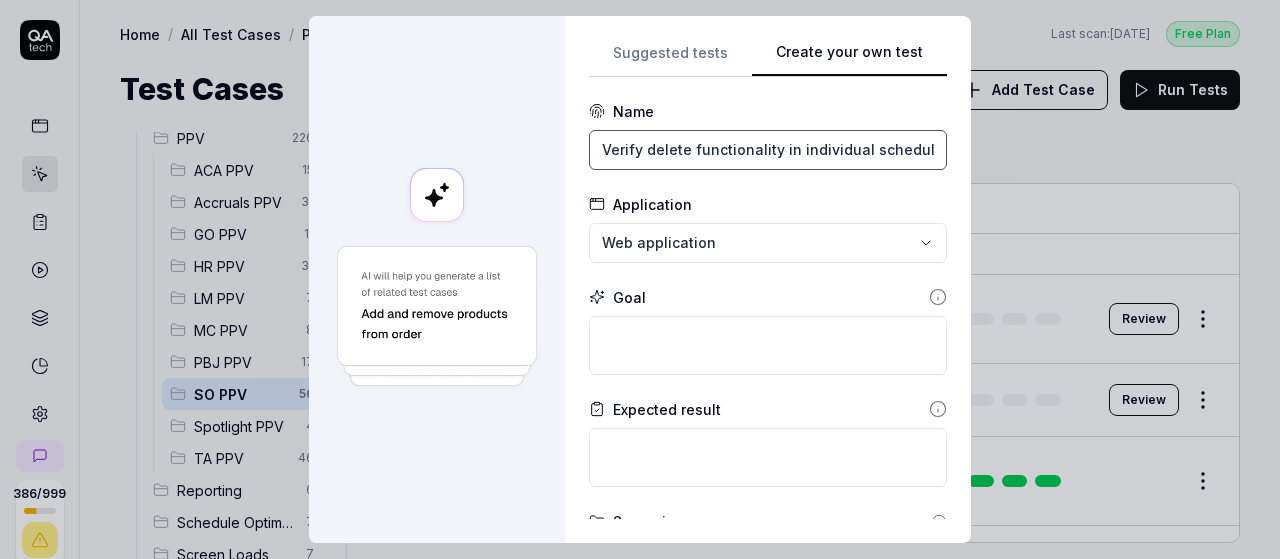scroll, scrollTop: 0, scrollLeft: 51, axis: horizontal 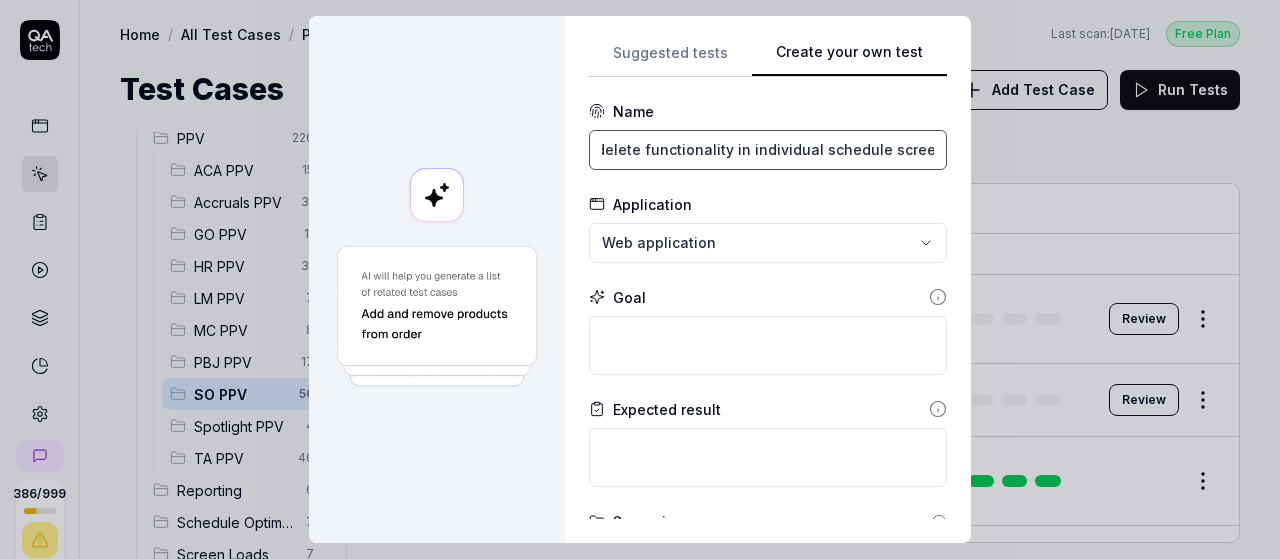 type on "Verify delete functionality in individual schedule screen" 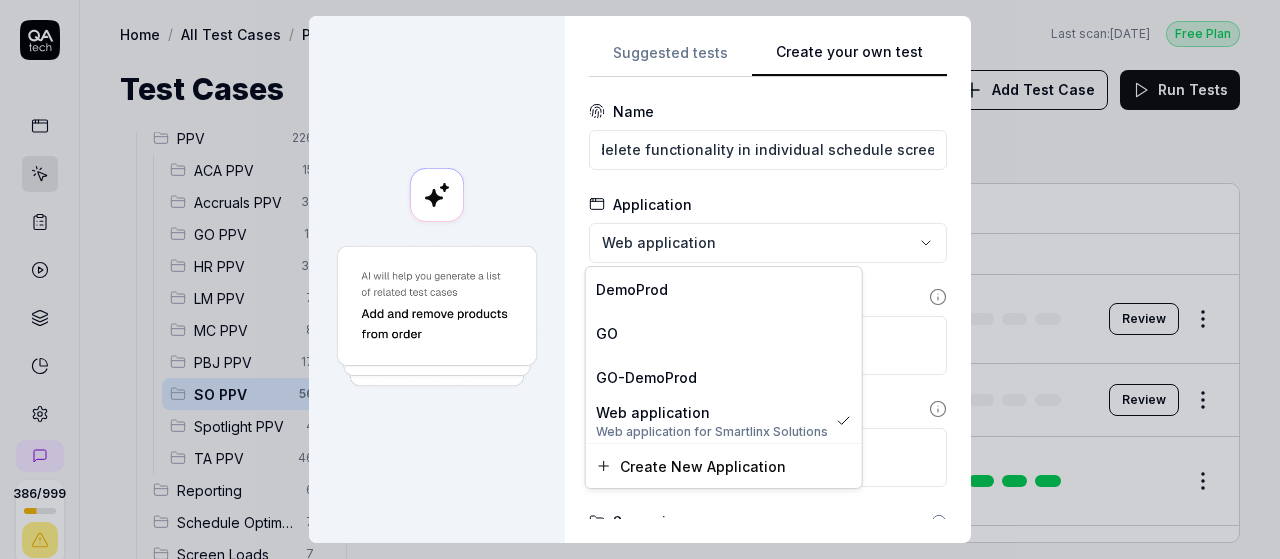 scroll, scrollTop: 0, scrollLeft: 0, axis: both 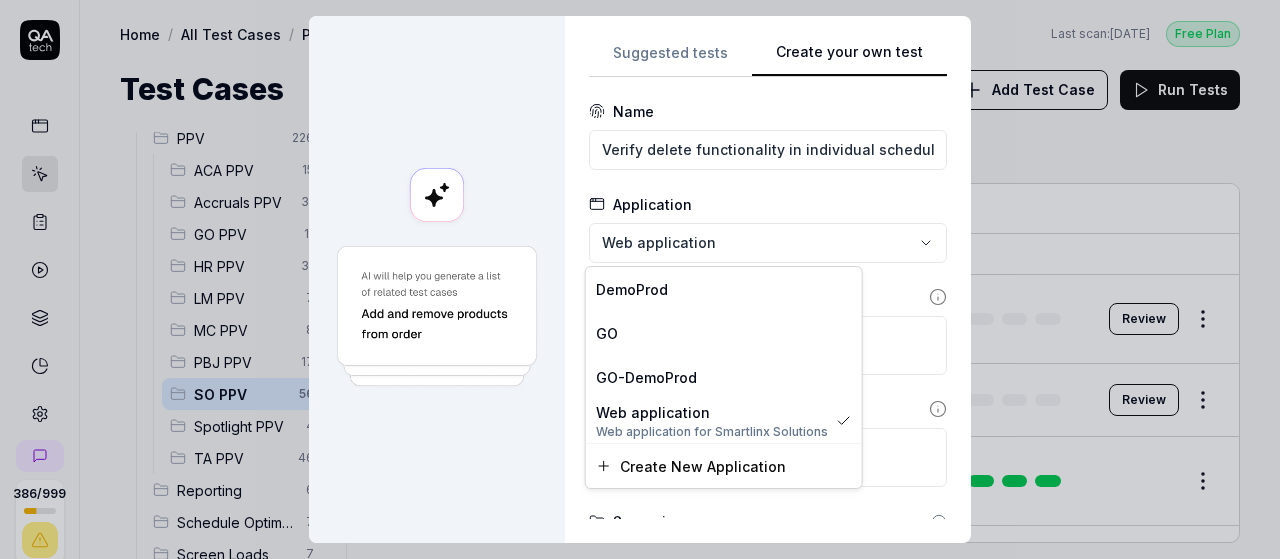 click on "**********" at bounding box center [640, 279] 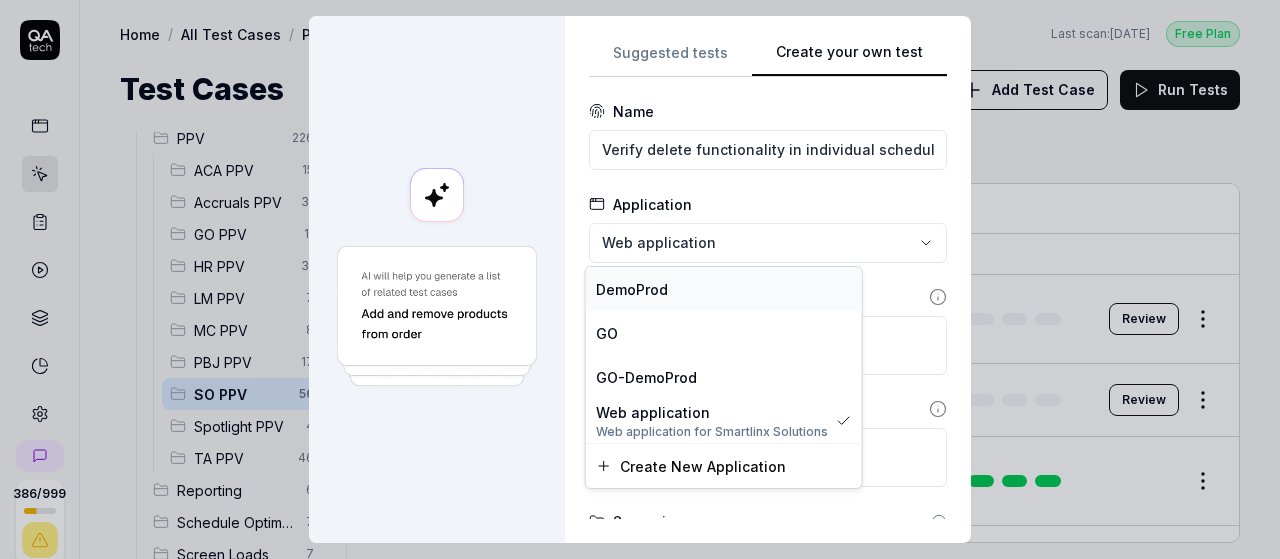 click on "DemoProd" at bounding box center (632, 289) 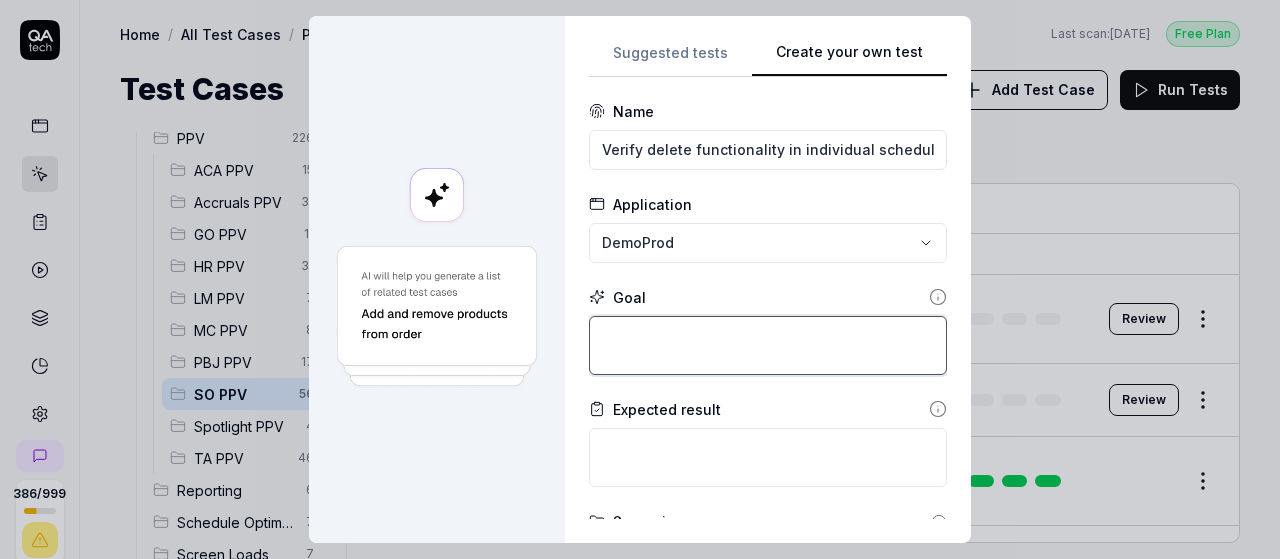 click at bounding box center (768, 345) 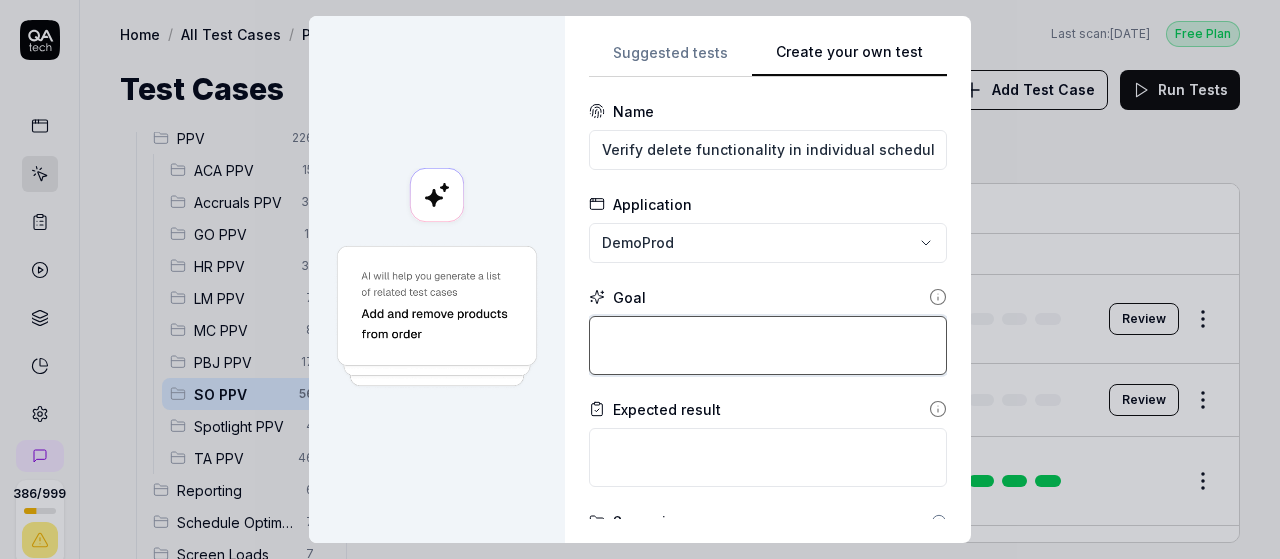 paste on "Verify delete functionality in individual schedule screen" 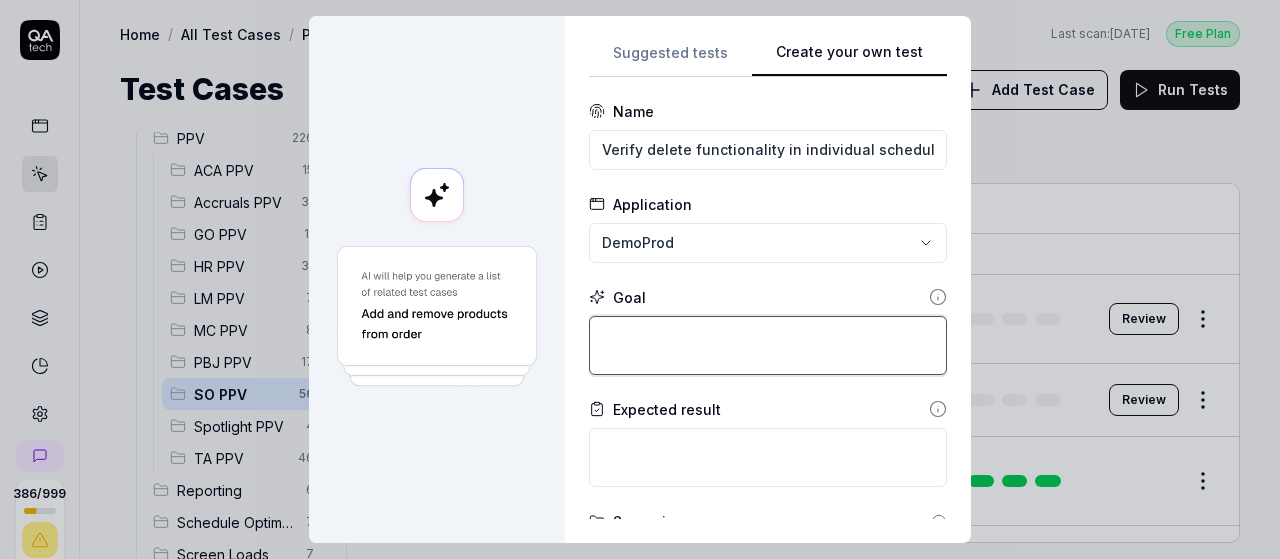 type on "*" 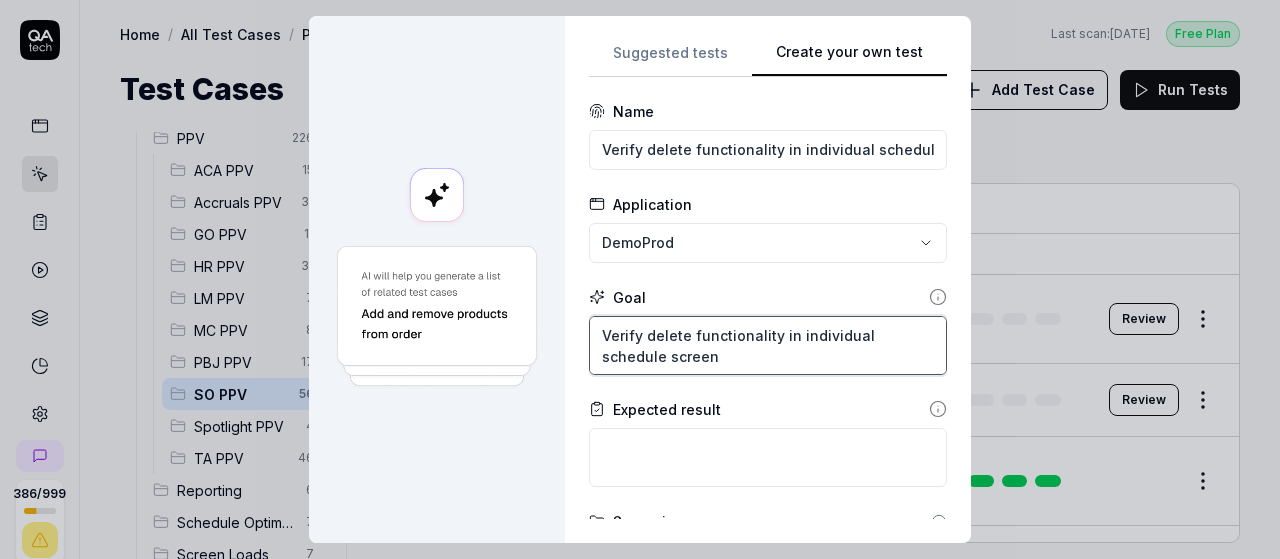 scroll, scrollTop: 33, scrollLeft: 0, axis: vertical 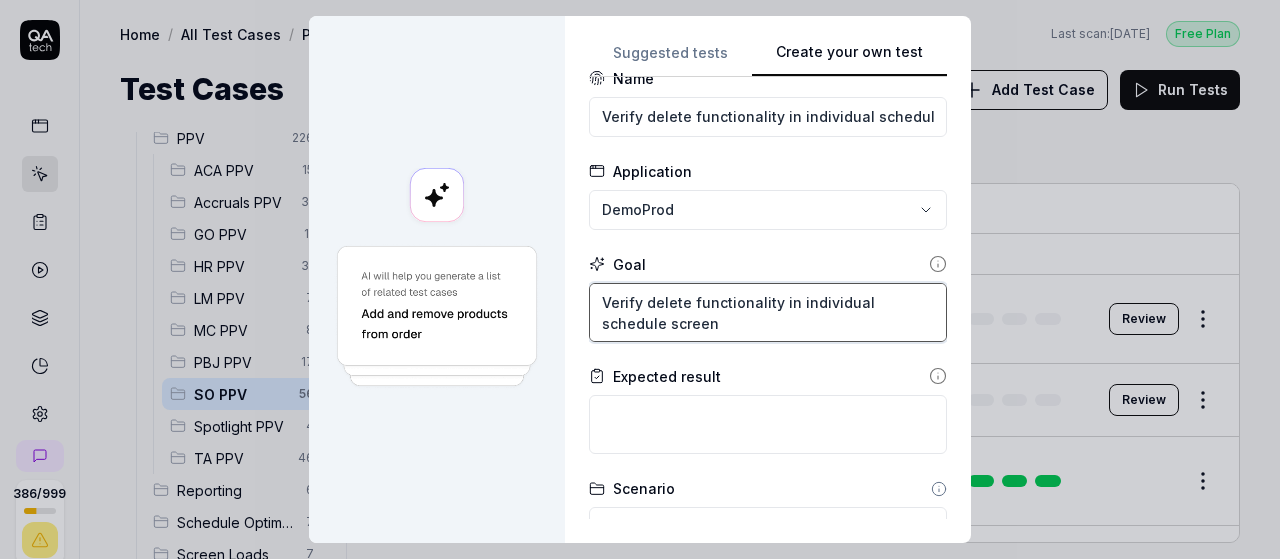 type on "Verify delete functionality in individual schedule screen" 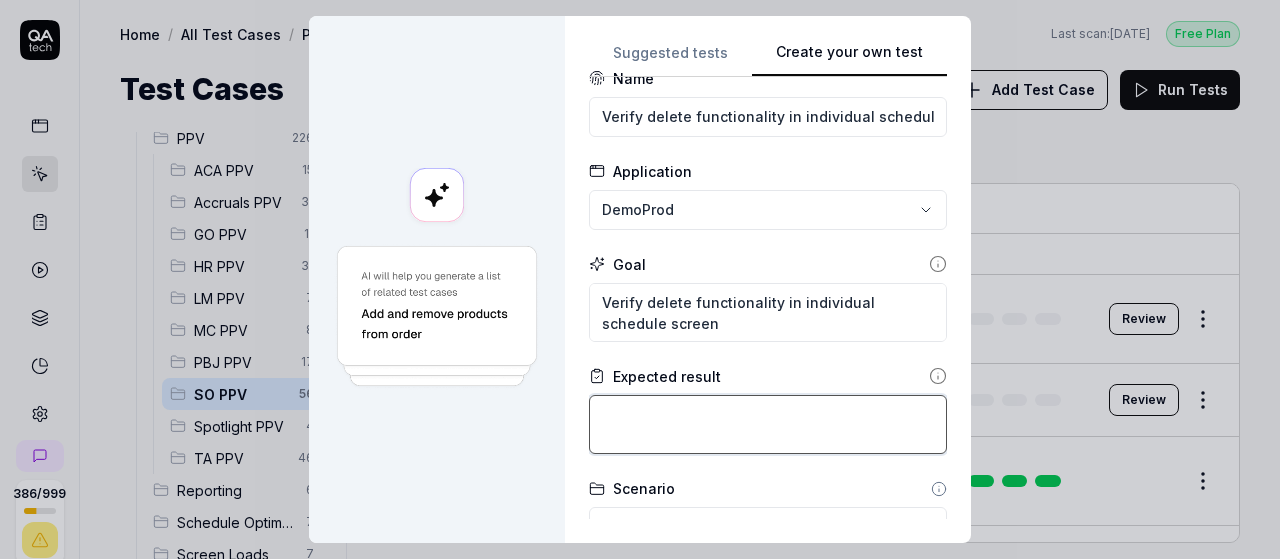click at bounding box center [768, 424] 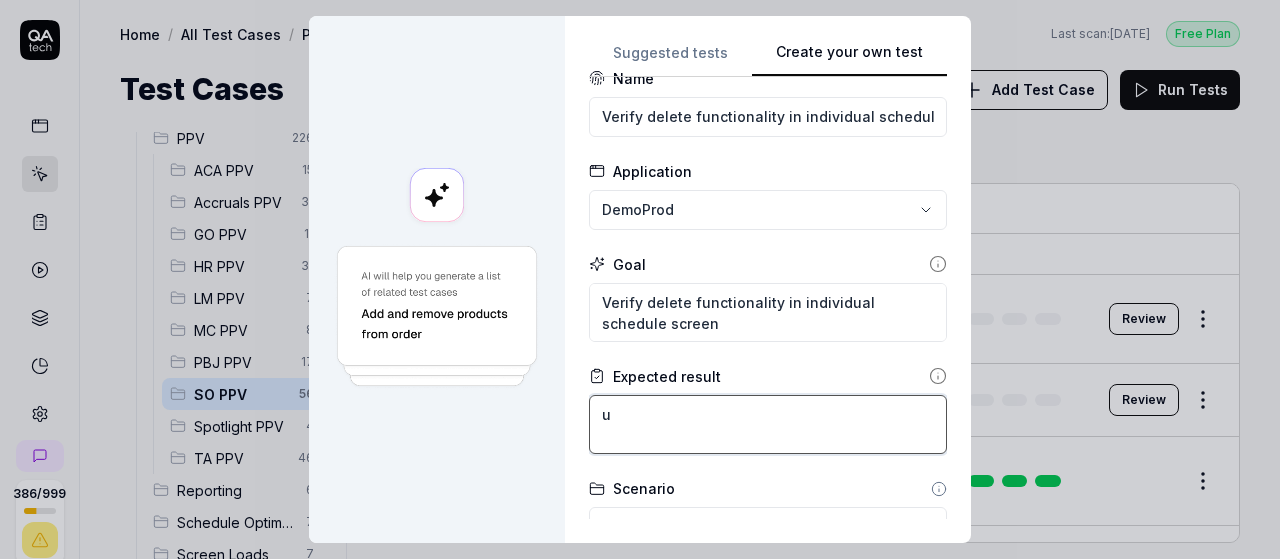 type on "*" 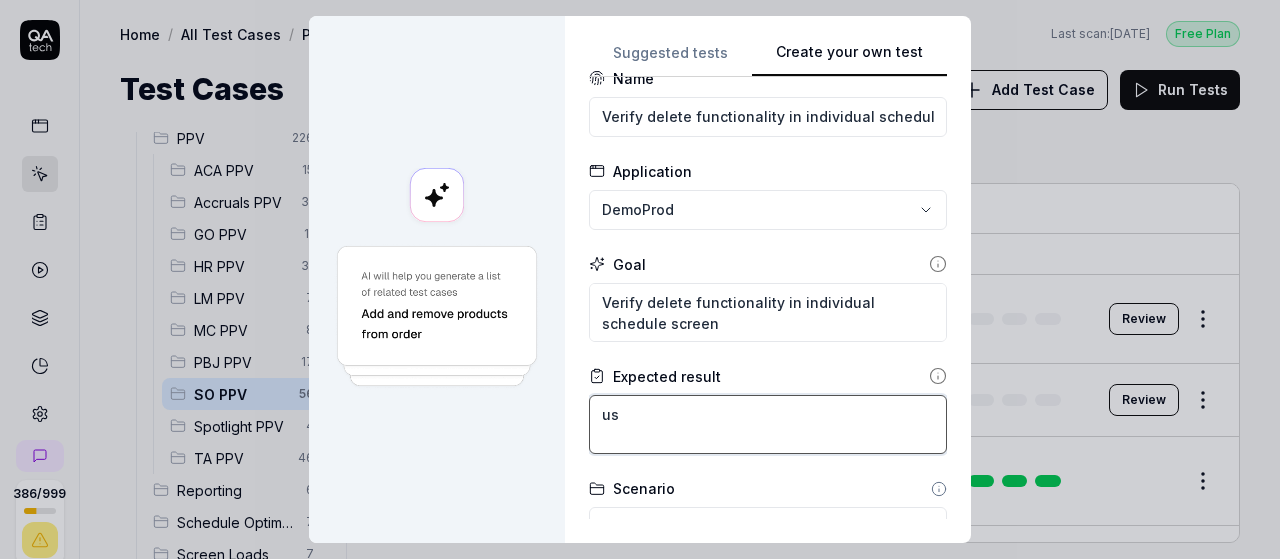 type on "*" 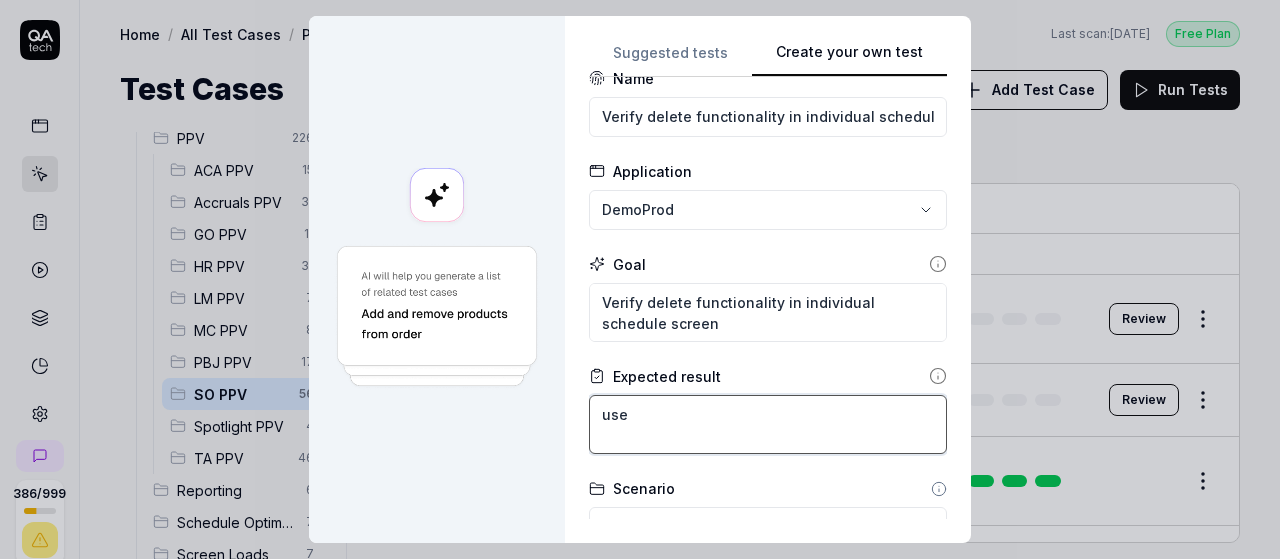 type on "*" 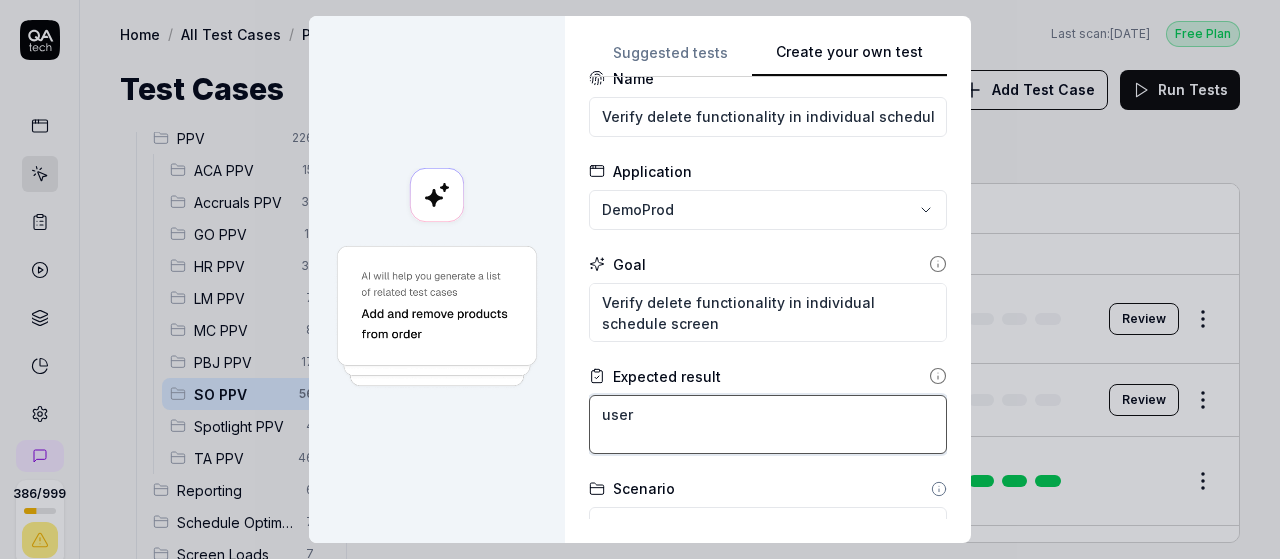 type on "*" 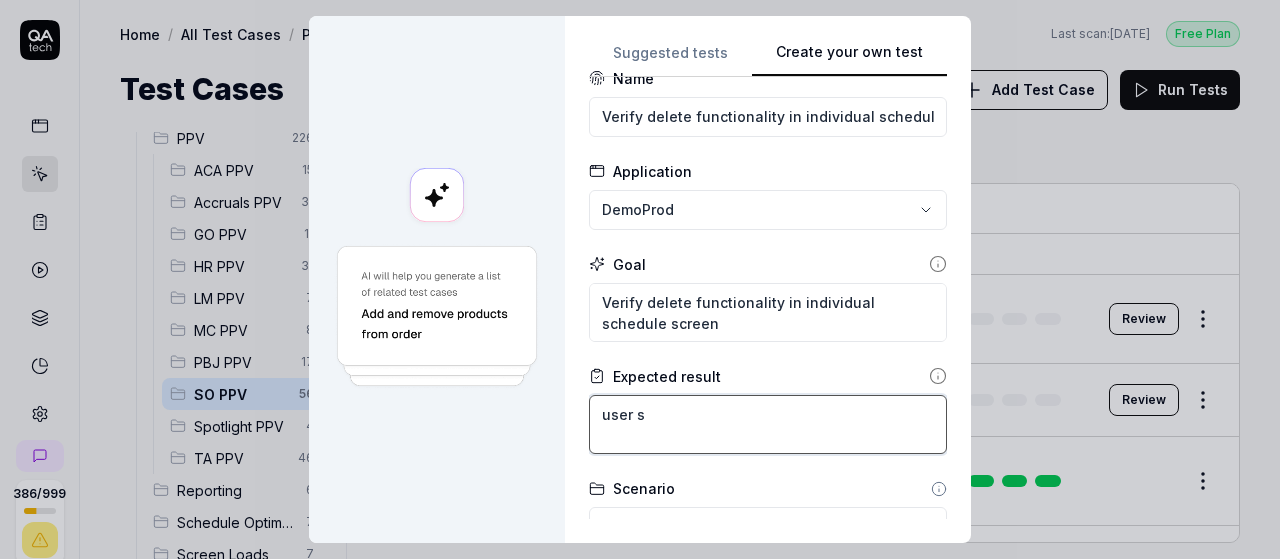 type on "*" 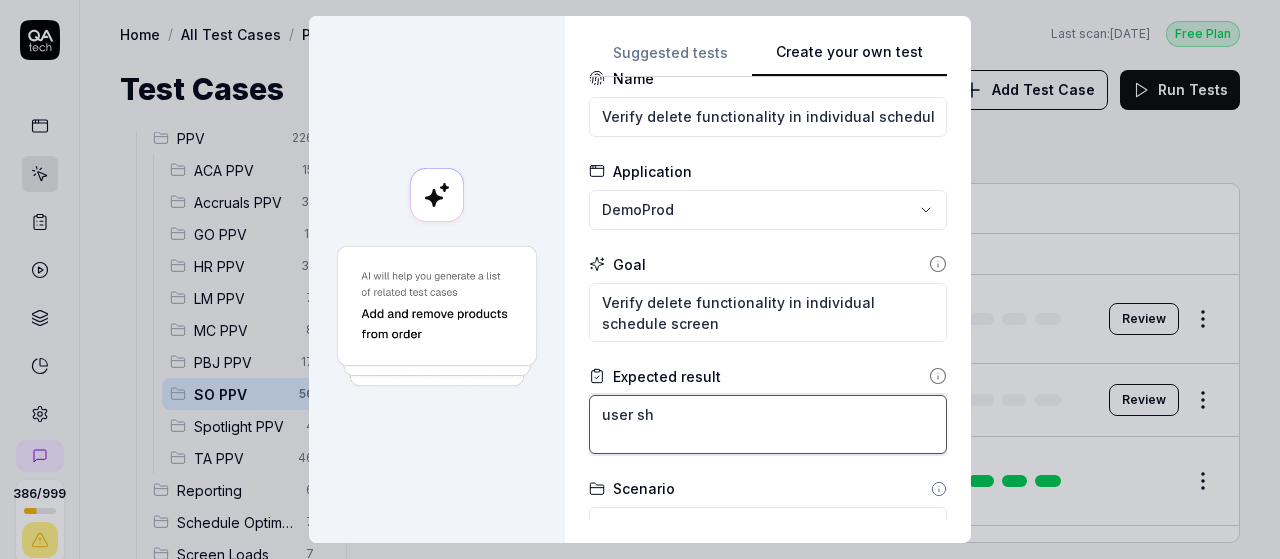 type on "*" 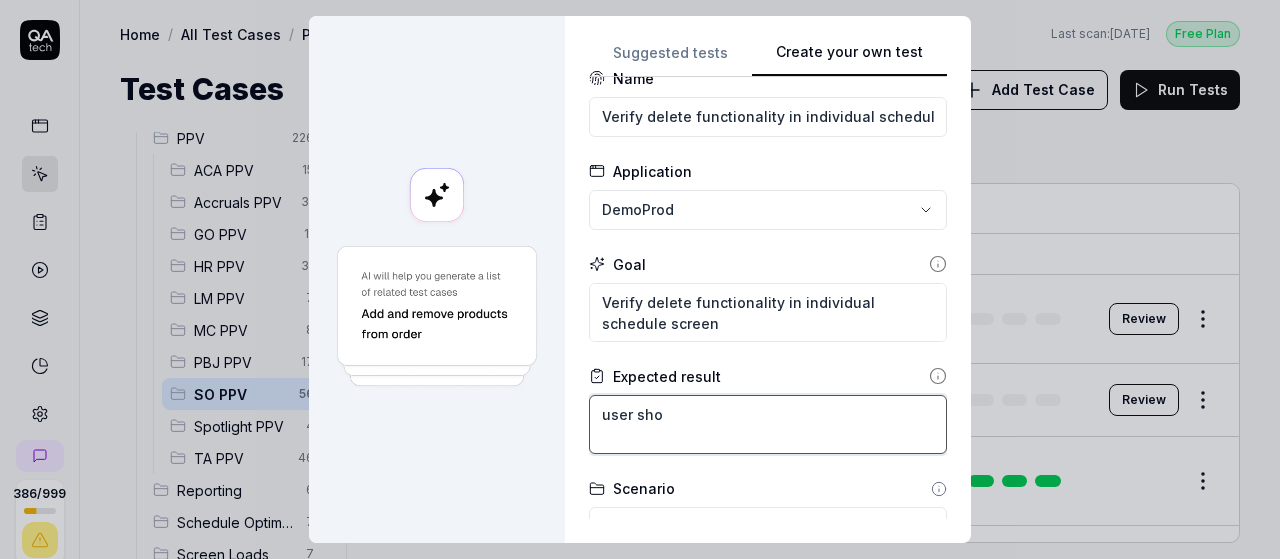 type on "*" 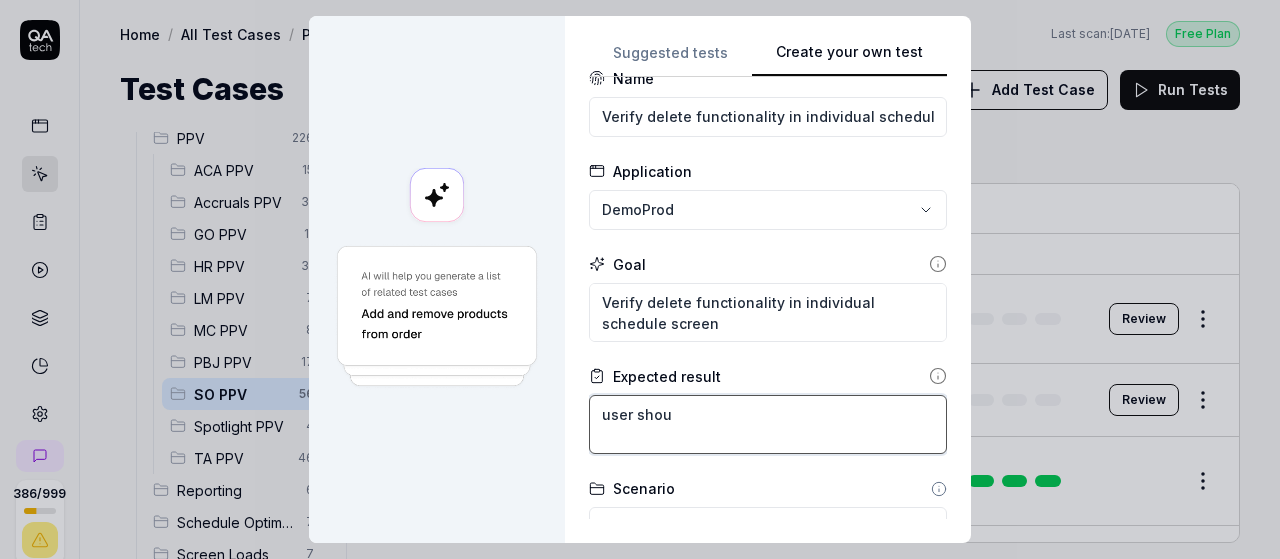 type on "*" 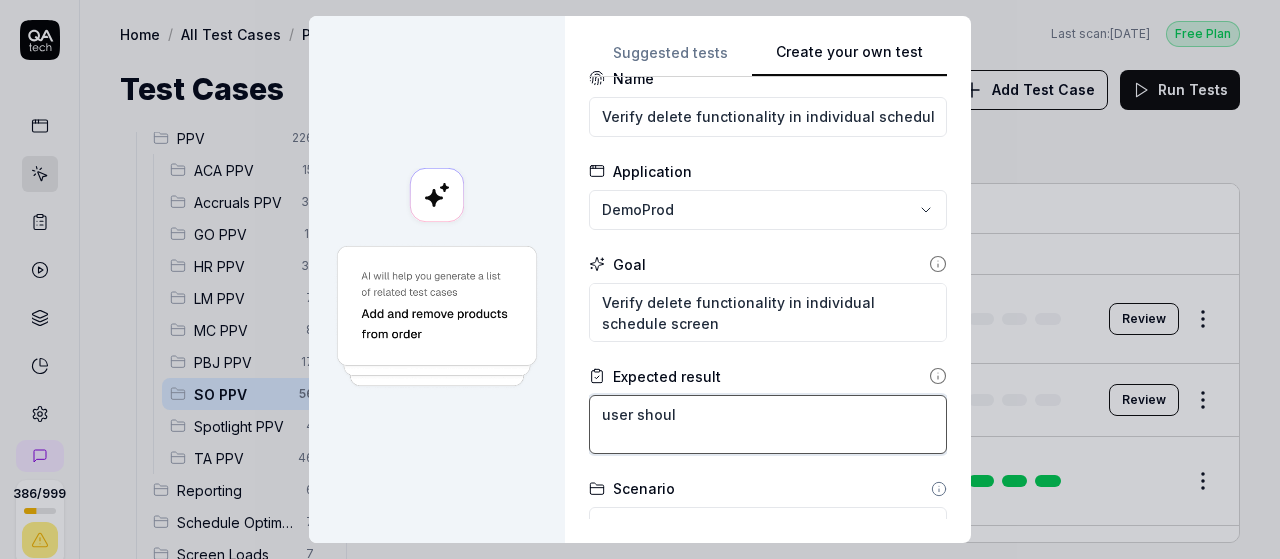 type on "*" 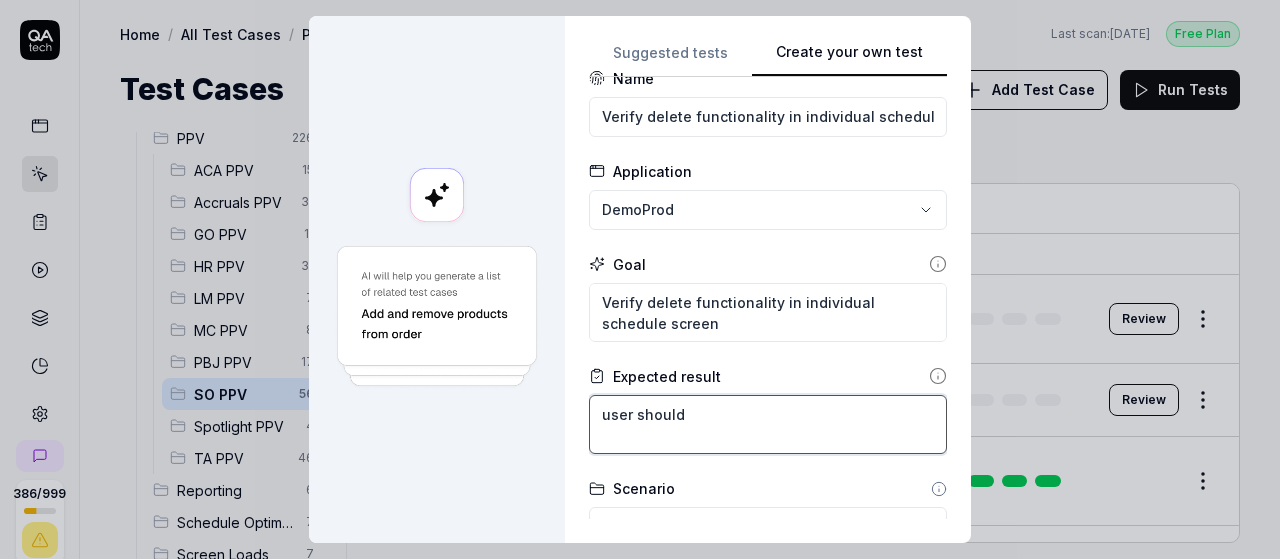 type on "*" 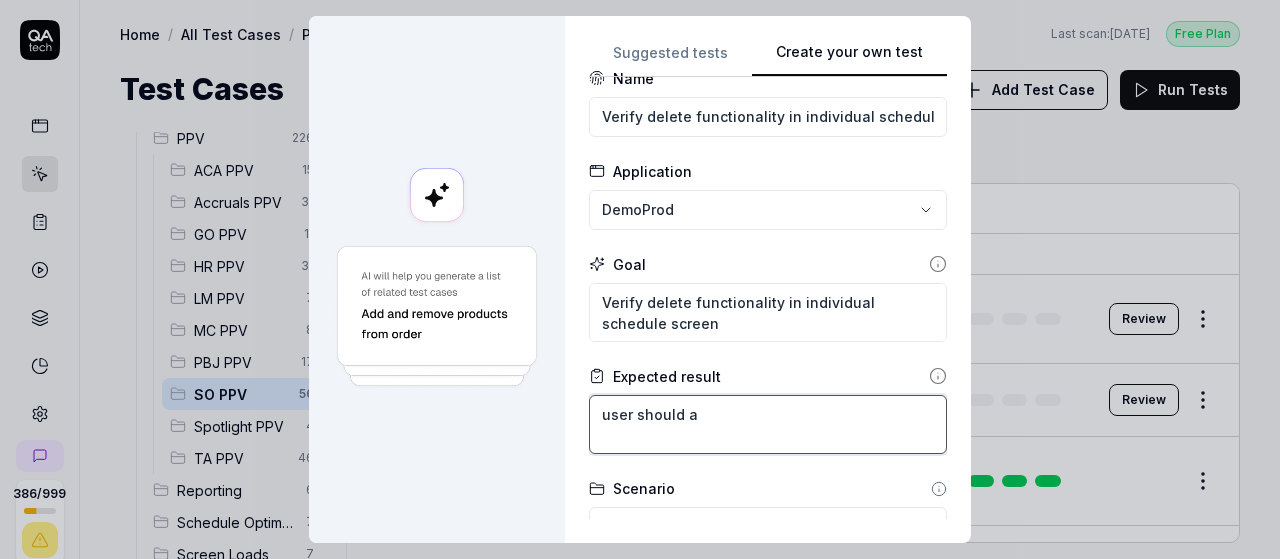 type on "*" 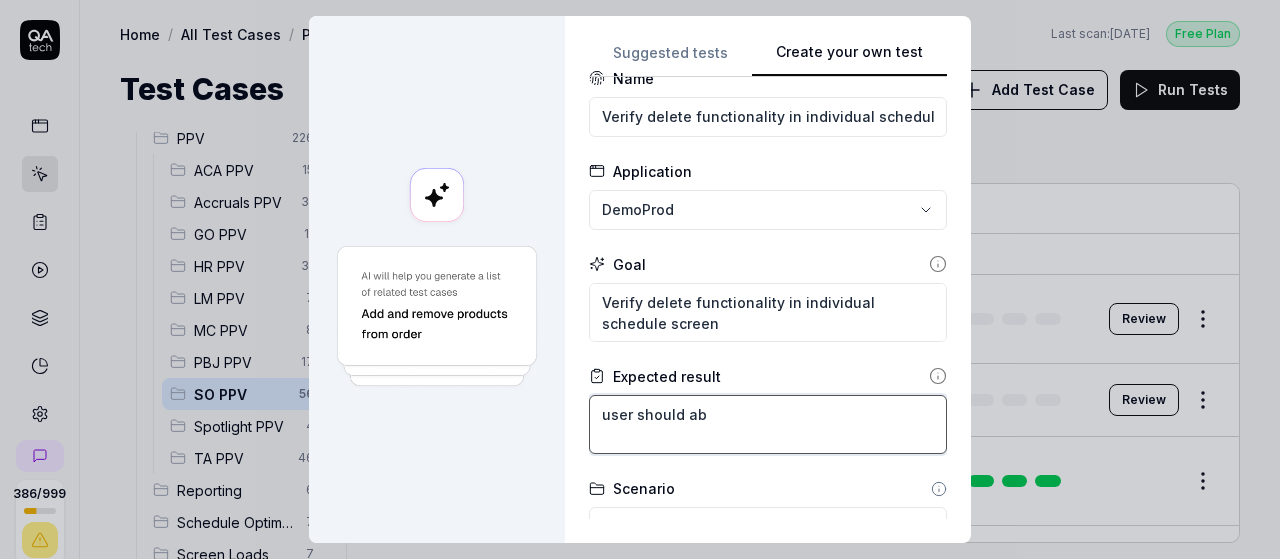type on "*" 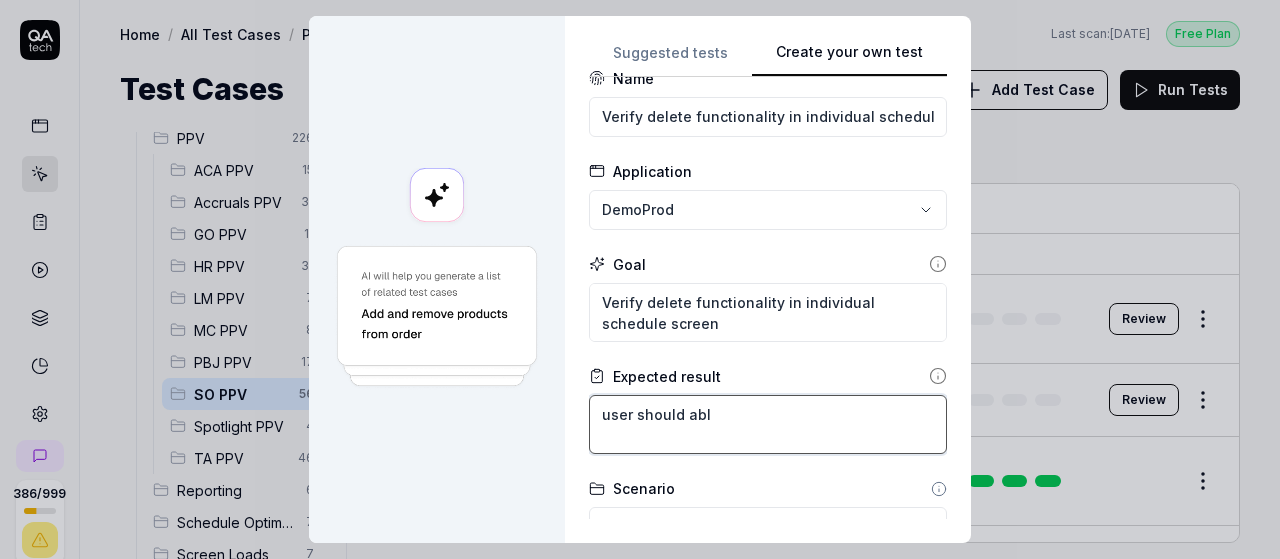 type on "*" 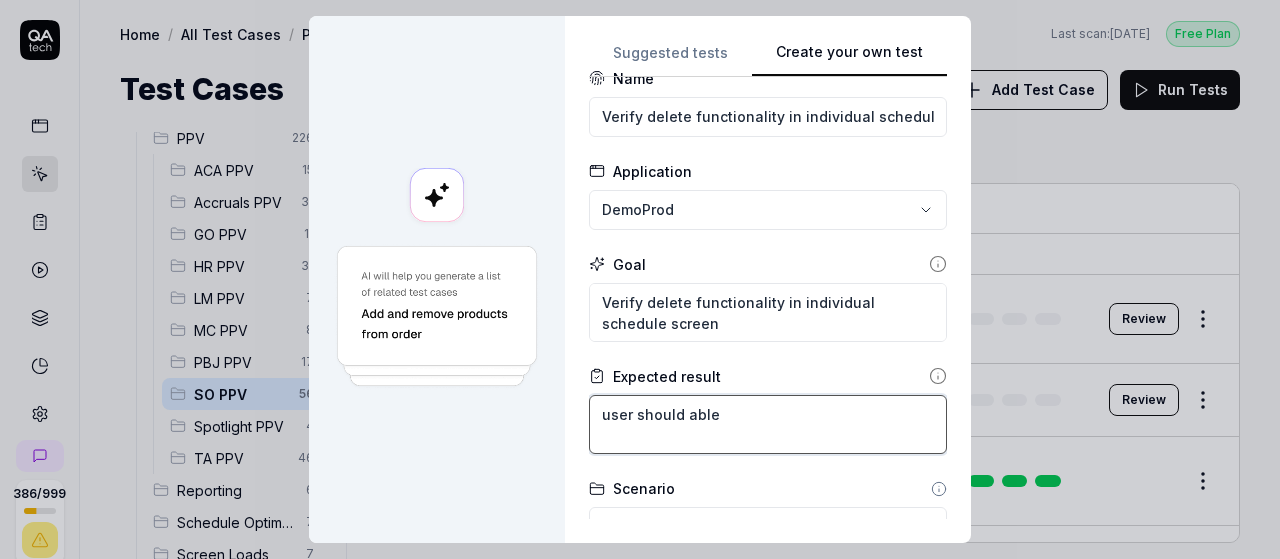 type on "*" 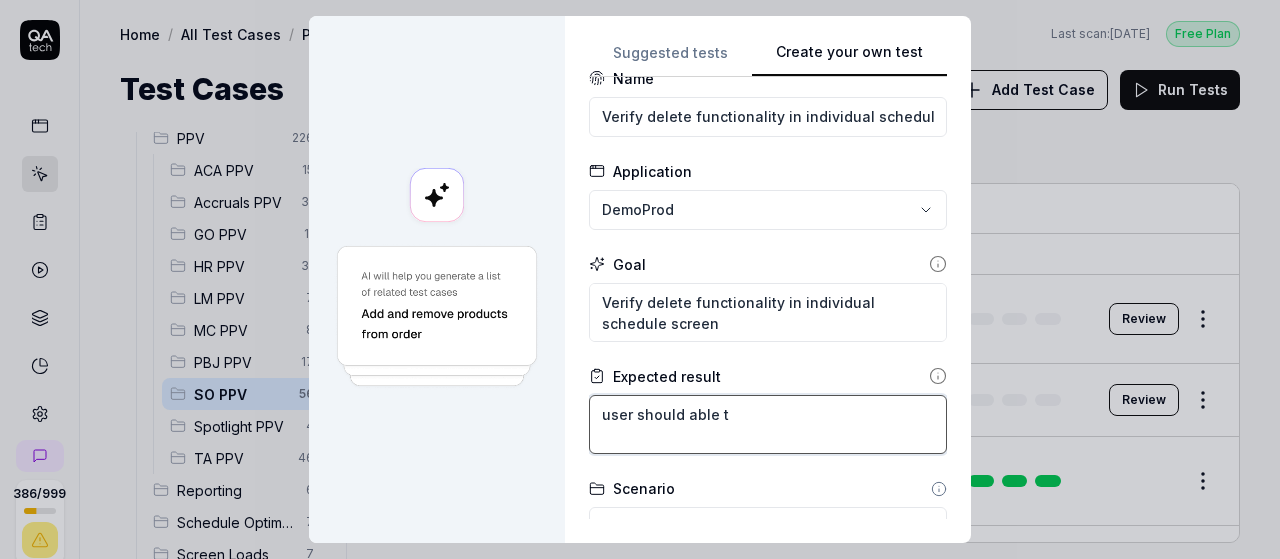 type on "*" 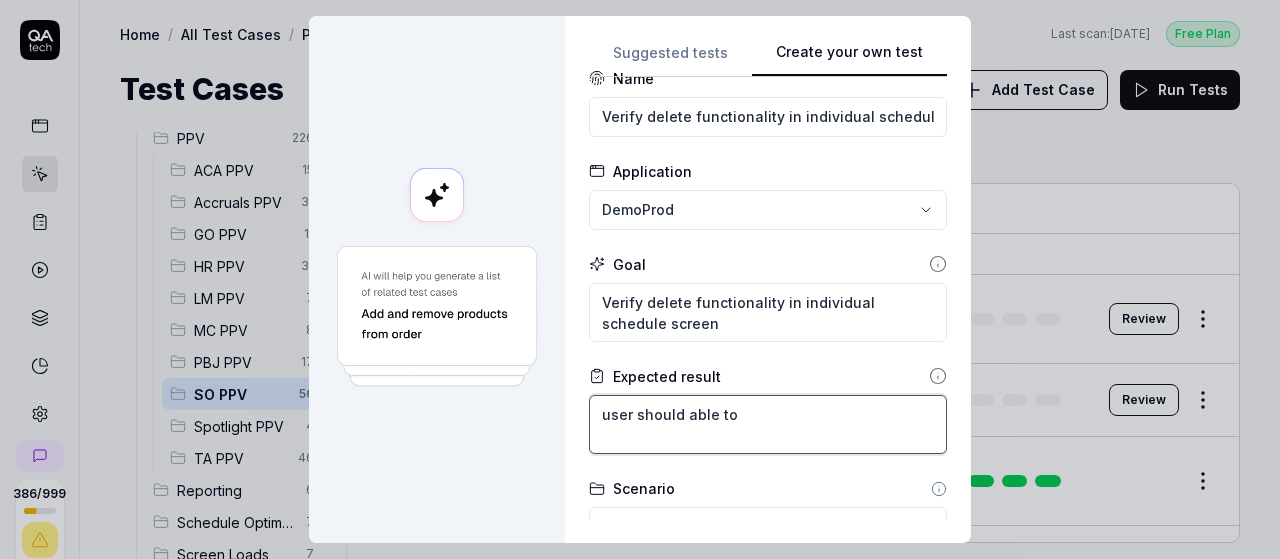 type on "*" 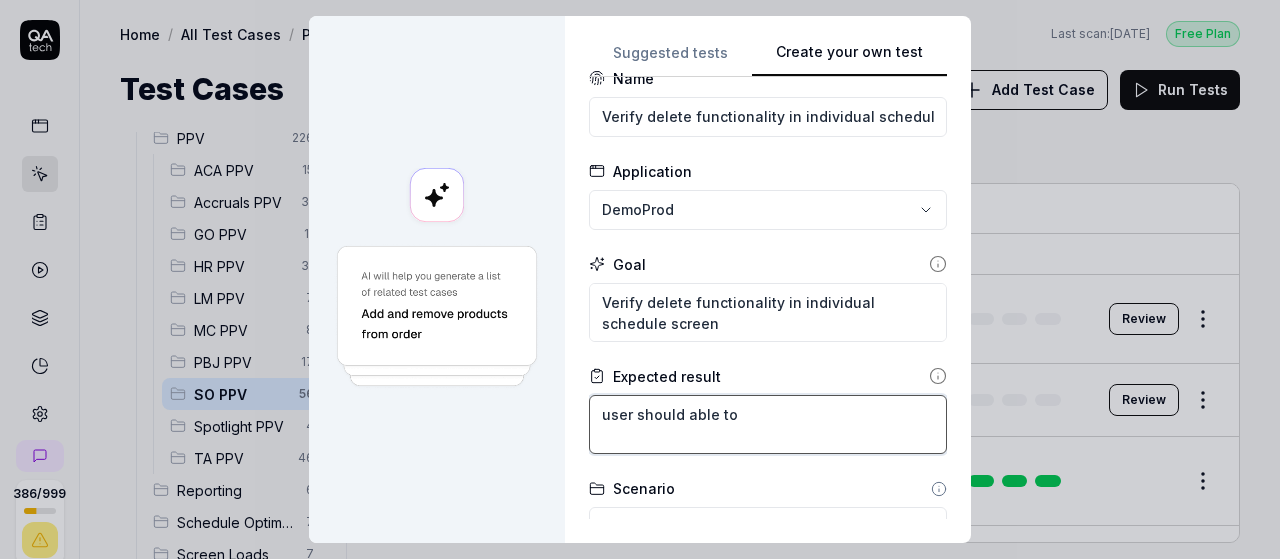 type on "*" 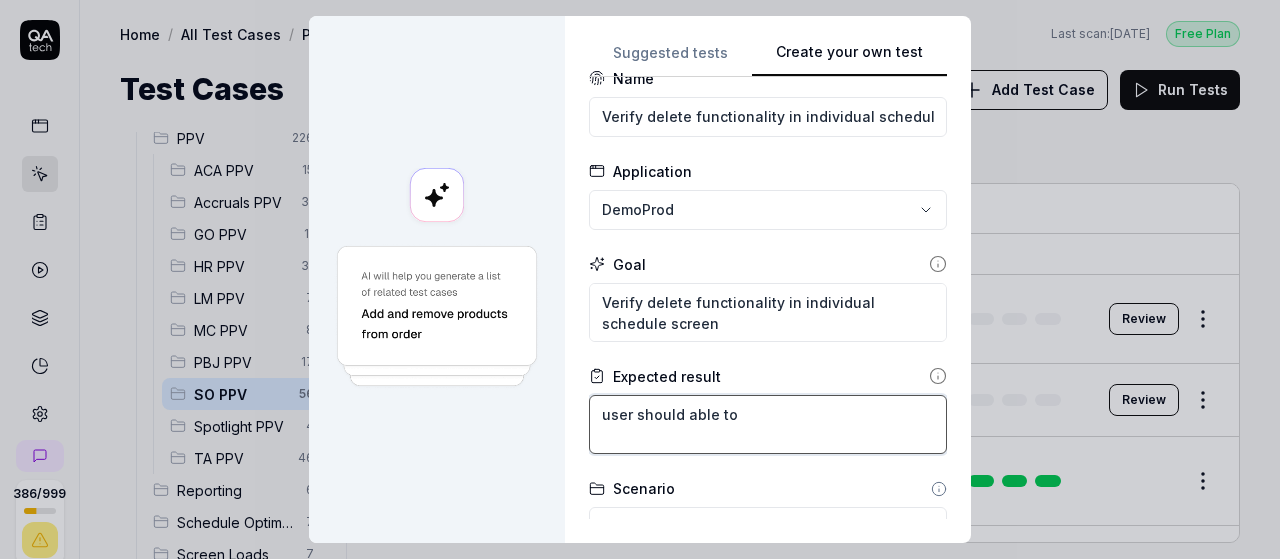 type on "user should able to" 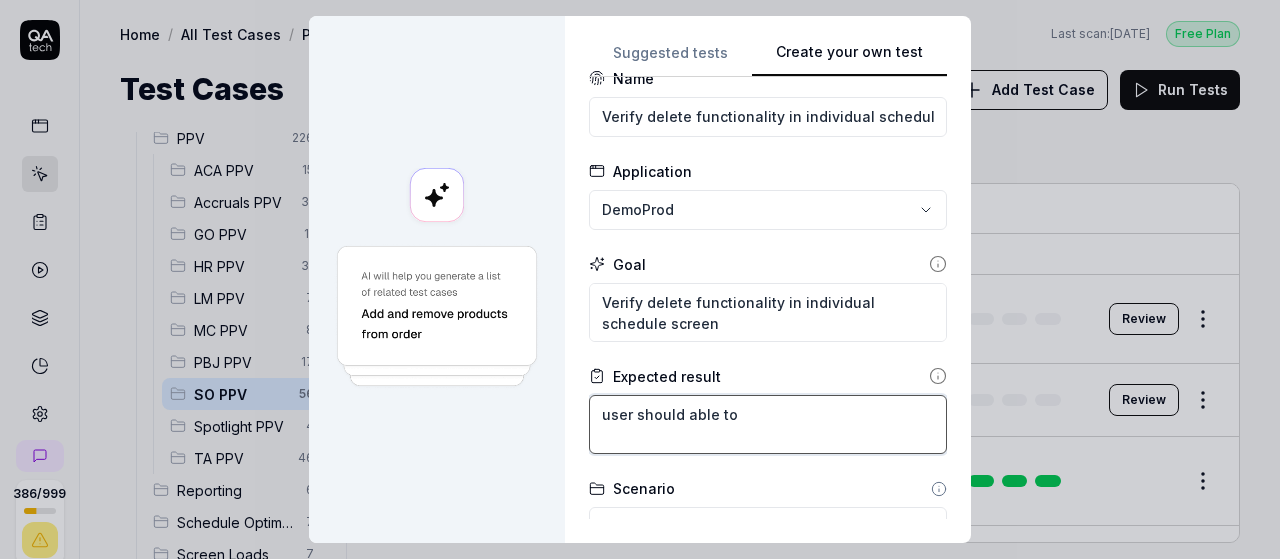 type on "*" 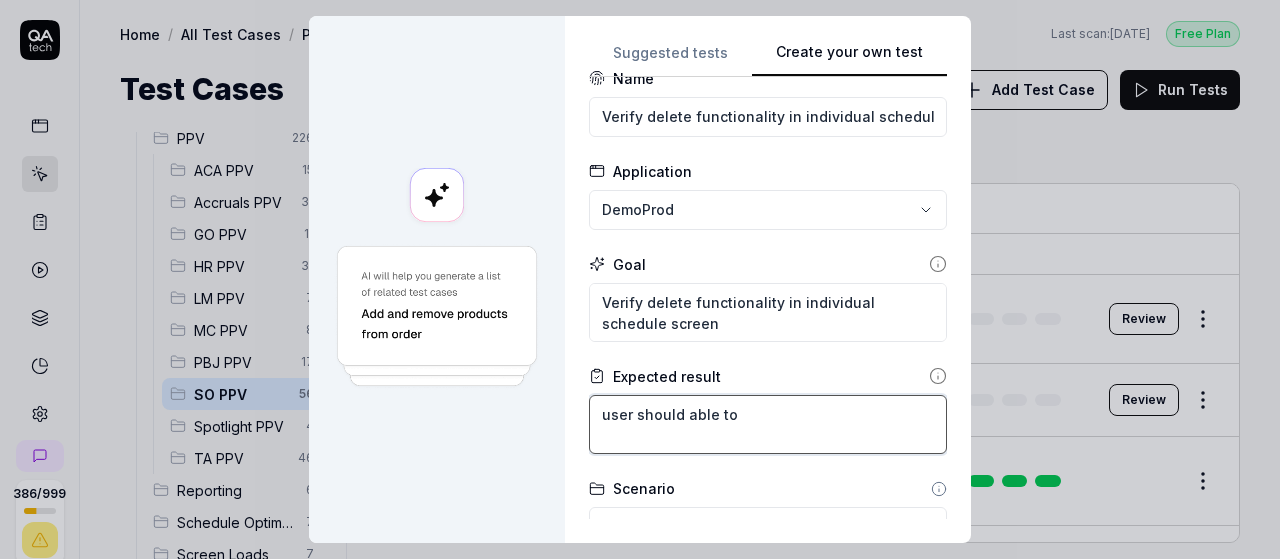 type on "user should able to r" 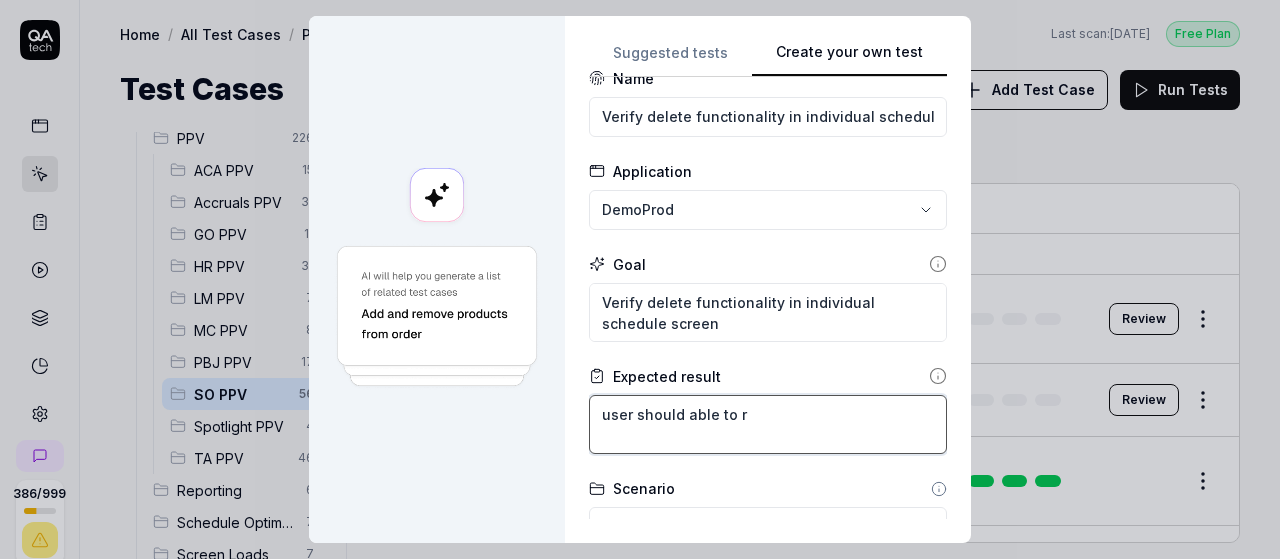 type on "*" 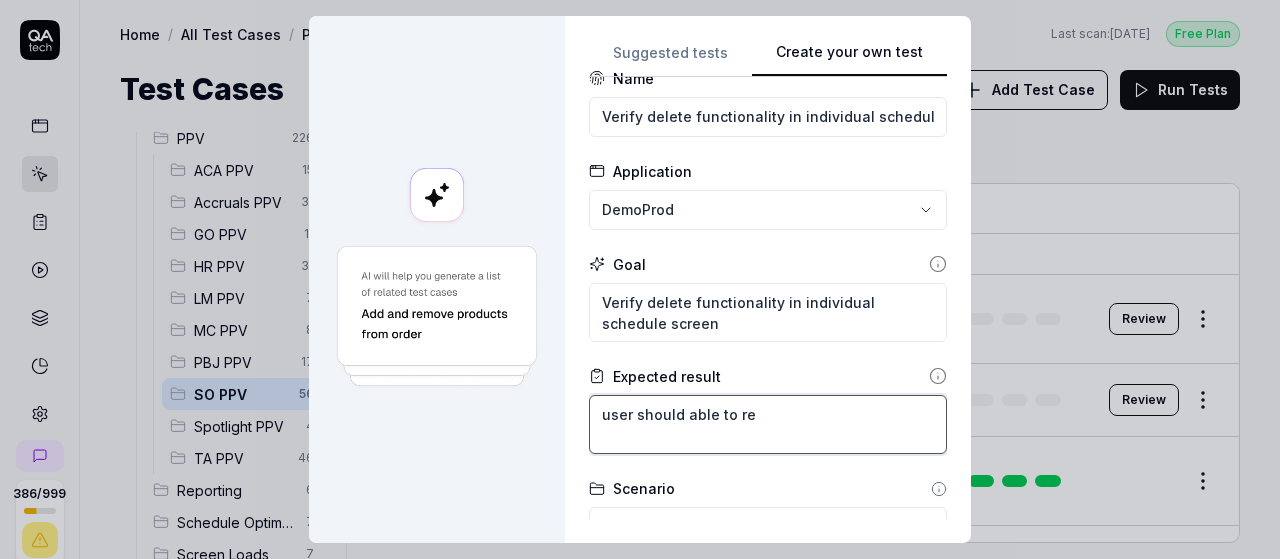 type on "*" 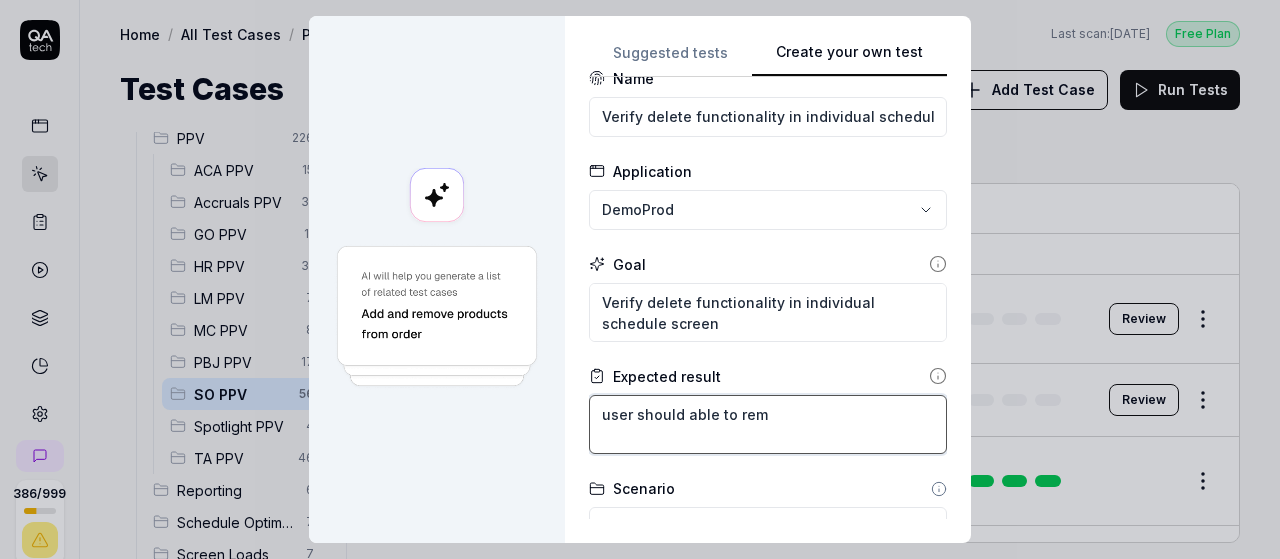 type on "*" 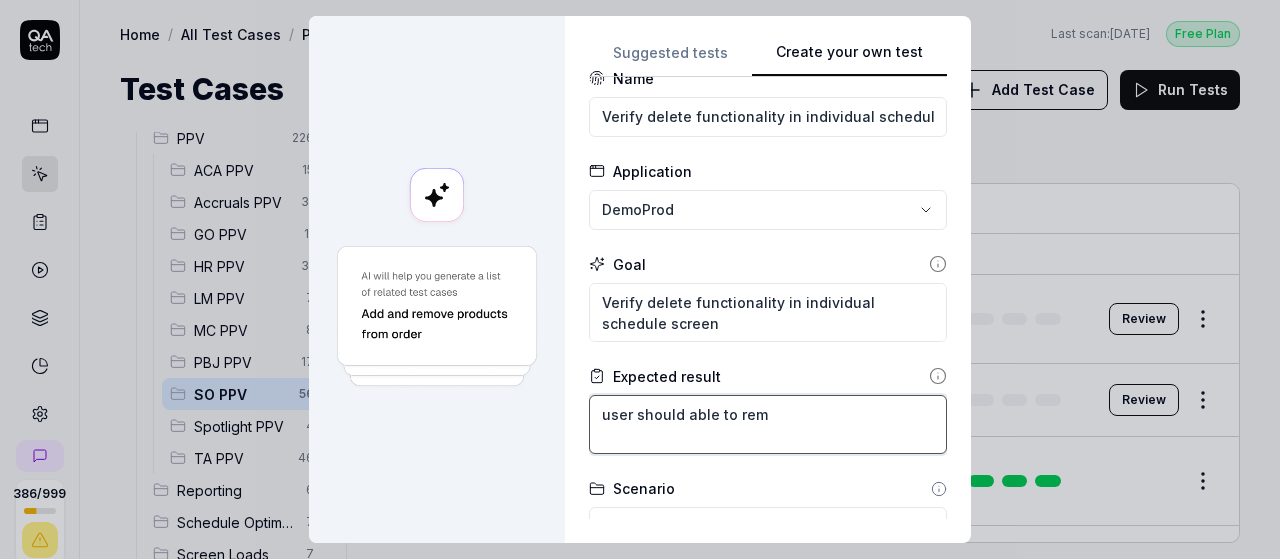 type on "user should able to remo" 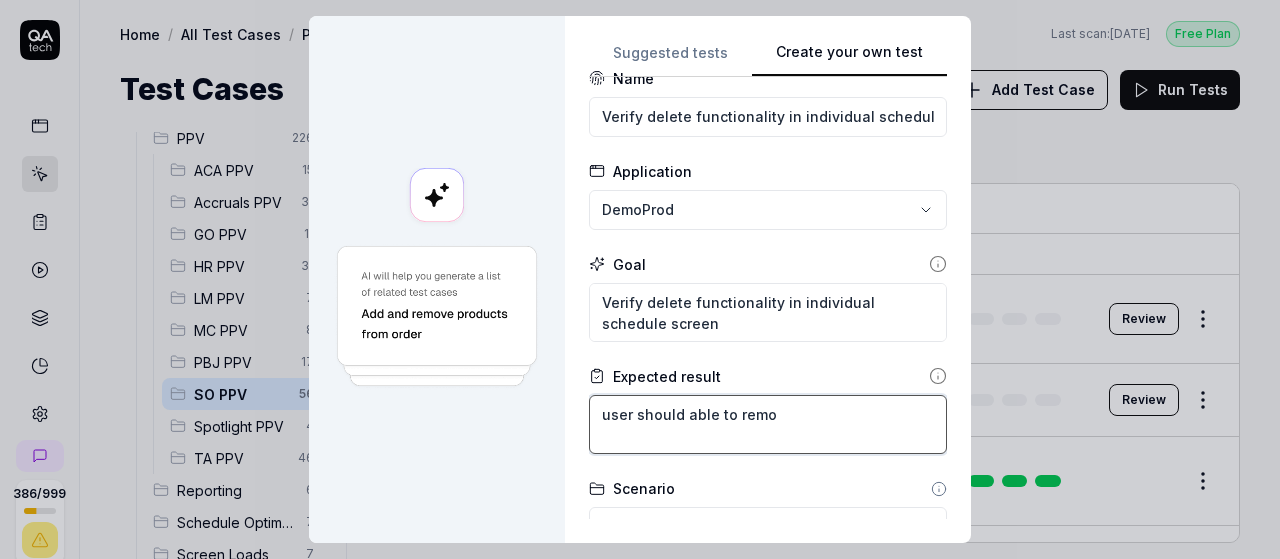 type on "*" 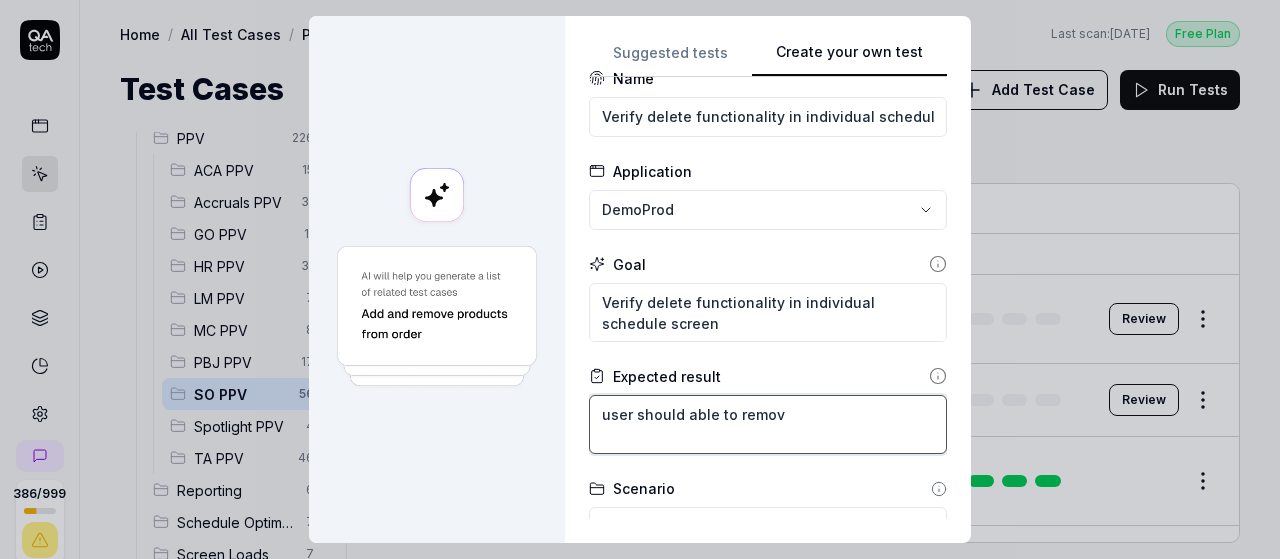 type on "*" 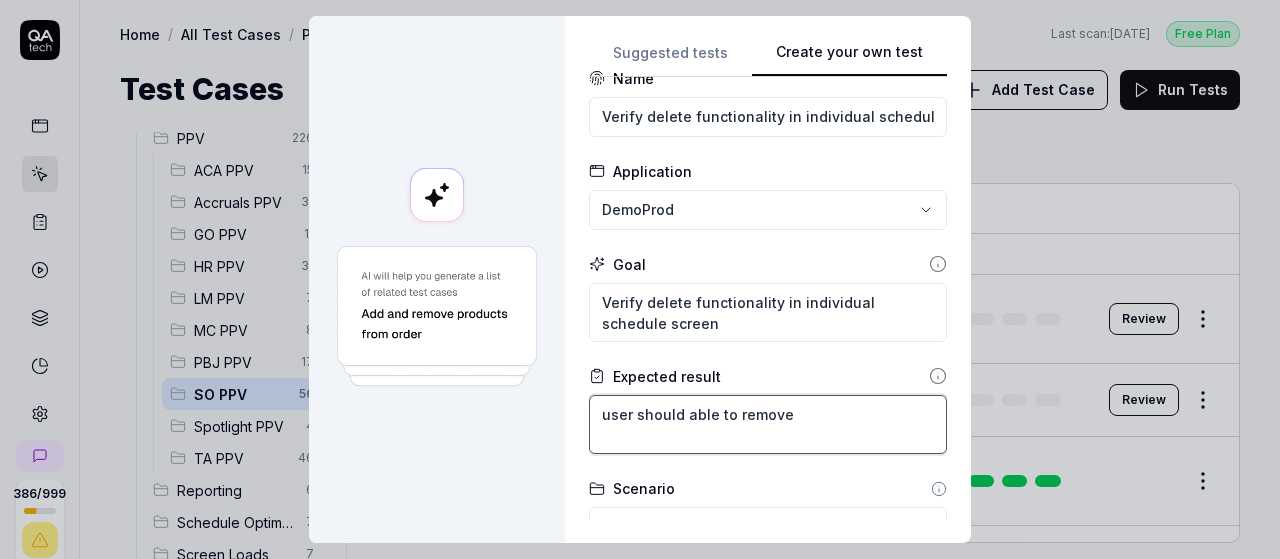 type on "user should able to remove" 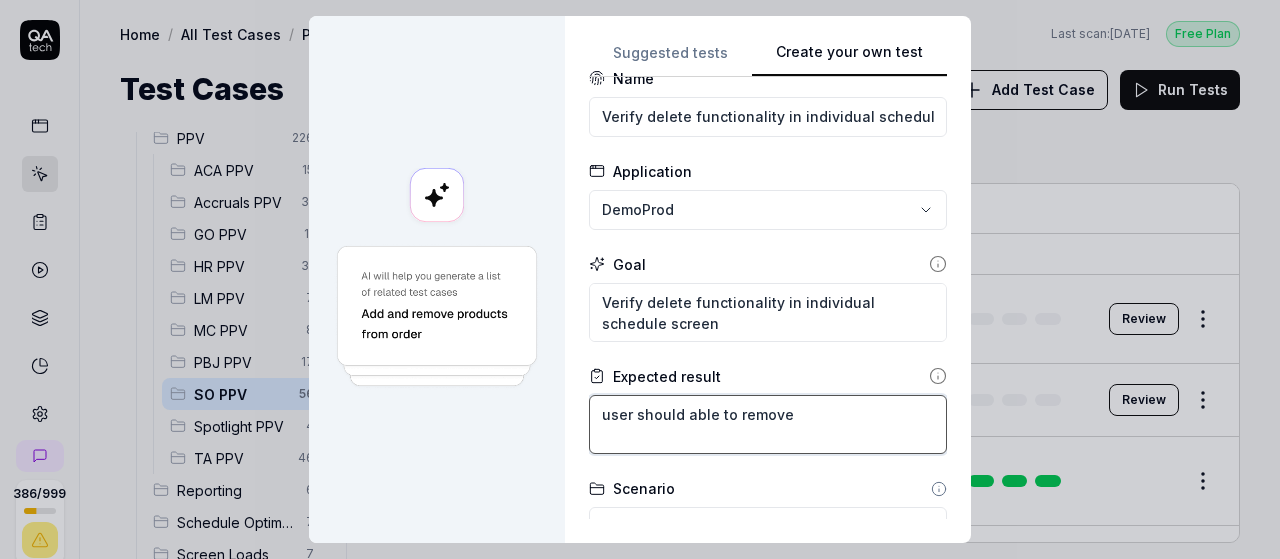type on "*" 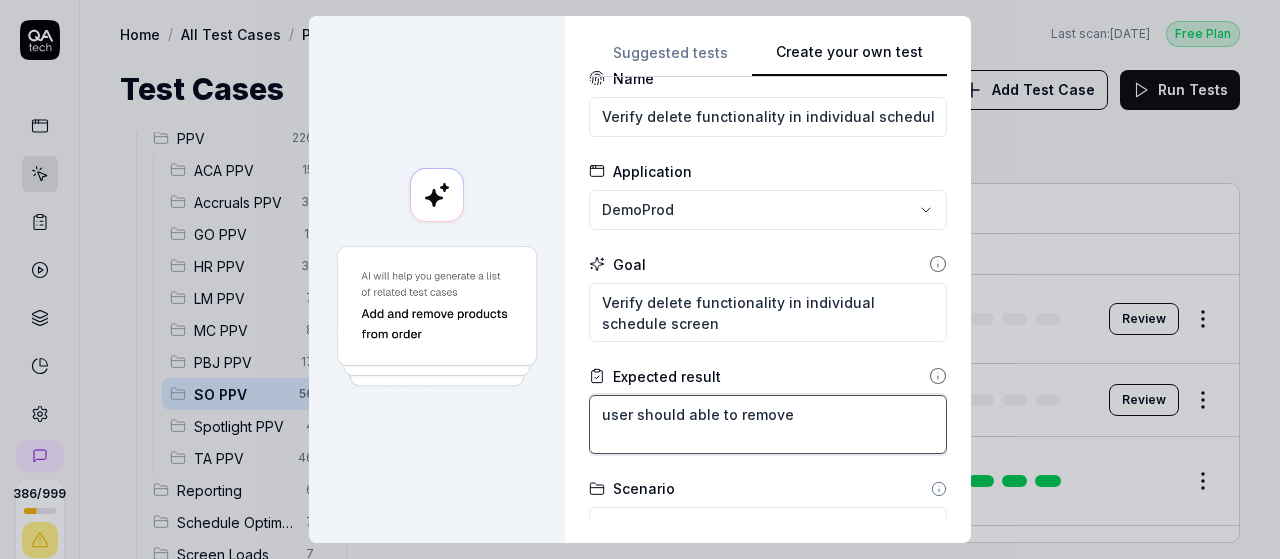 type on "user should able to remove a" 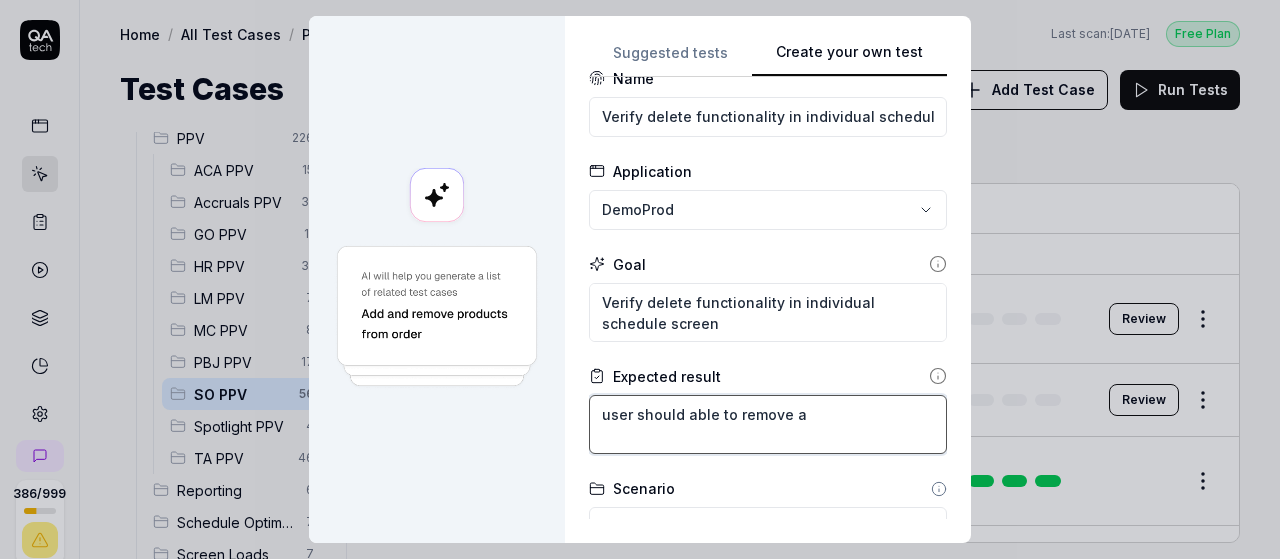 type on "*" 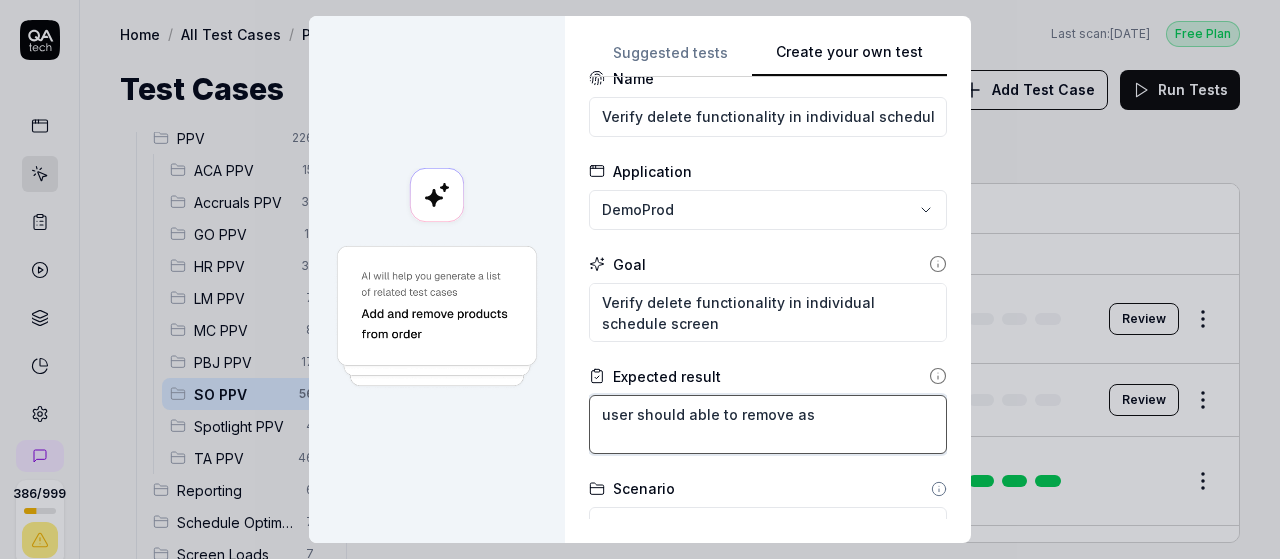 type on "*" 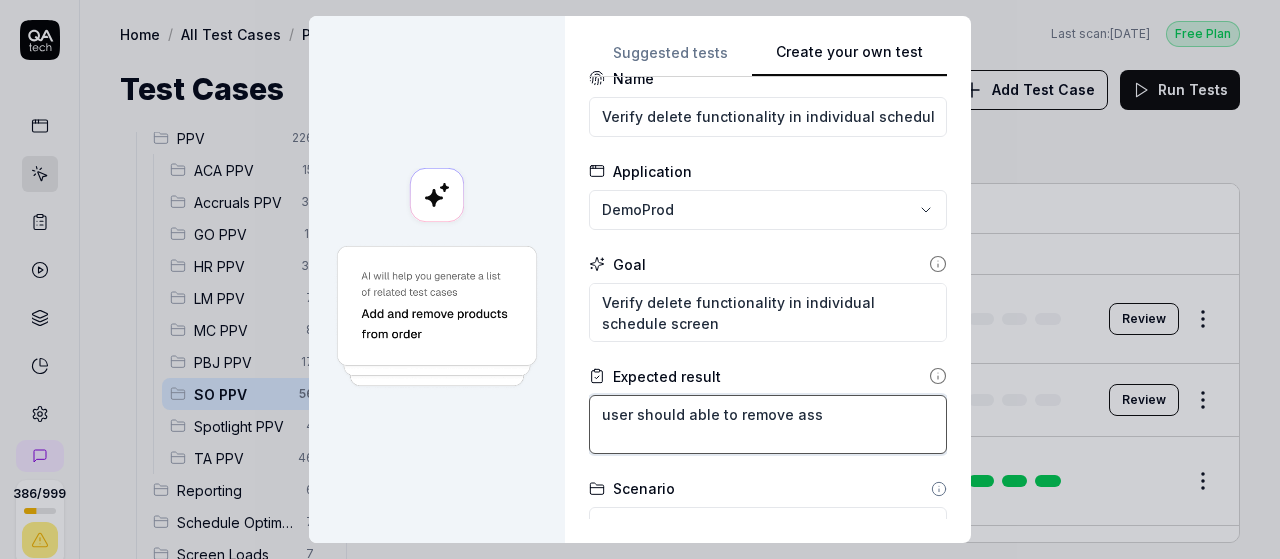 type on "*" 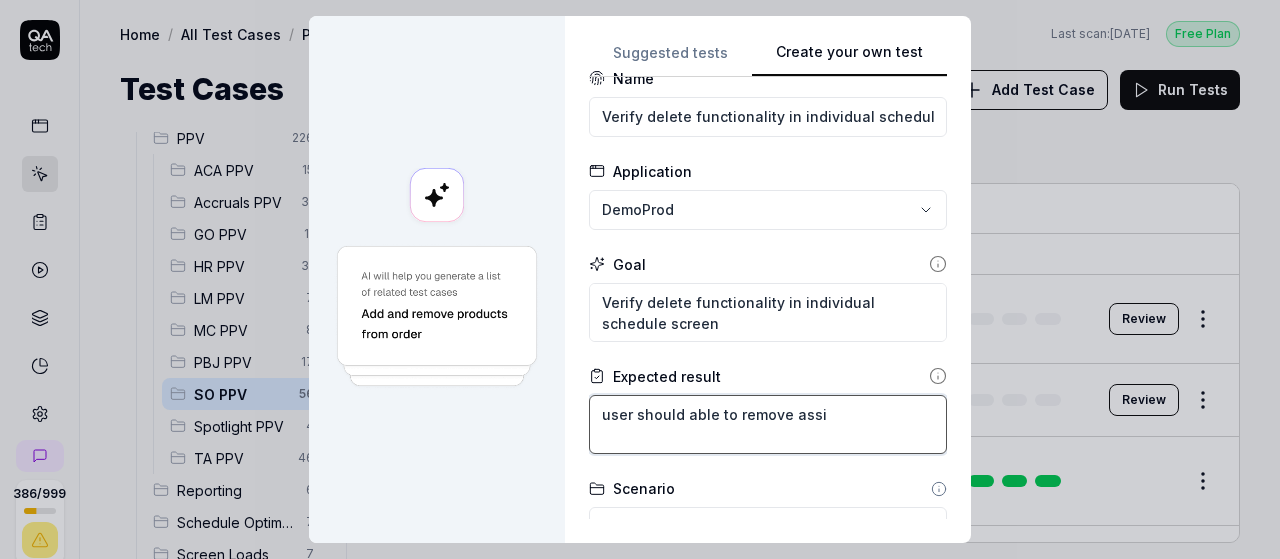type on "*" 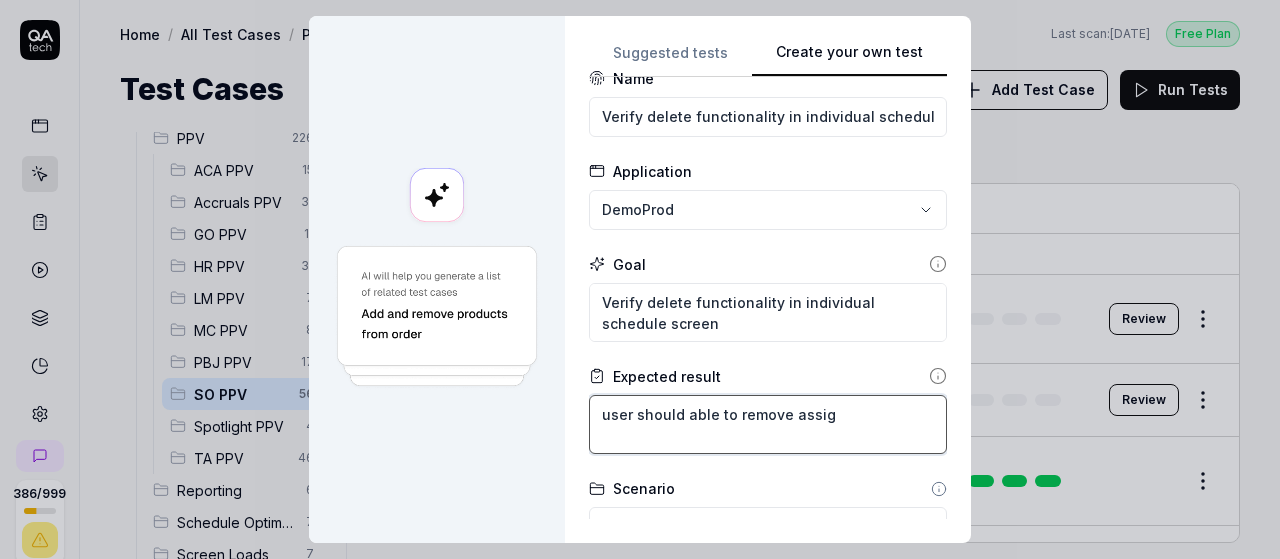 type on "*" 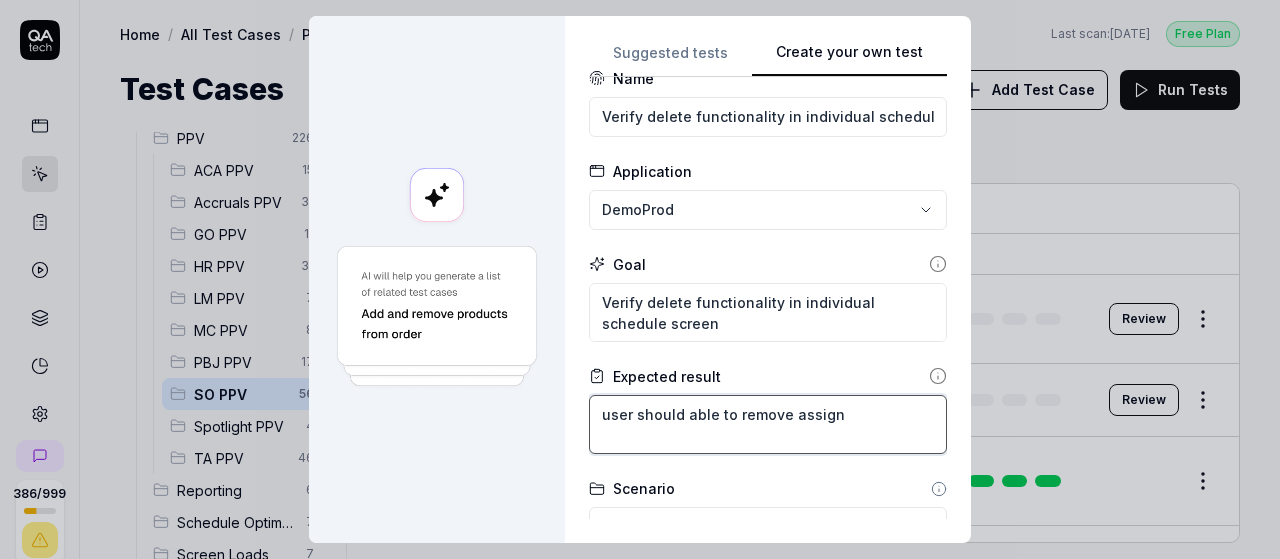 type on "*" 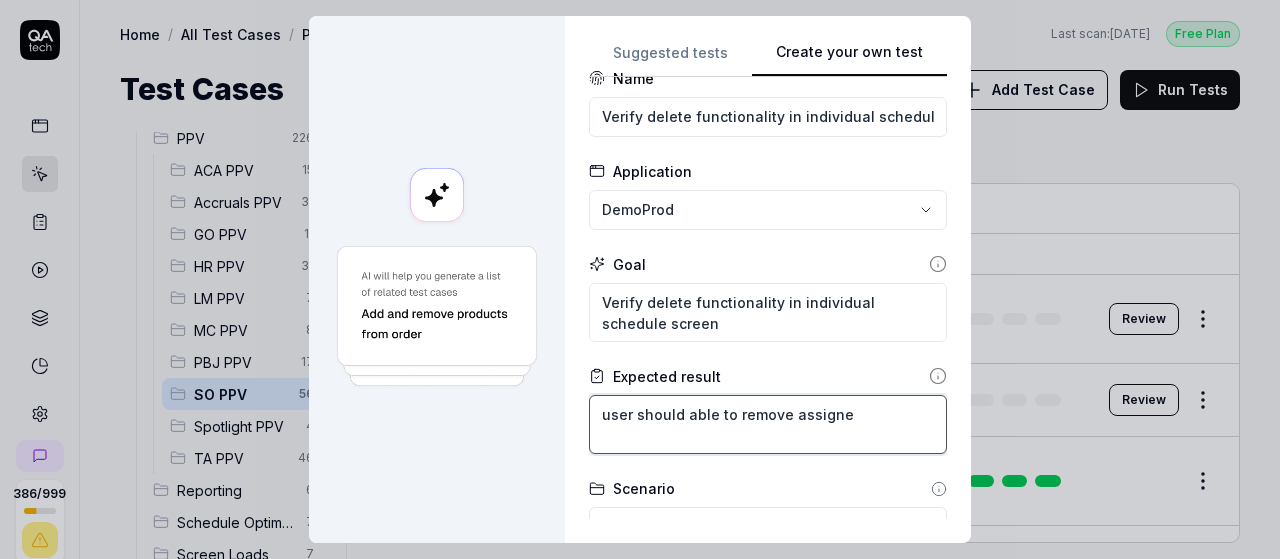type on "*" 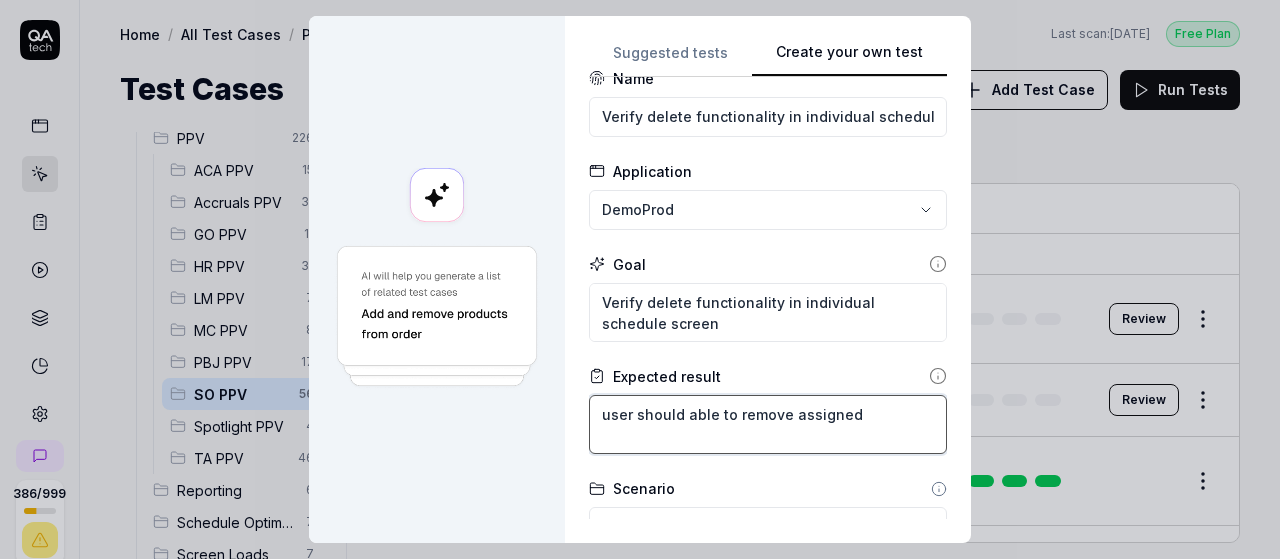 type on "*" 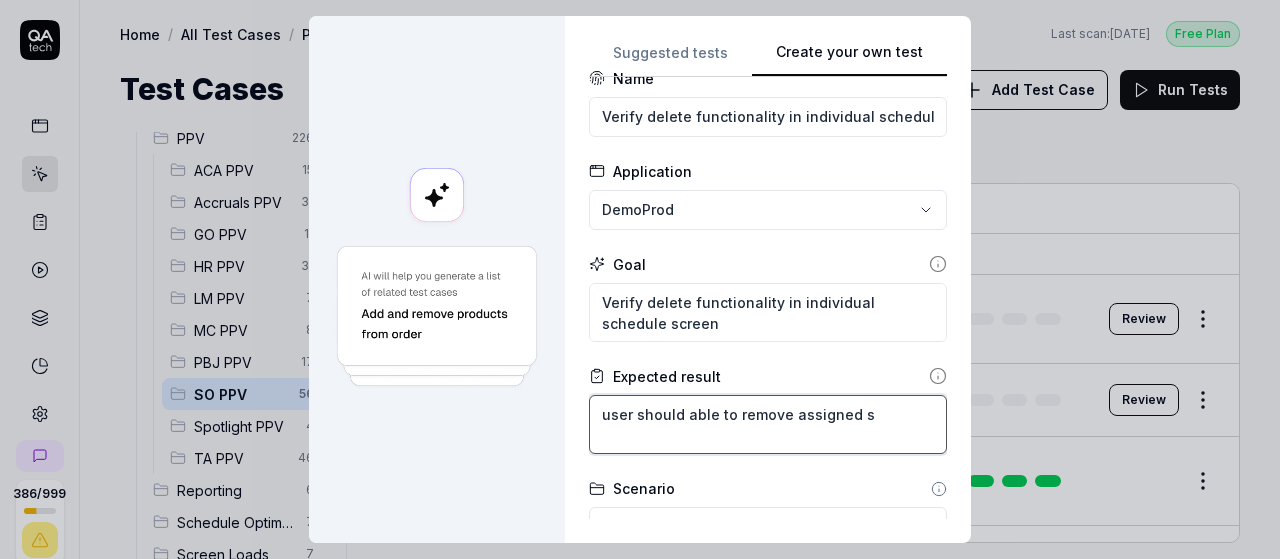 type on "*" 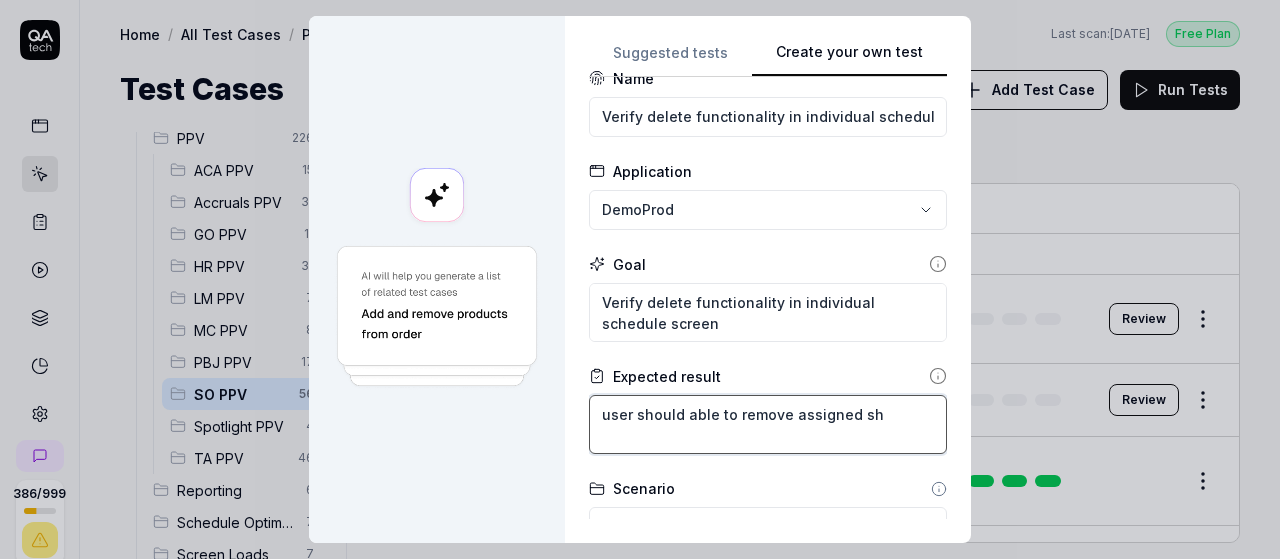 type on "*" 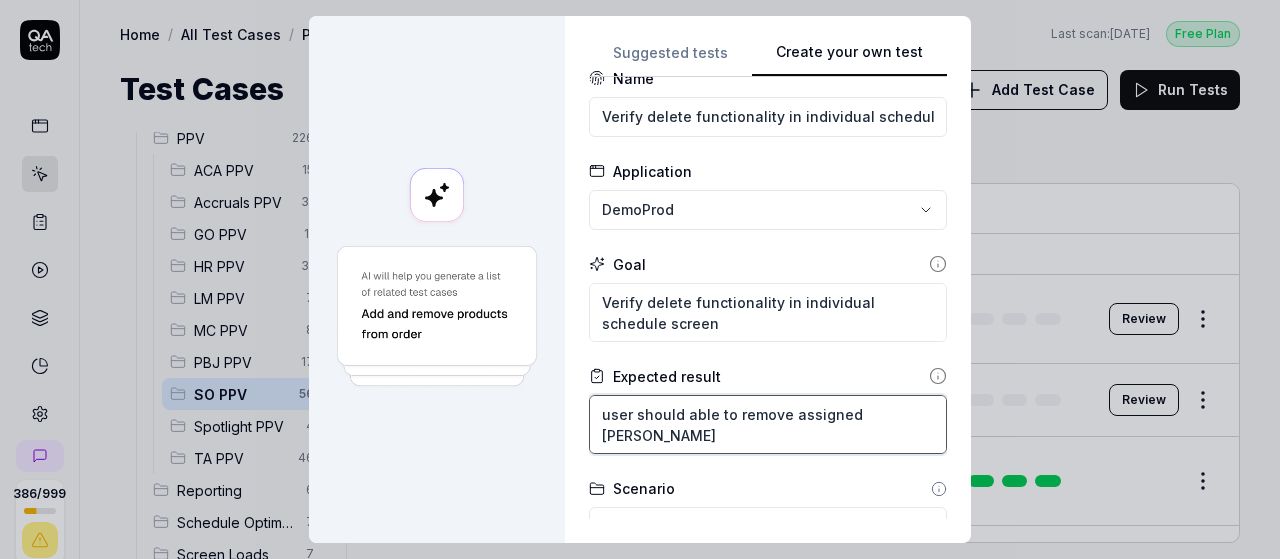 type on "*" 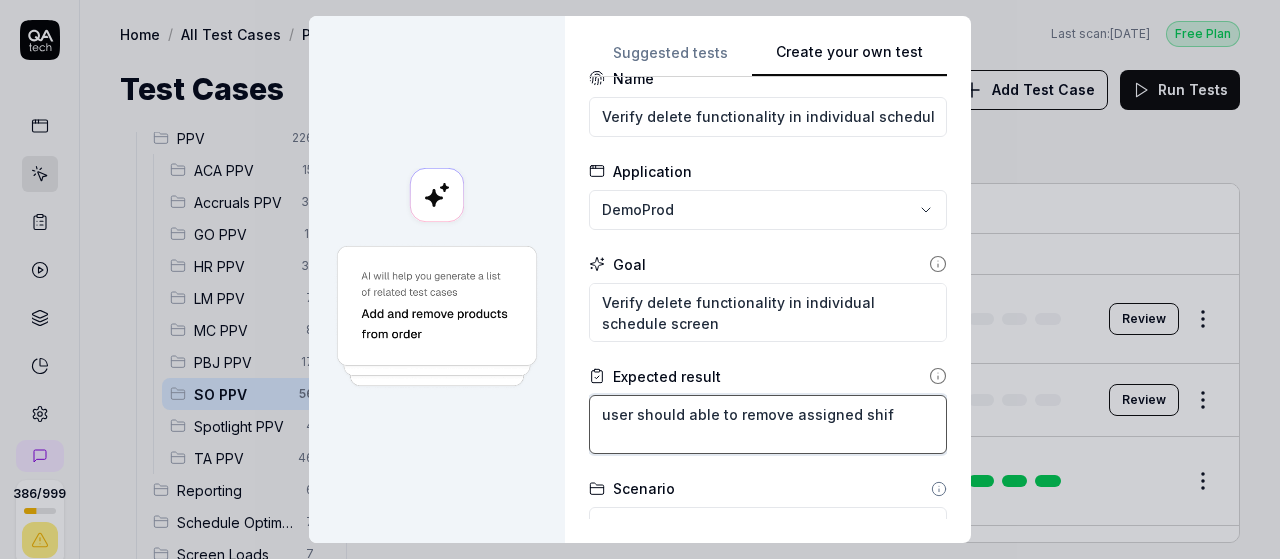 type on "*" 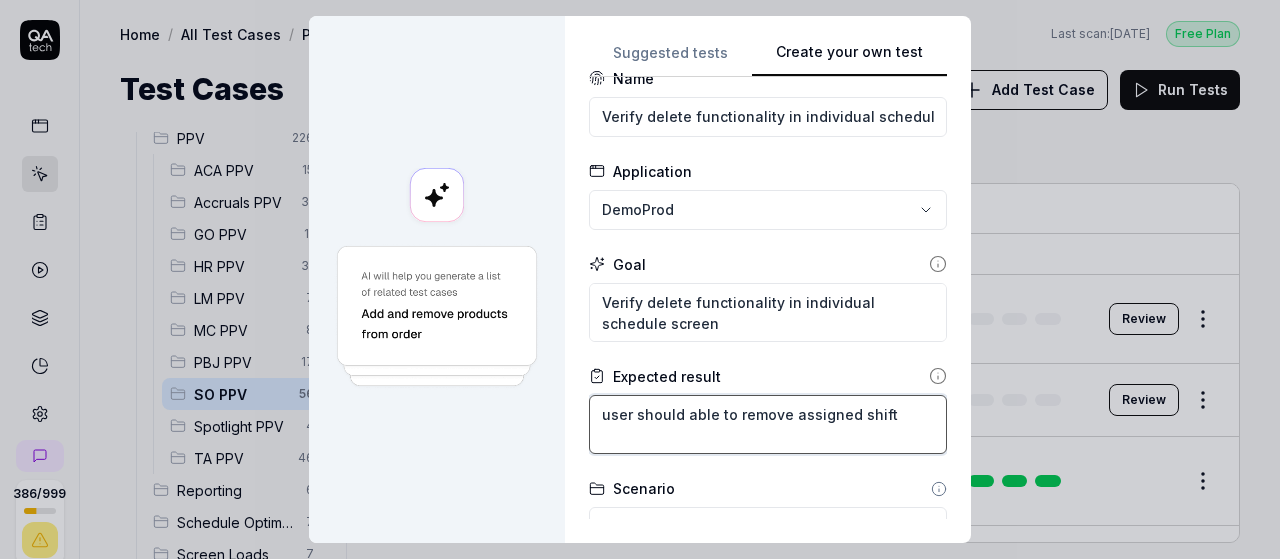type on "user should able to remove assigned shifts" 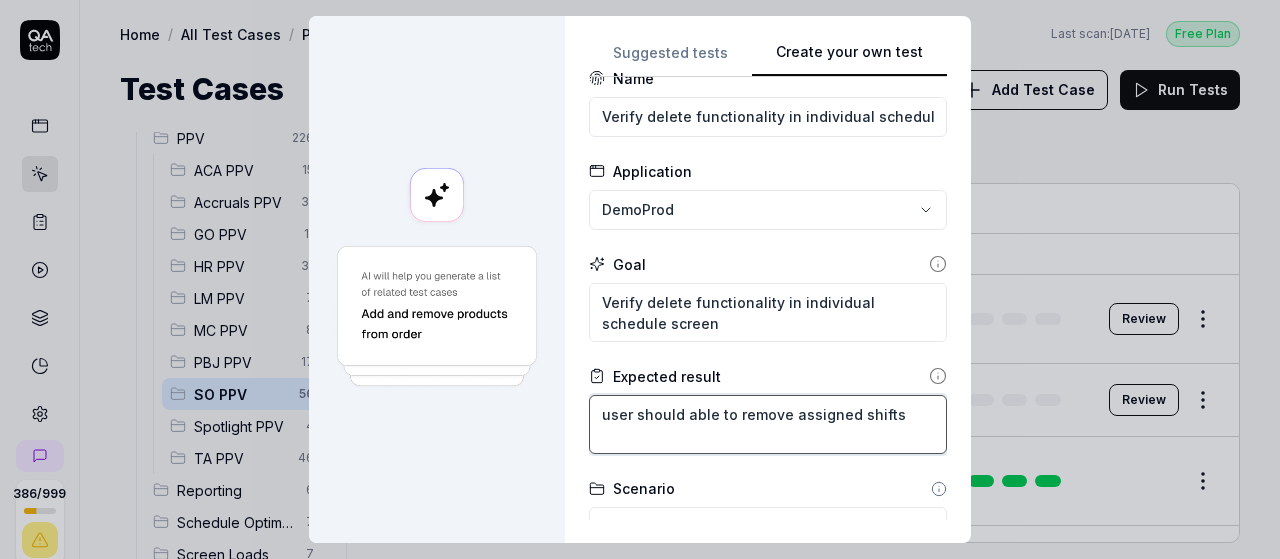 type on "*" 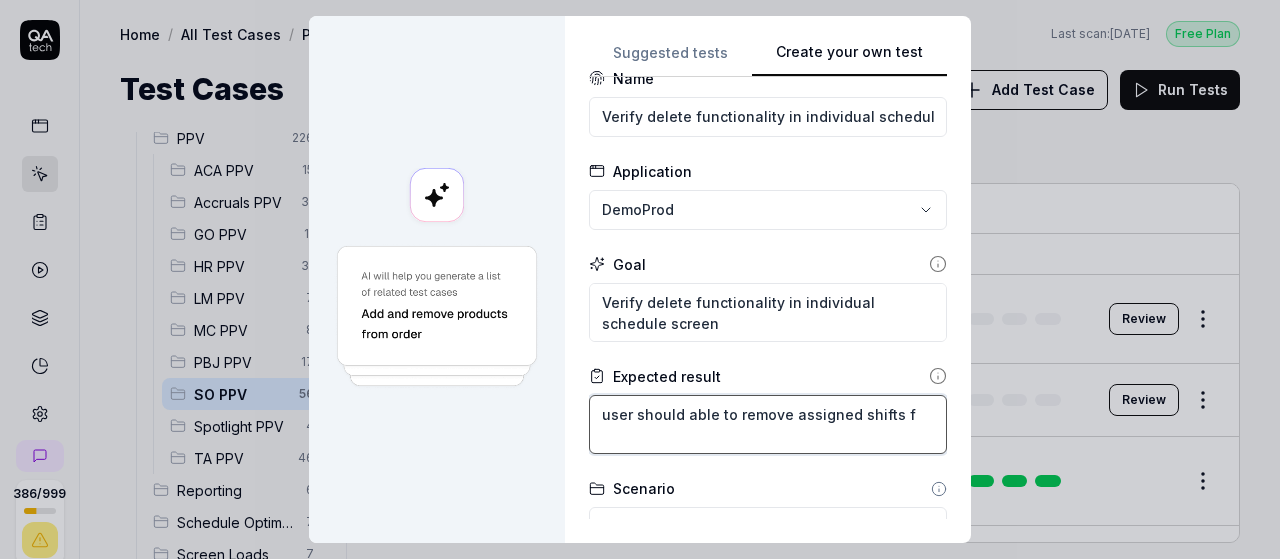 type on "*" 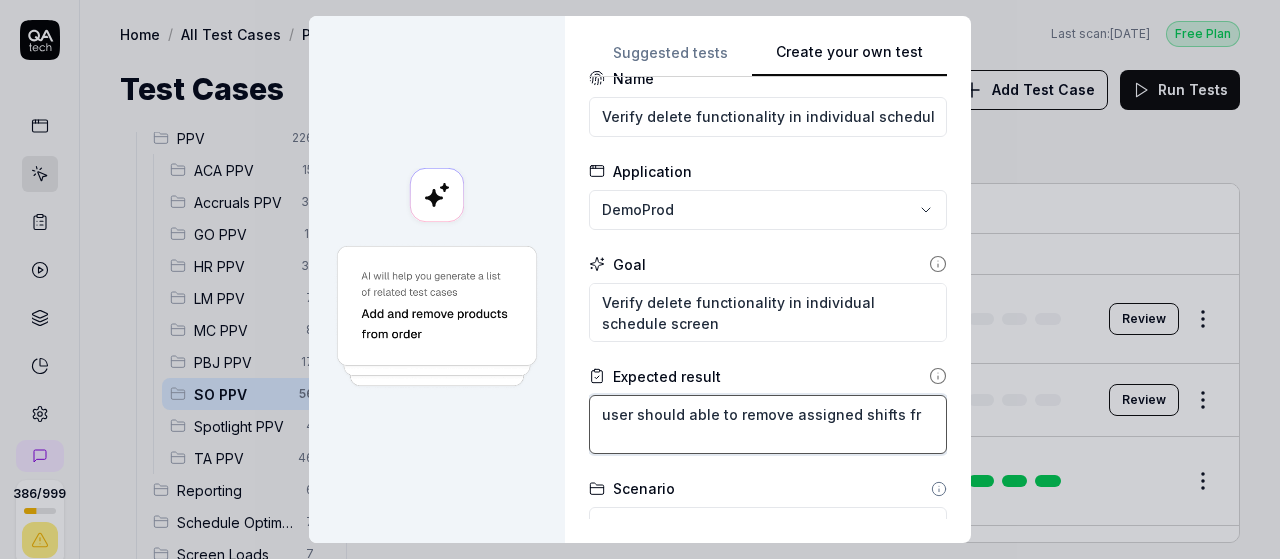 type on "*" 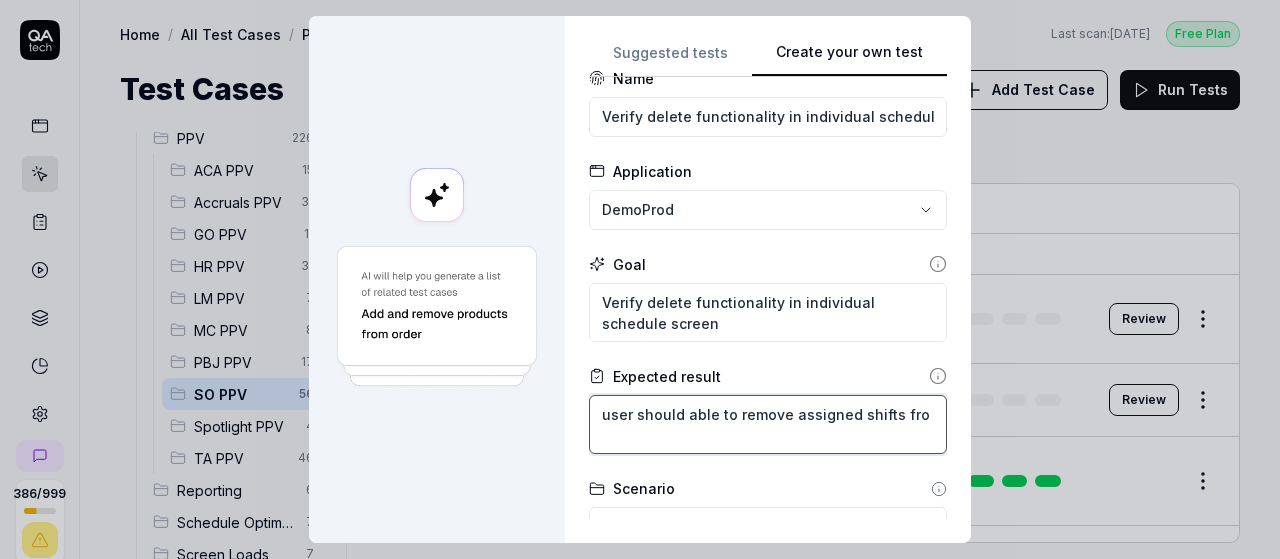 type on "user should able to remove assigned shifts from" 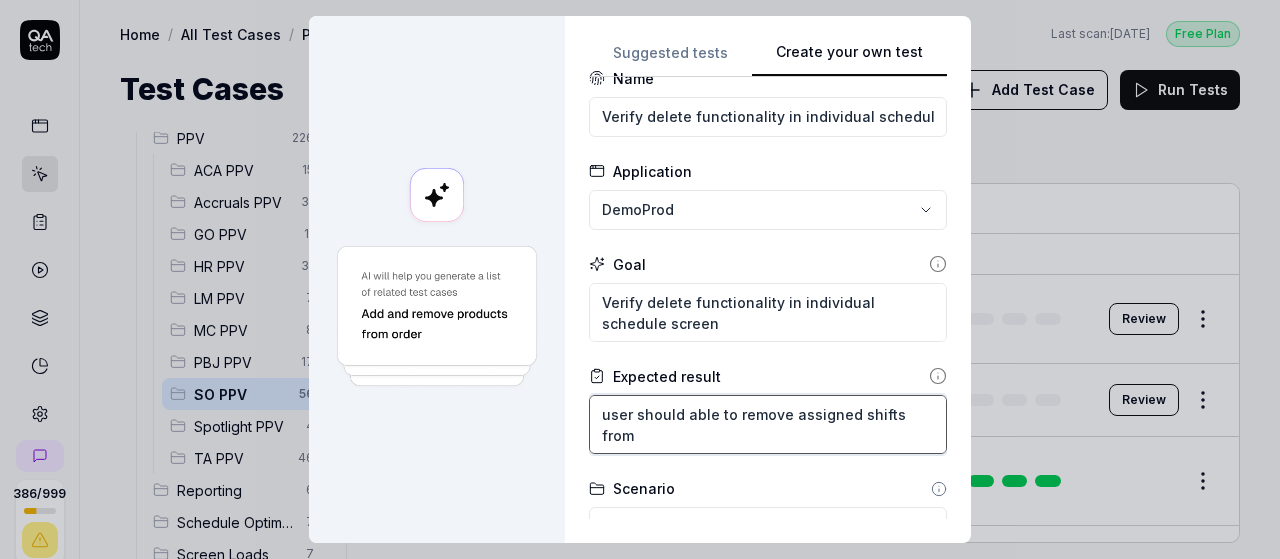 type on "*" 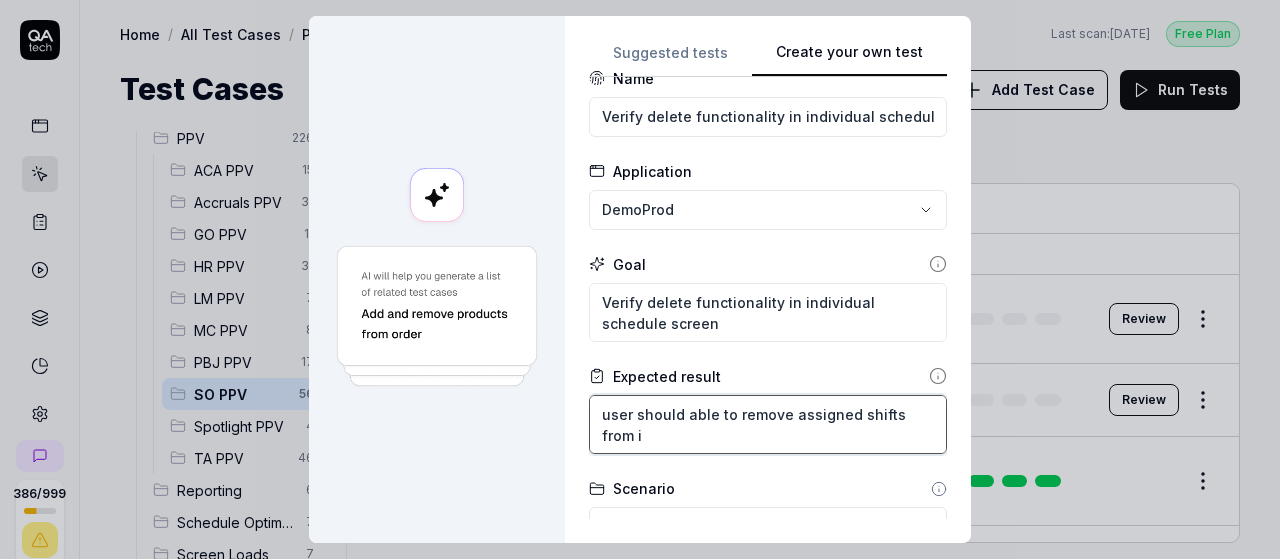 type on "*" 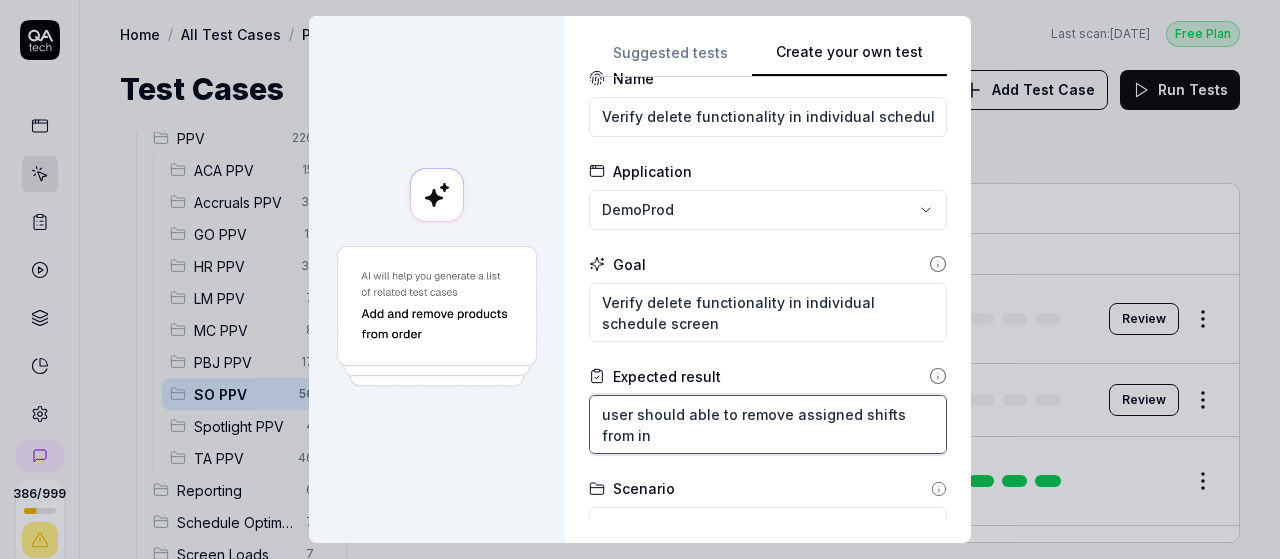 type on "*" 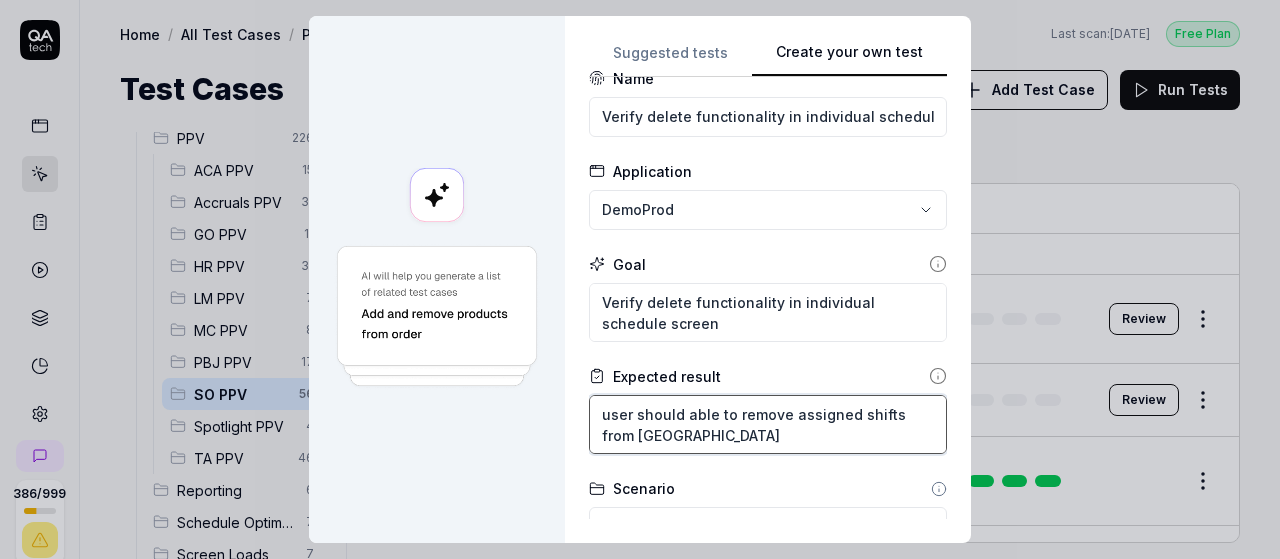 type on "*" 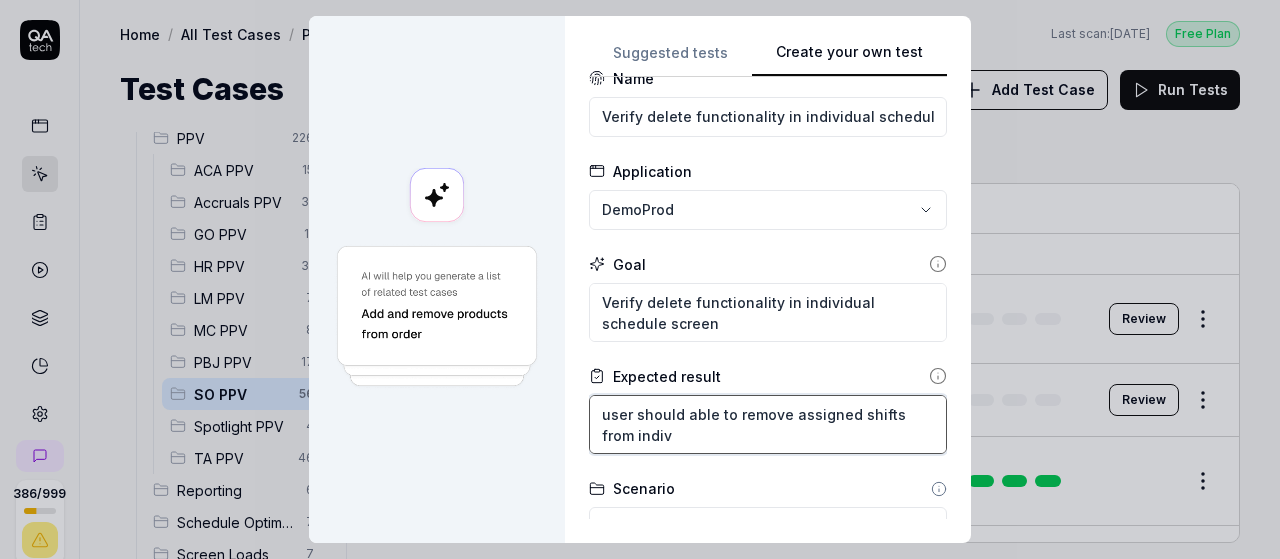 type on "*" 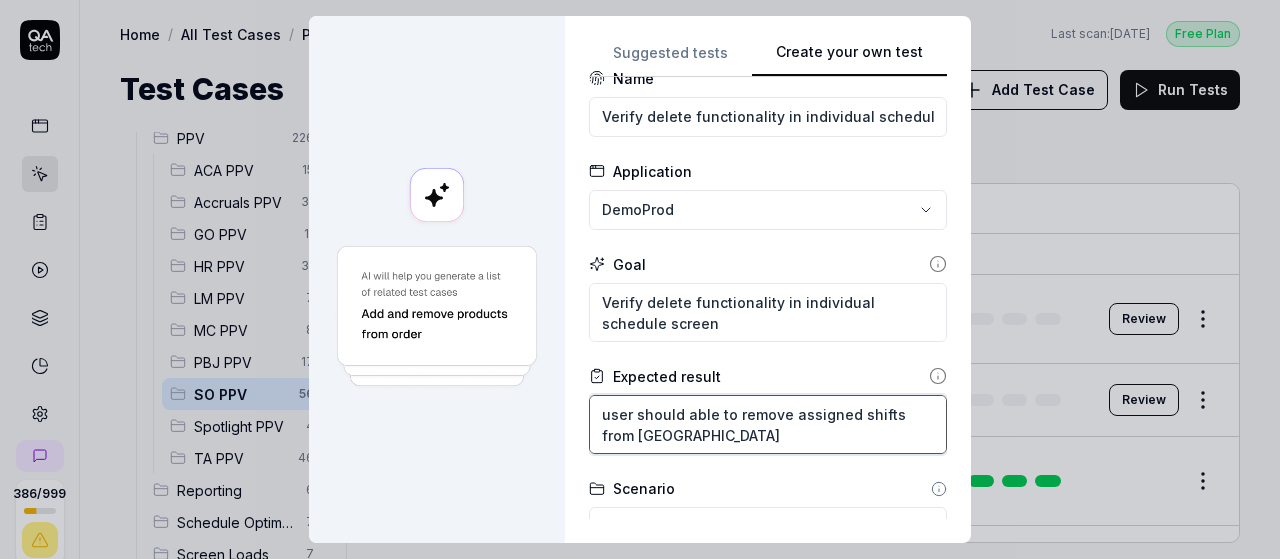 type on "*" 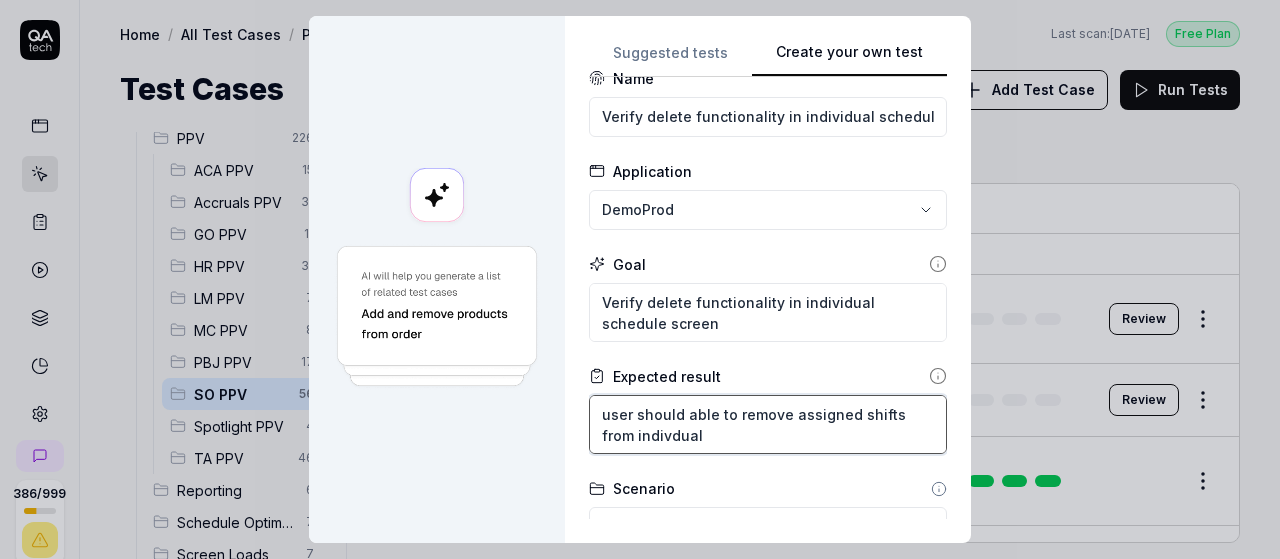type on "*" 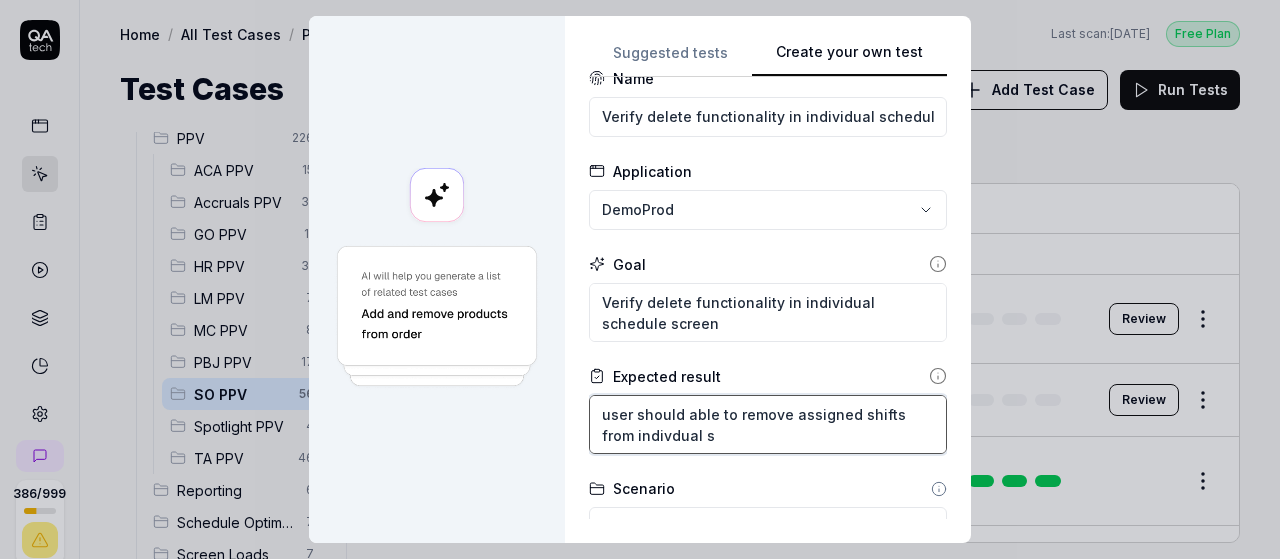 type on "*" 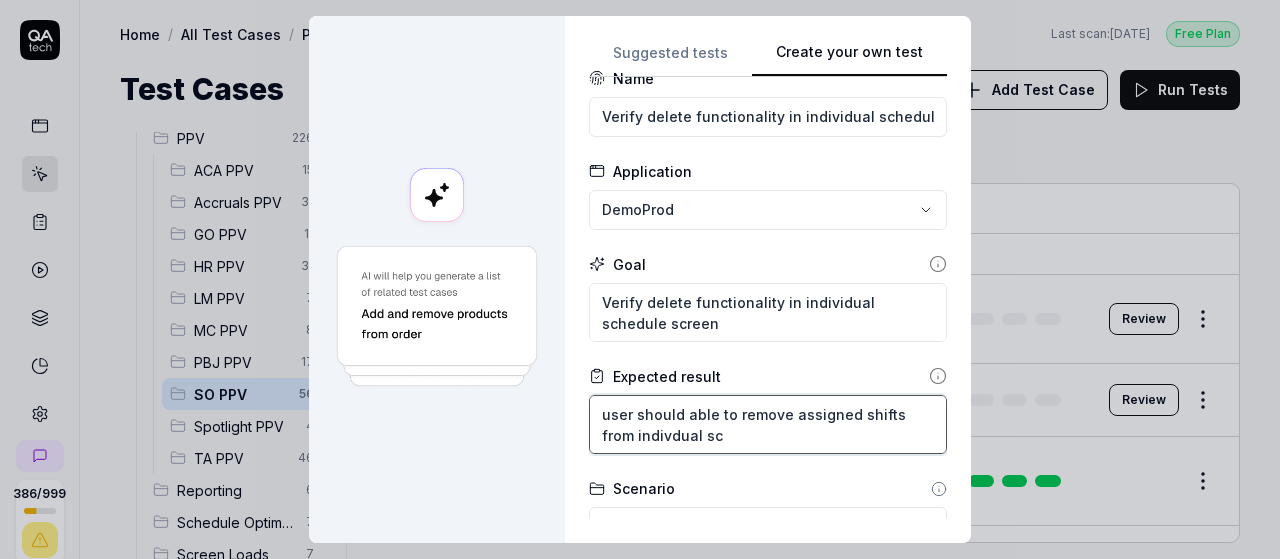 type on "*" 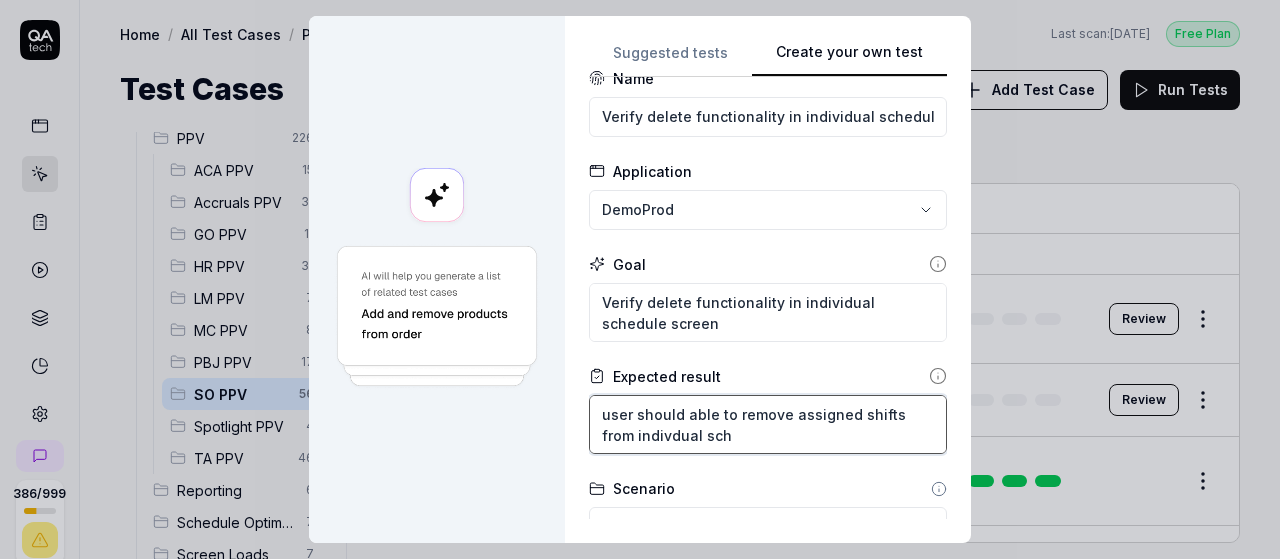 type on "*" 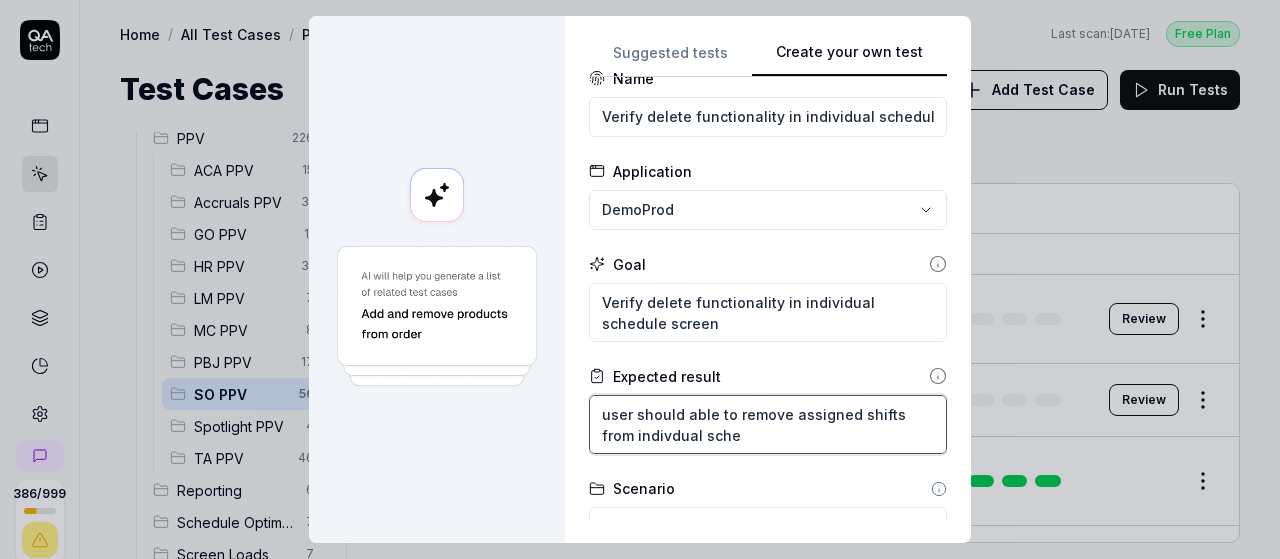 type on "*" 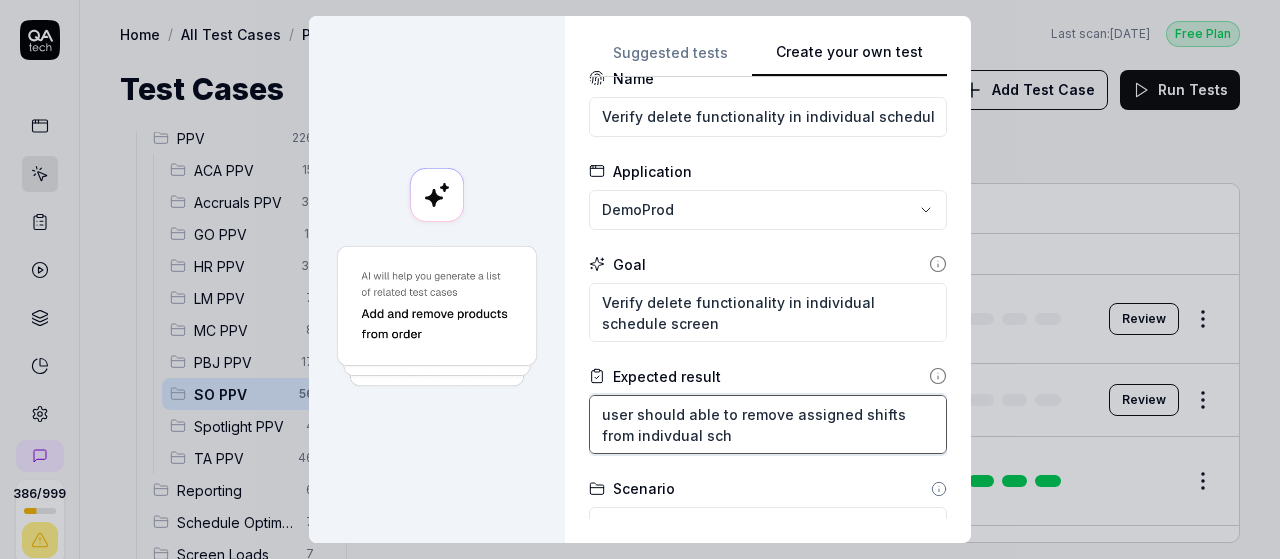 type on "*" 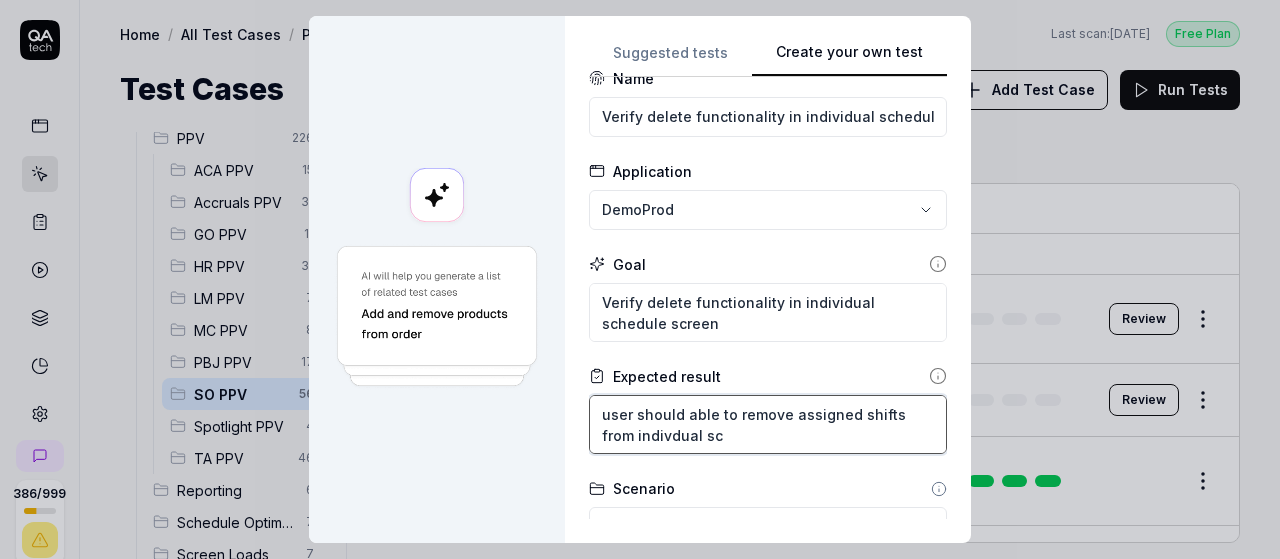 type on "*" 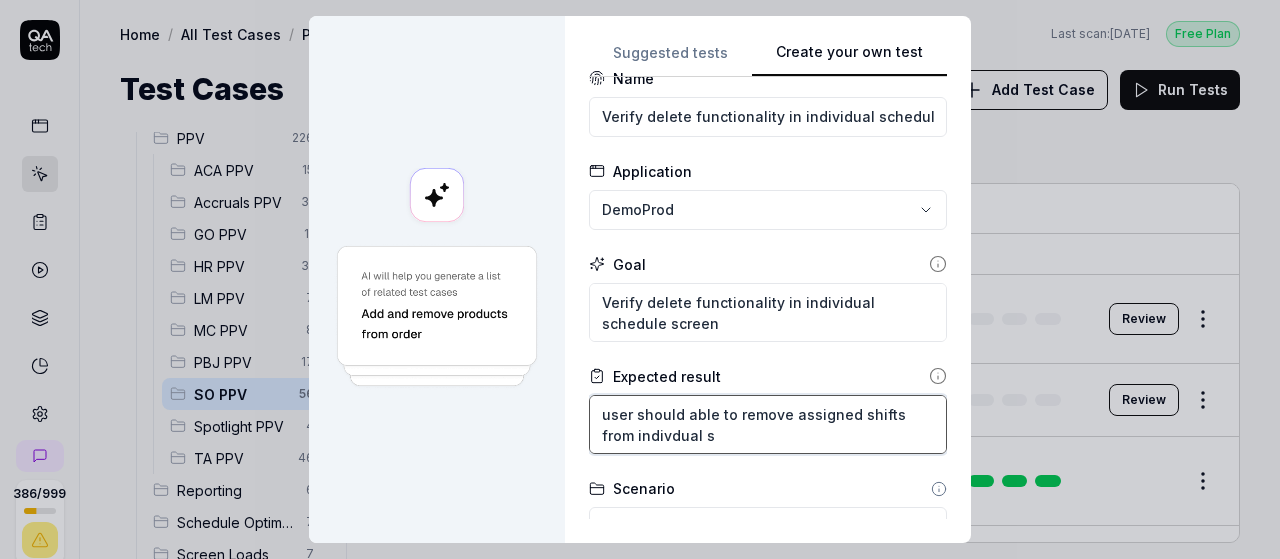 type on "*" 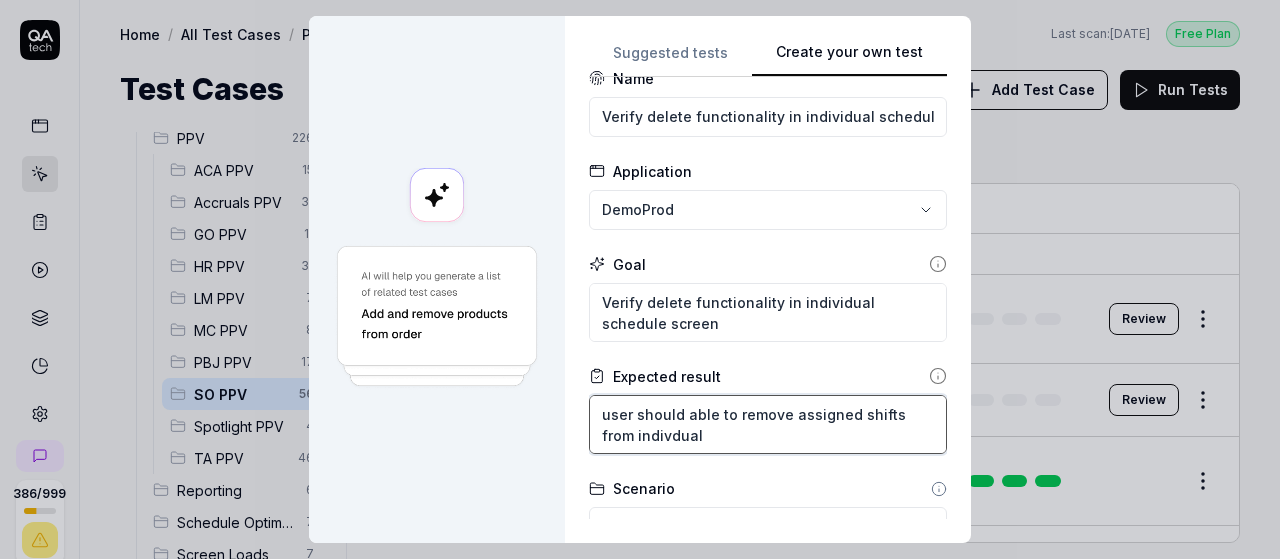 type on "*" 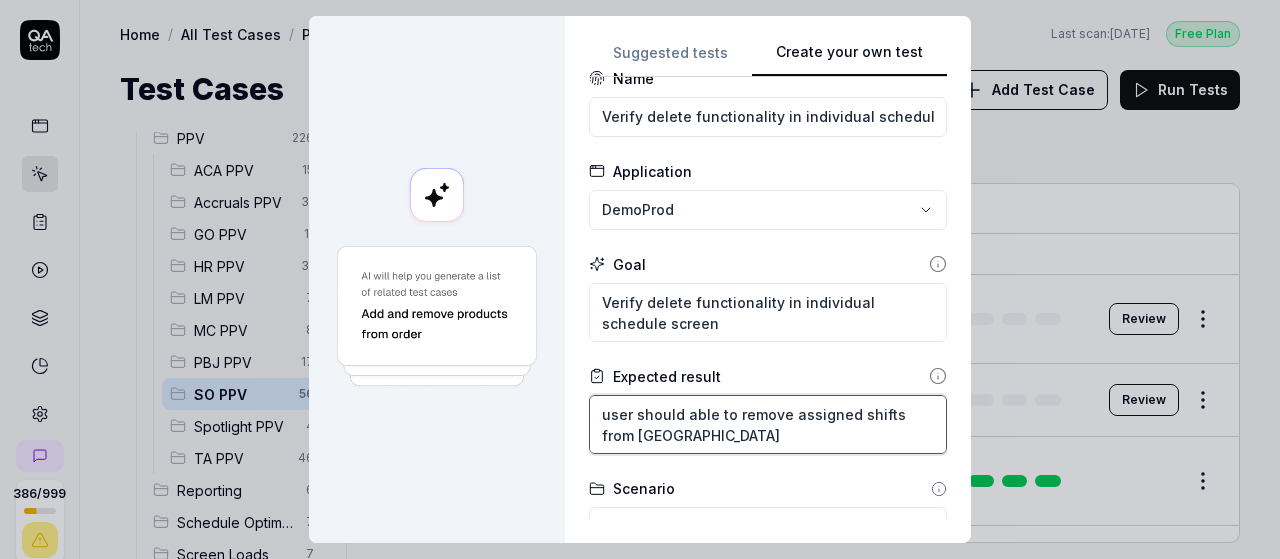 type on "*" 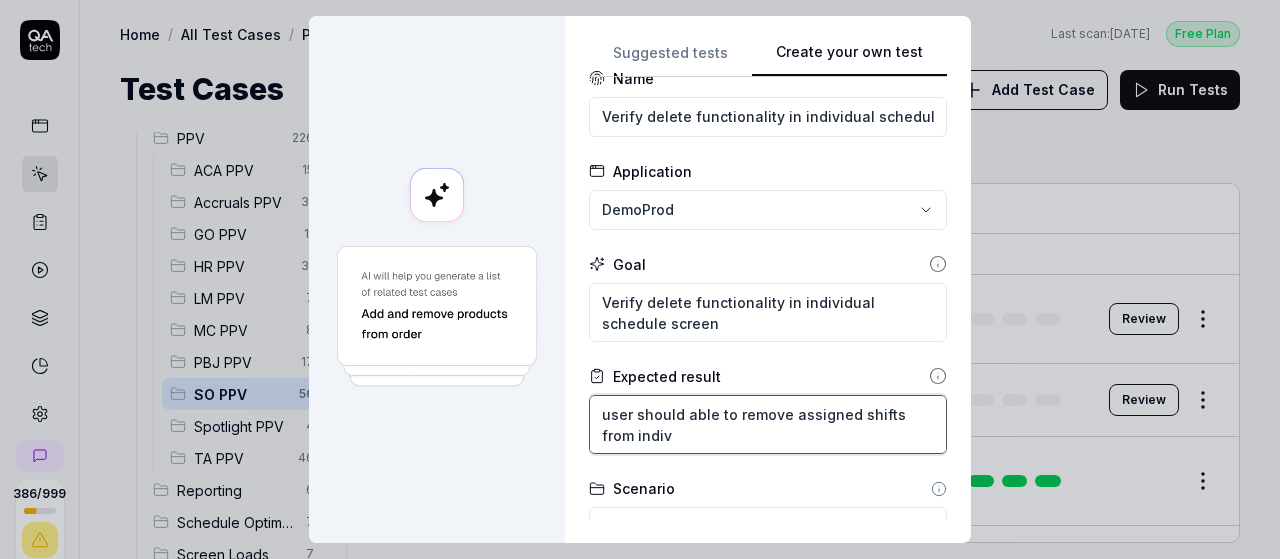 type on "*" 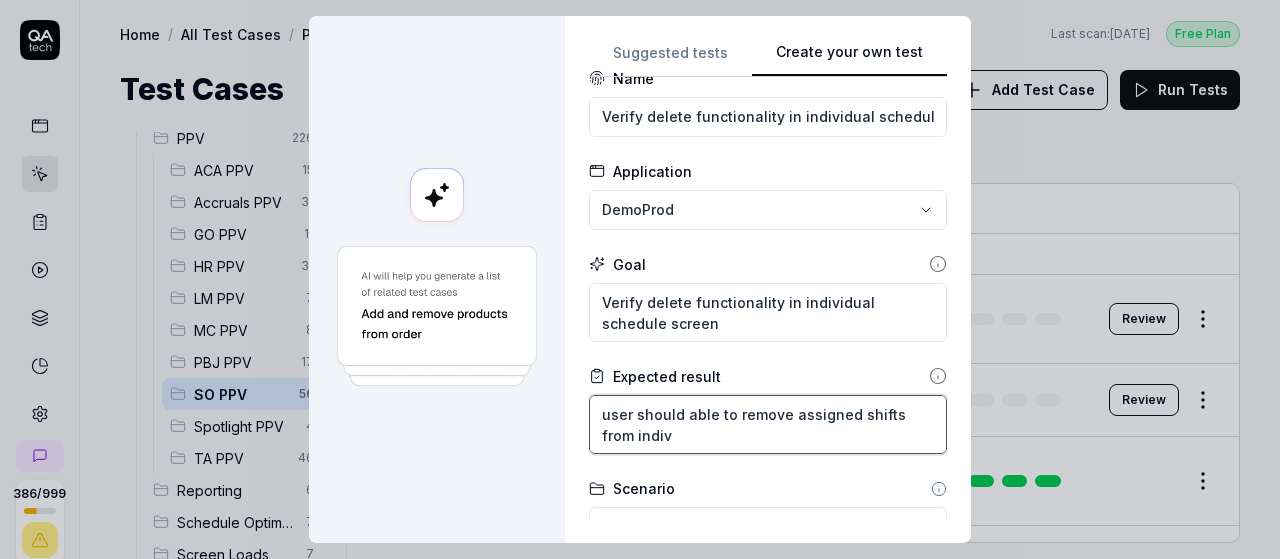 type on "user should able to remove assigned shifts from indivi" 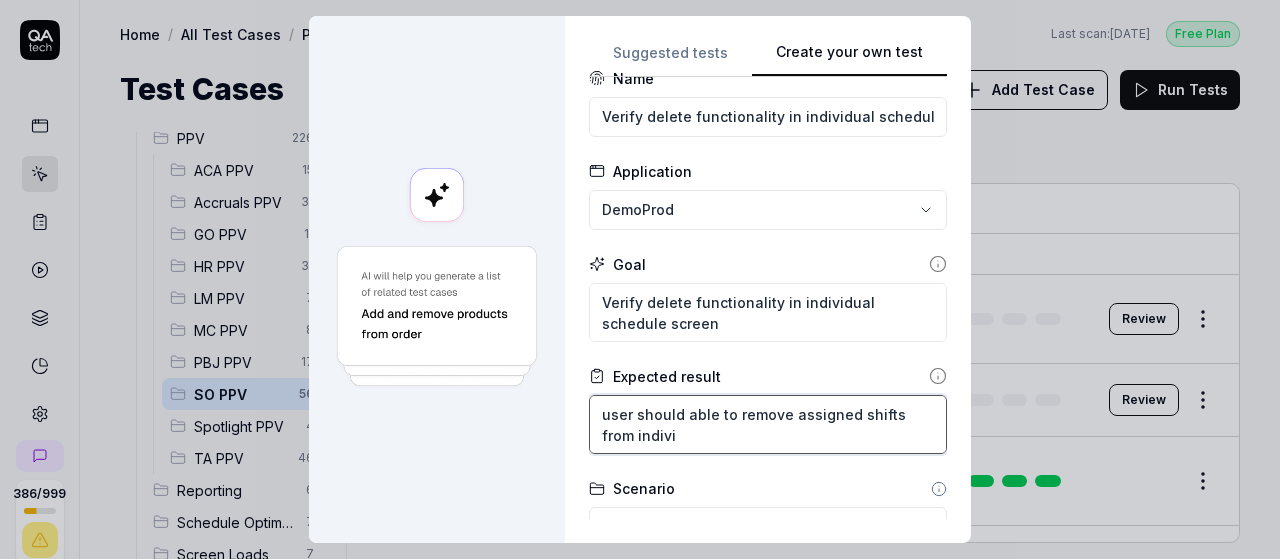 type on "*" 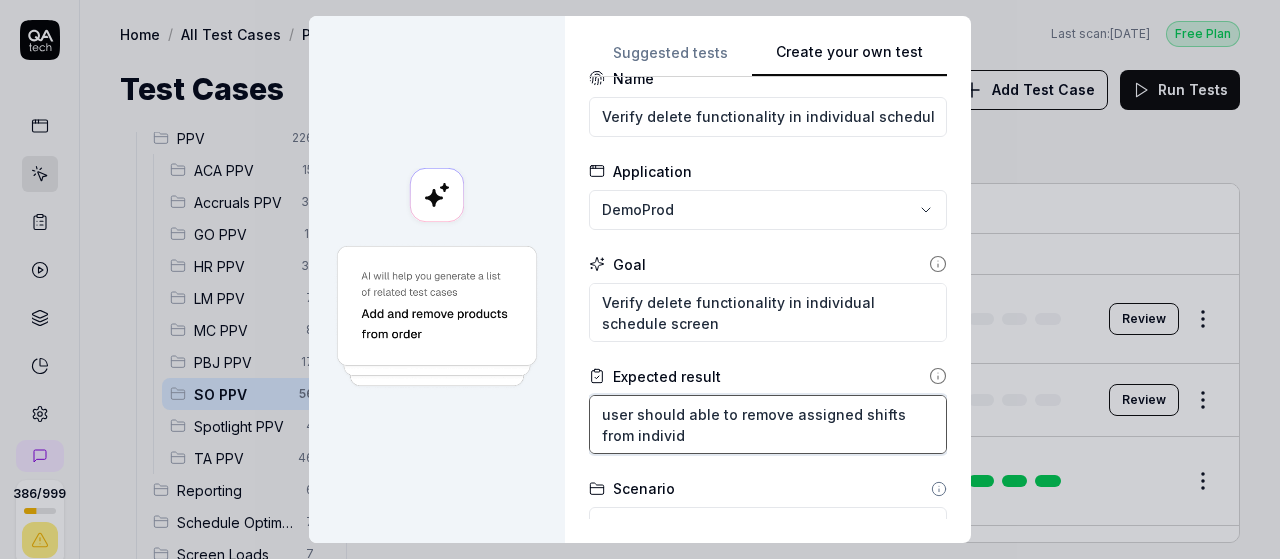 type on "*" 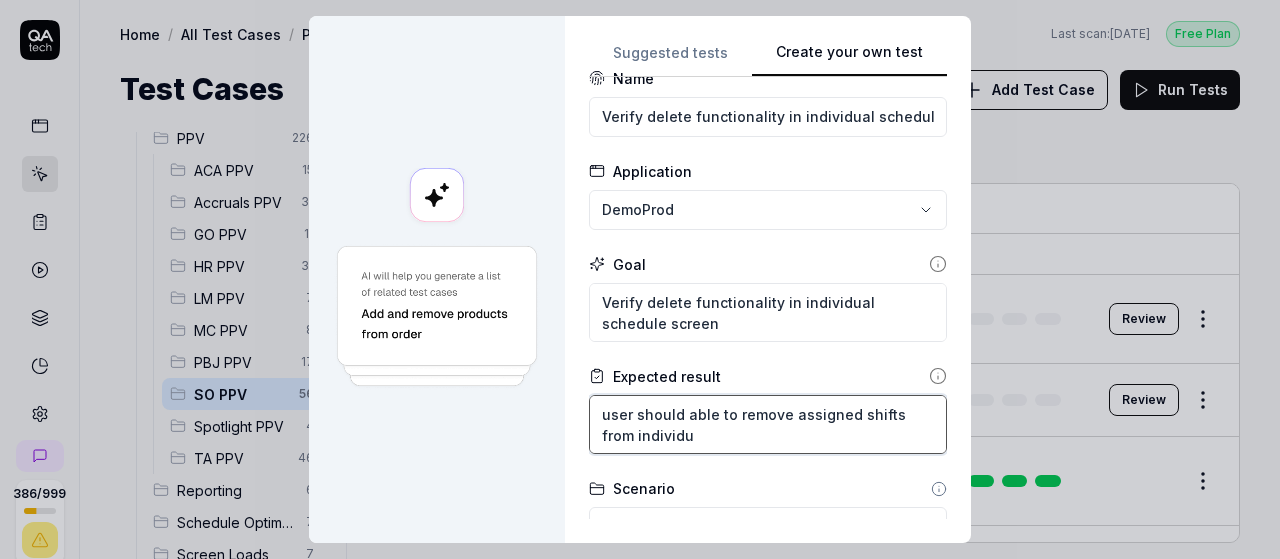 type on "*" 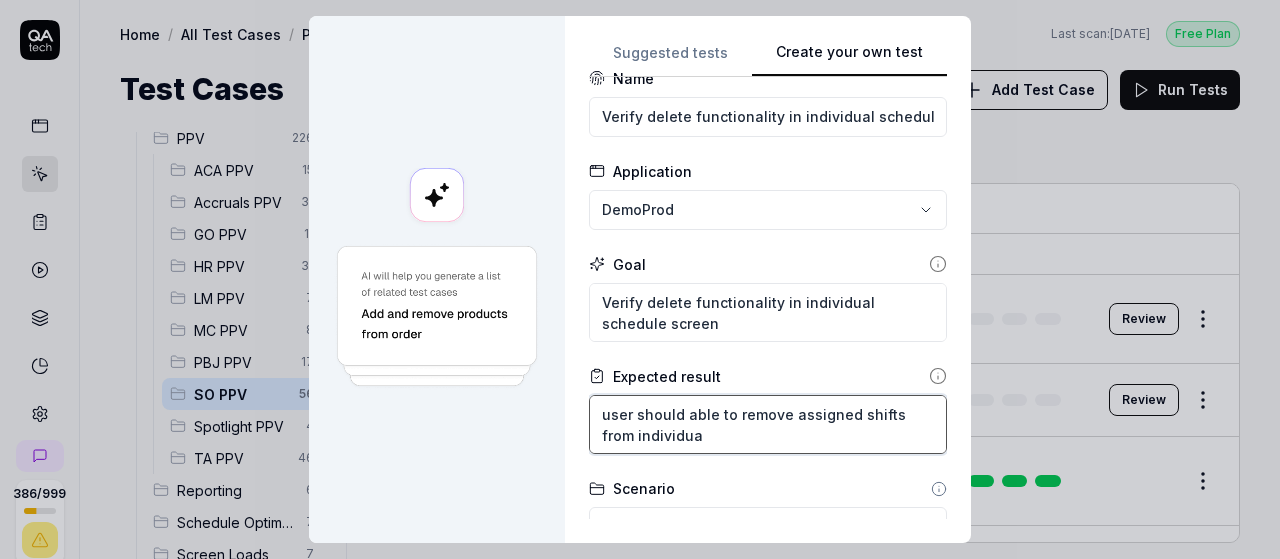 type on "user should able to remove assigned shifts from individual" 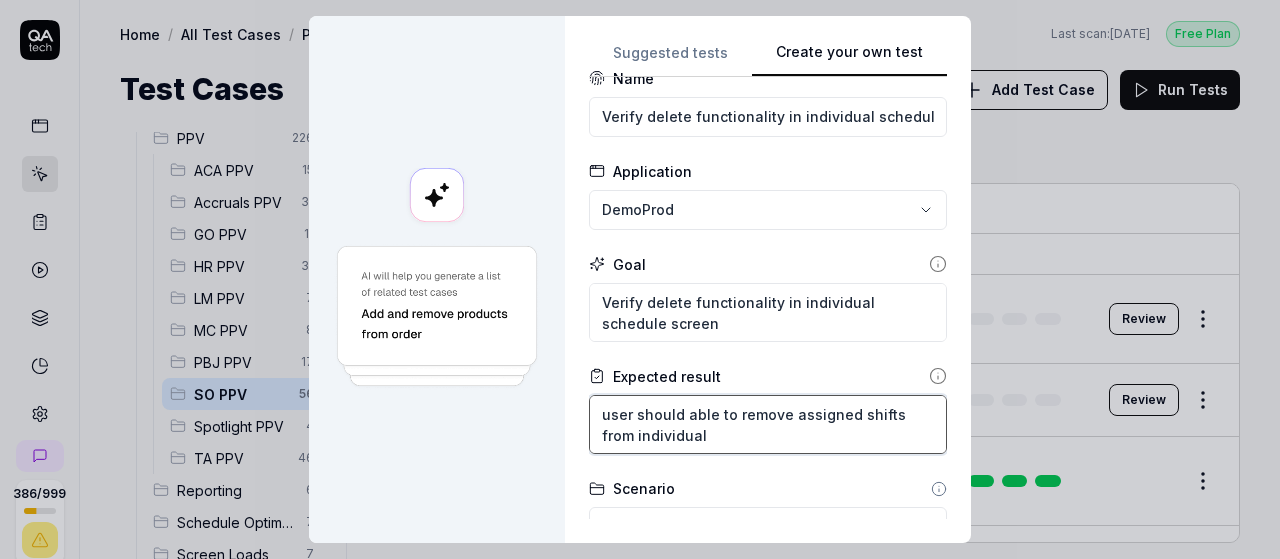 type on "*" 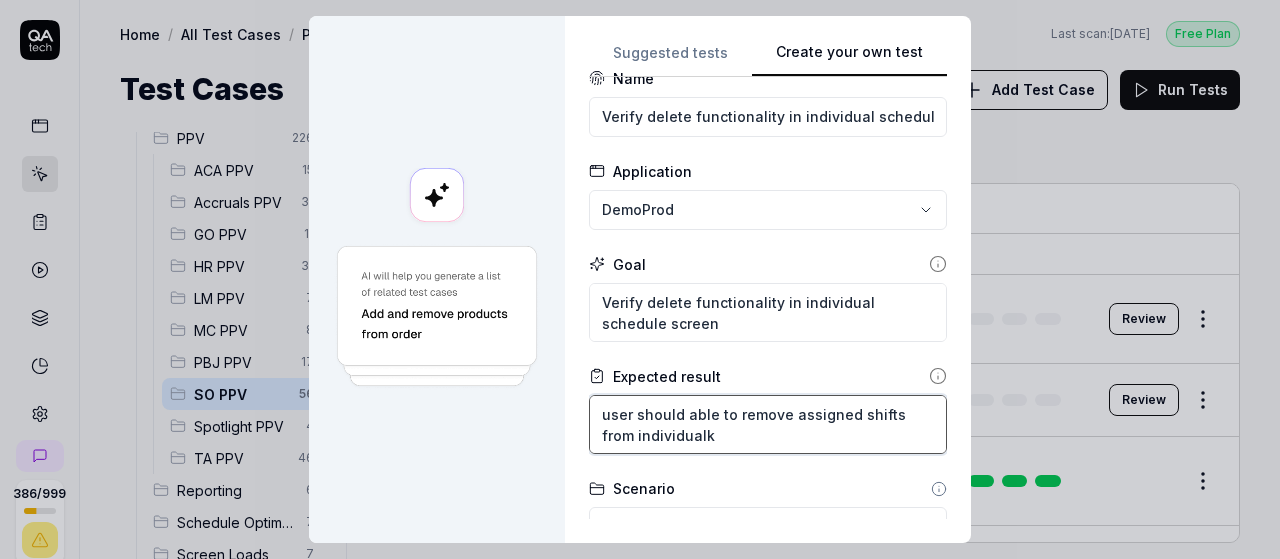type on "*" 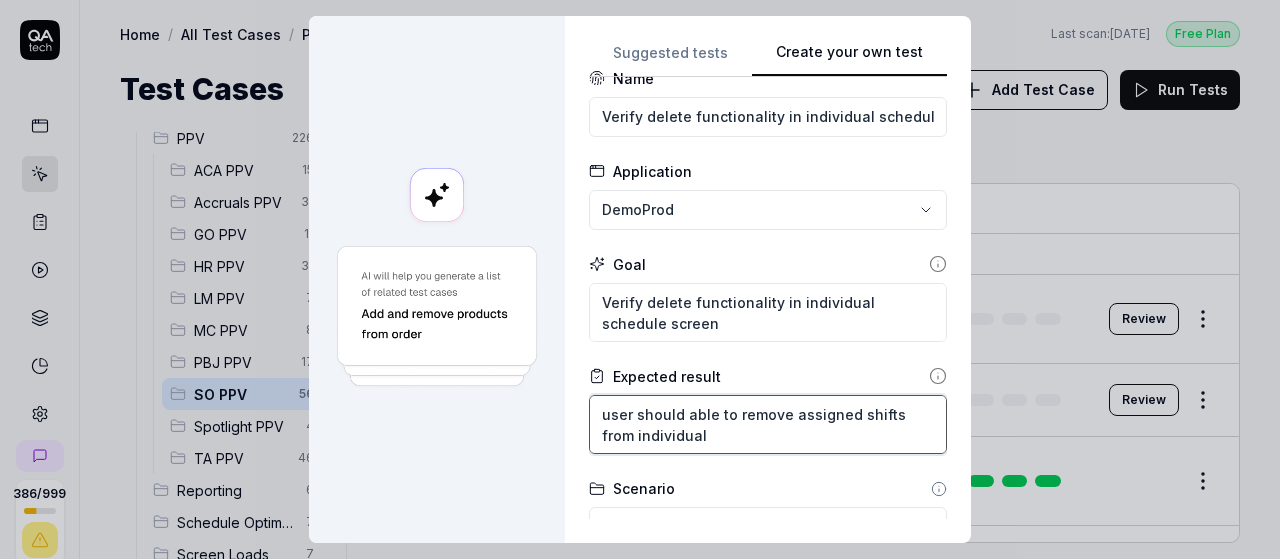 type on "*" 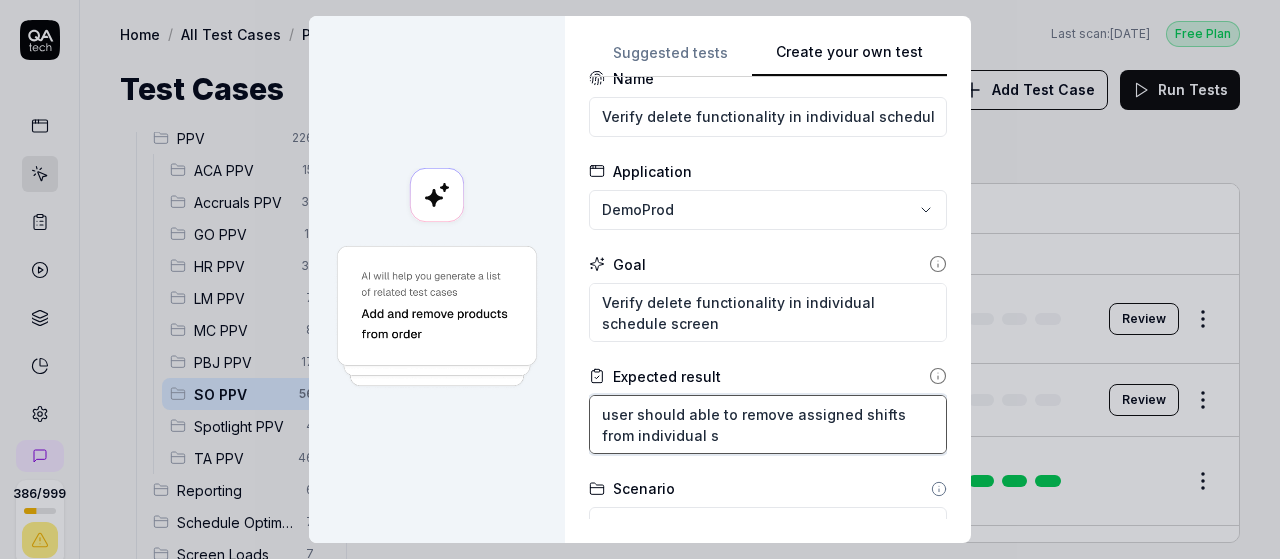 type on "*" 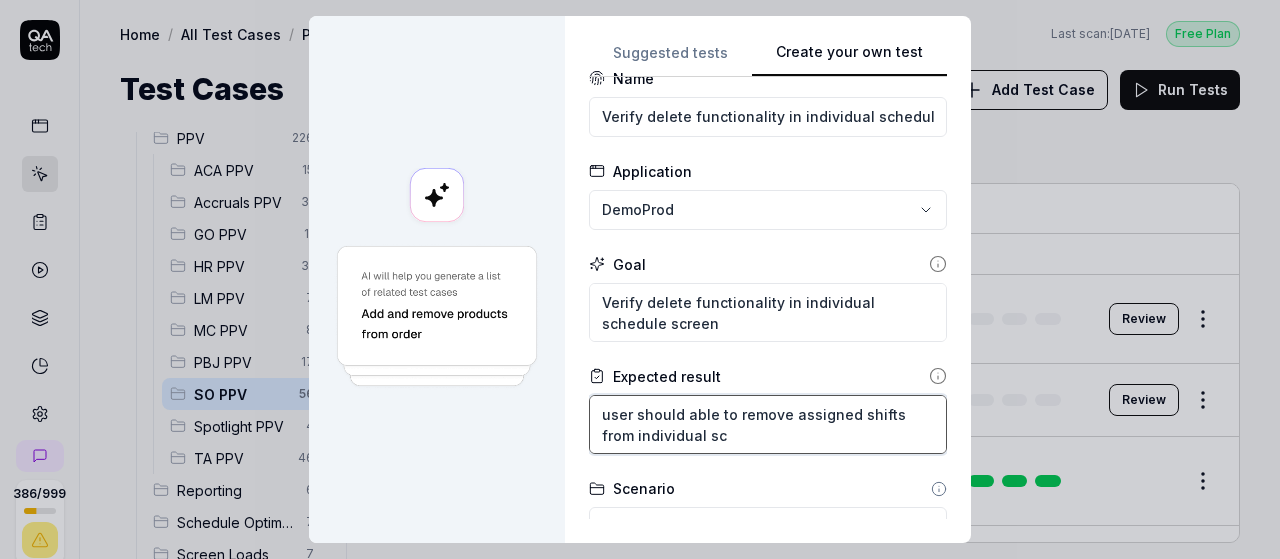 type on "*" 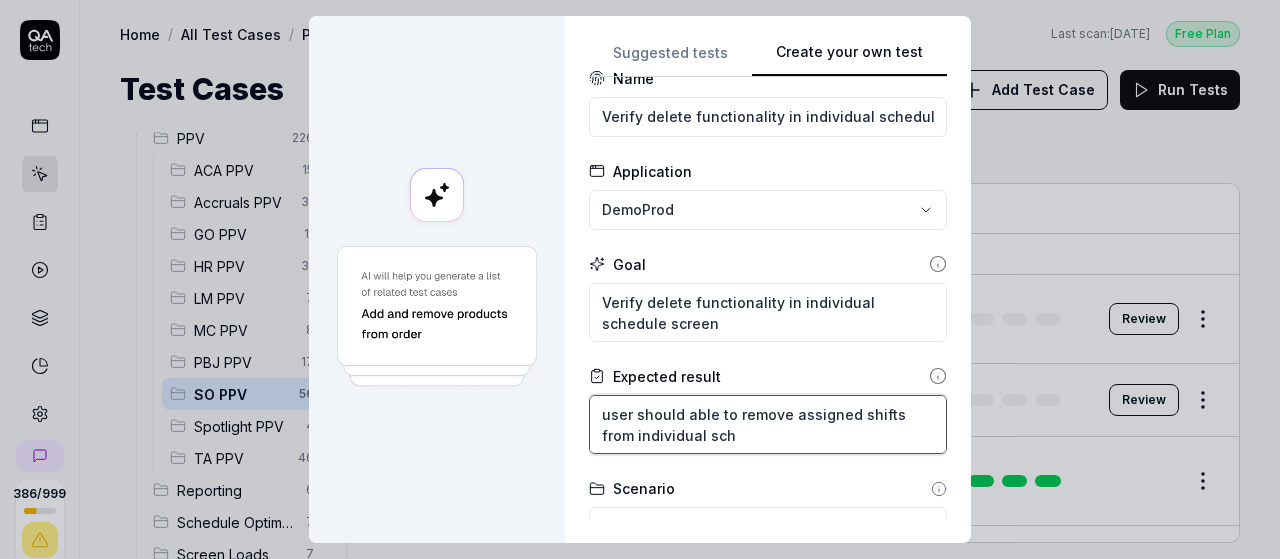 type on "*" 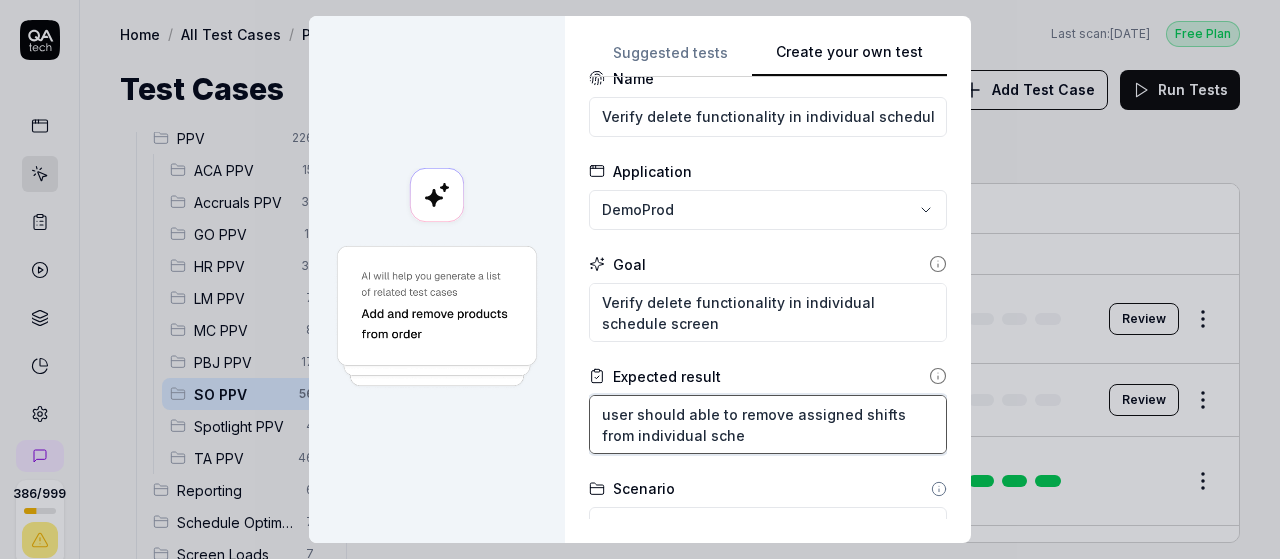 type on "*" 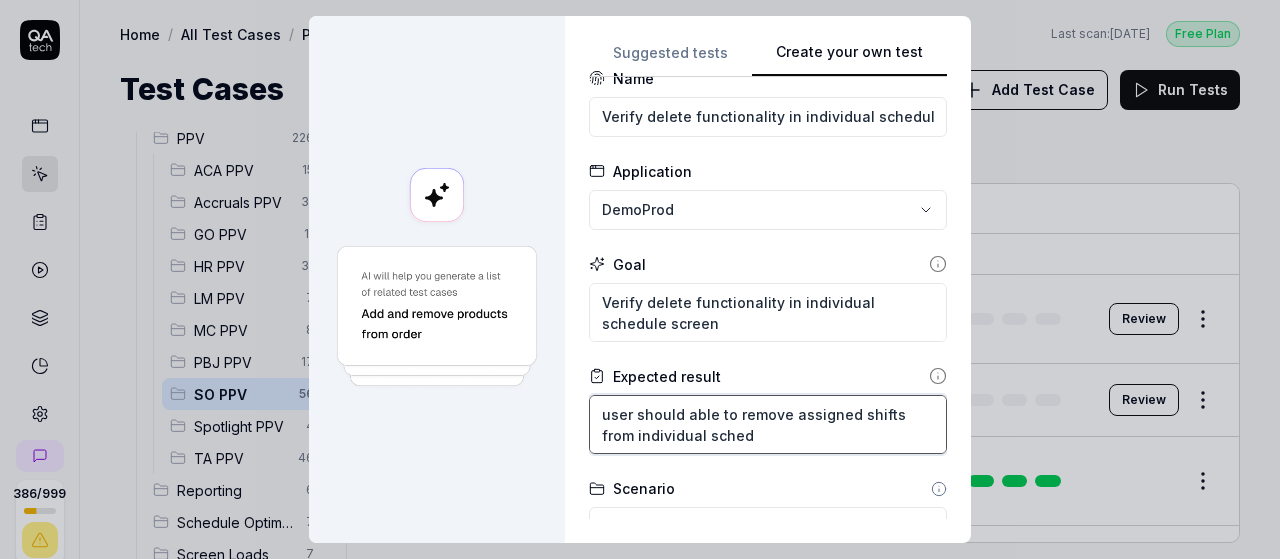 type on "*" 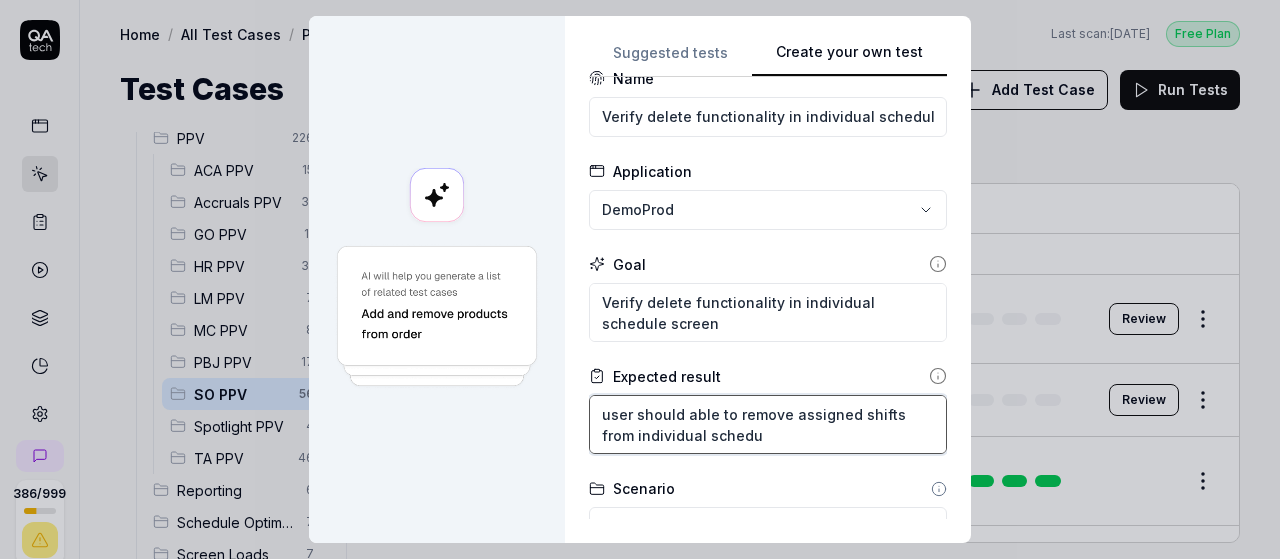 type on "*" 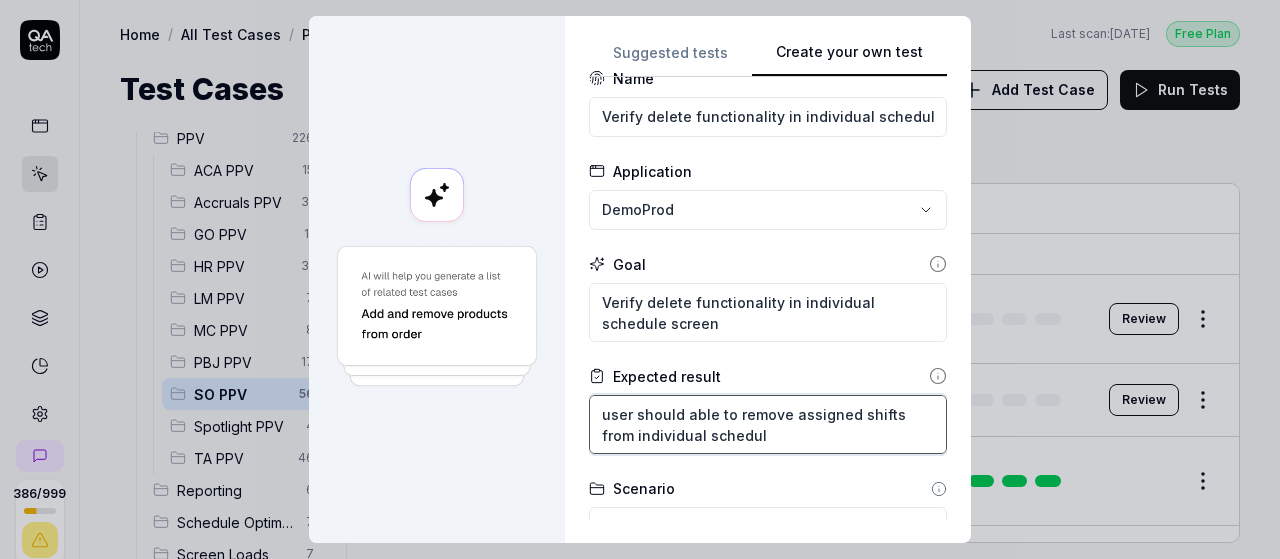 type on "*" 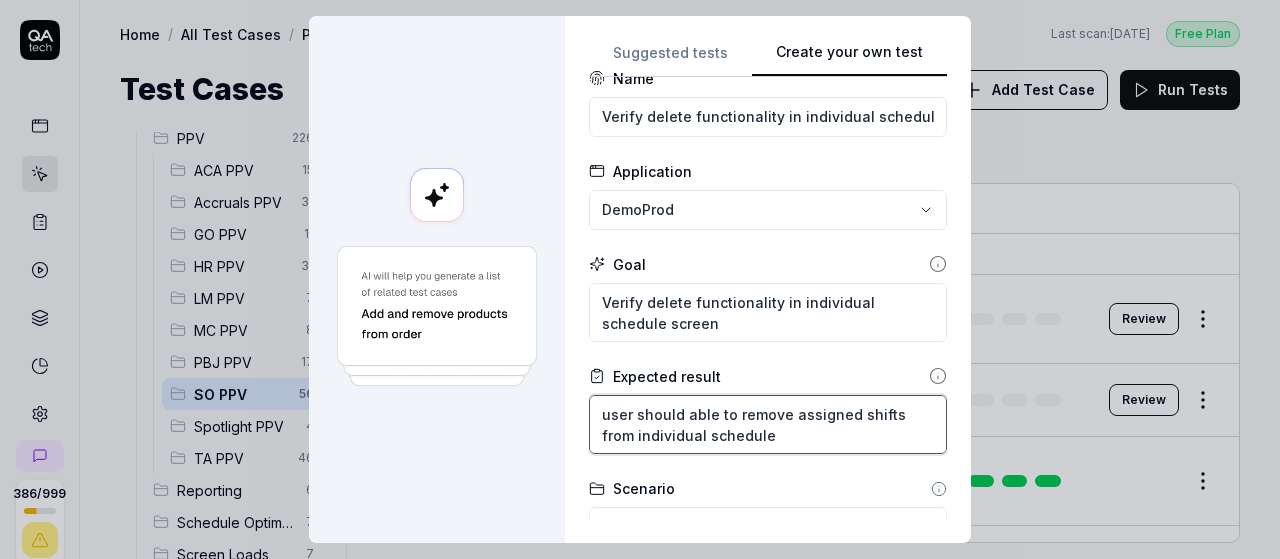 type on "*" 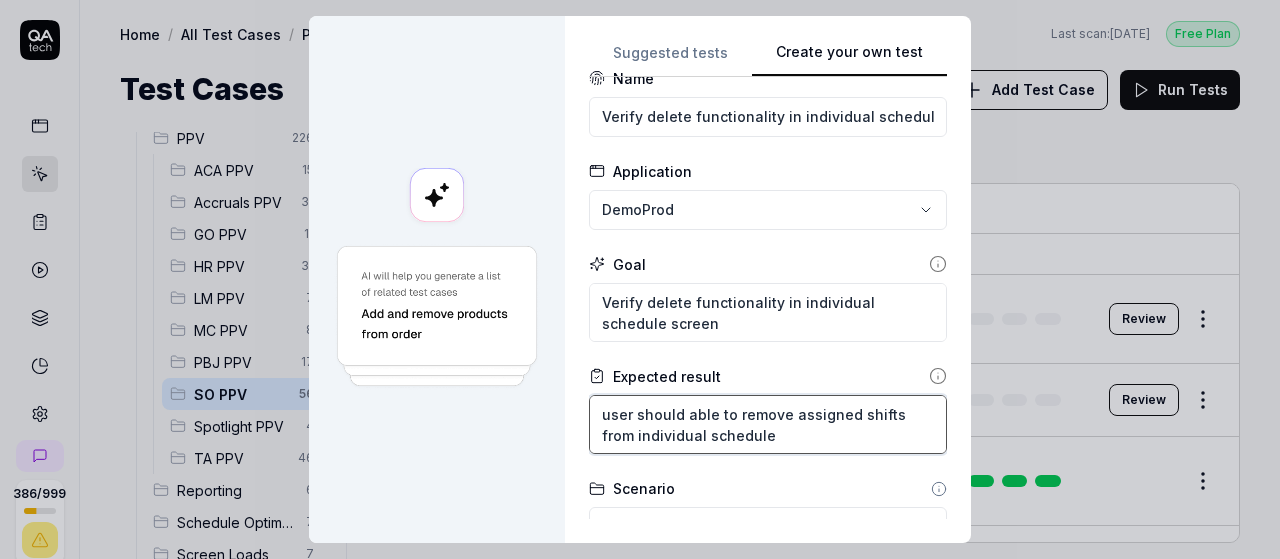 type on "*" 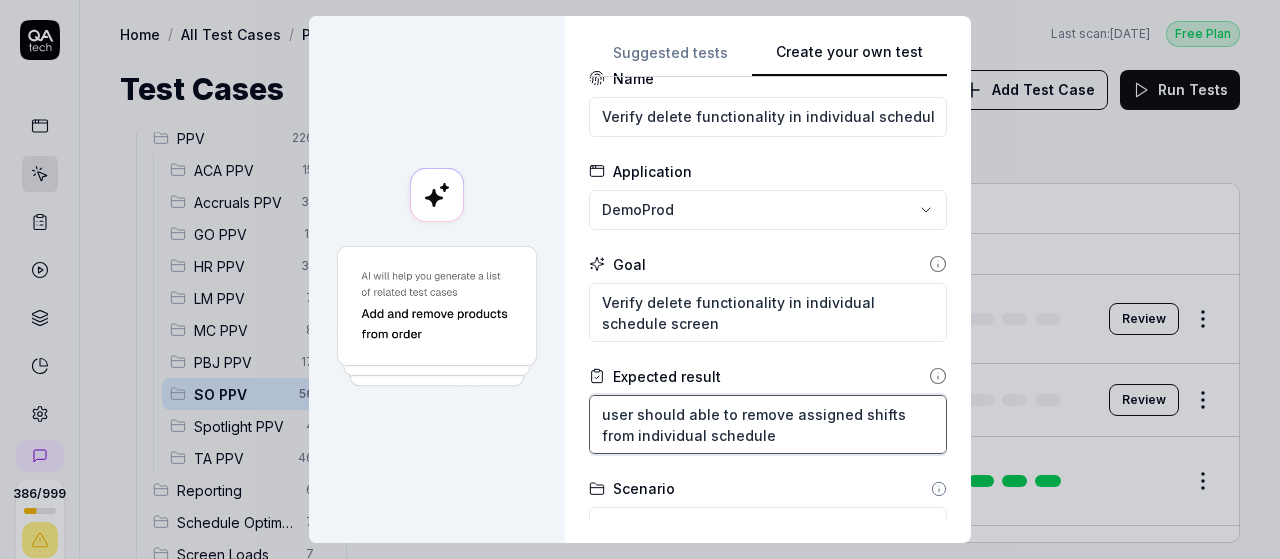 type on "user should able to remove assigned shifts from individual schedule s" 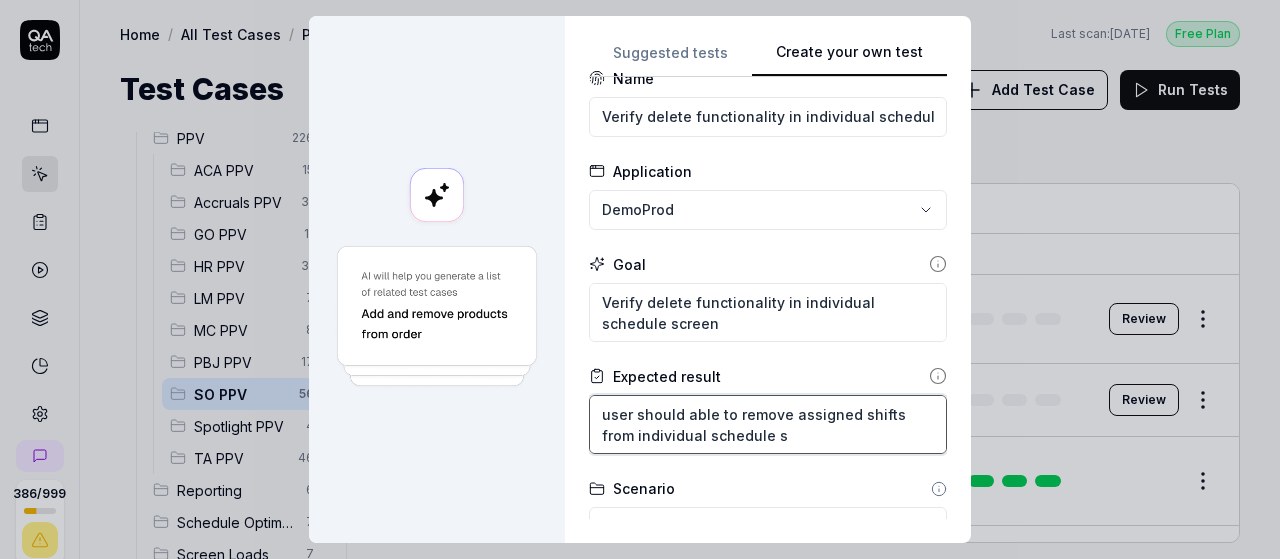 type on "*" 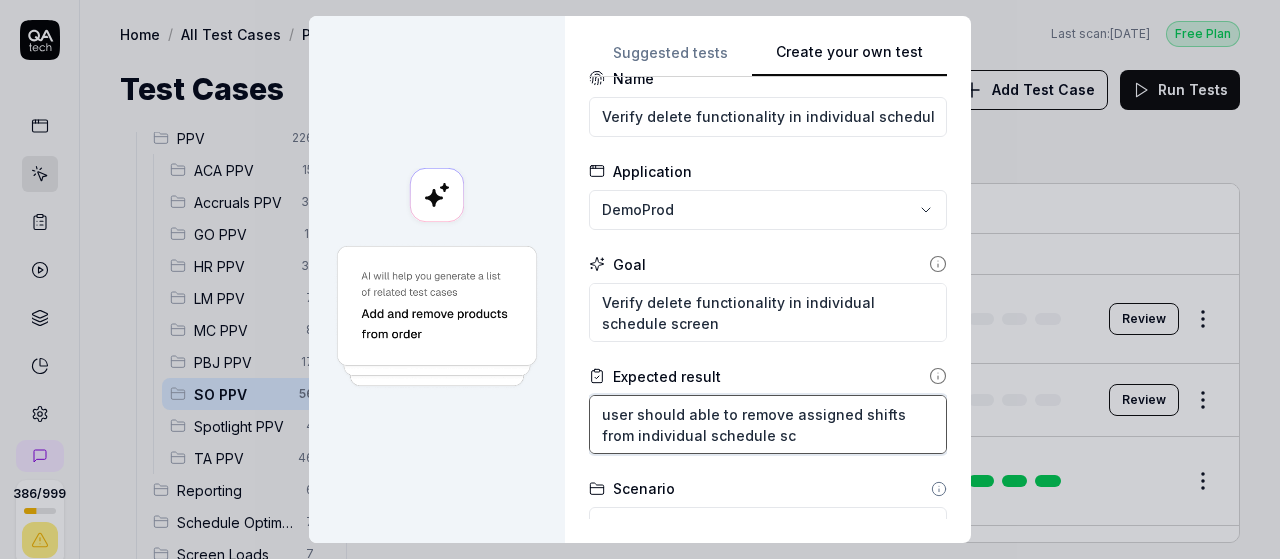 type on "*" 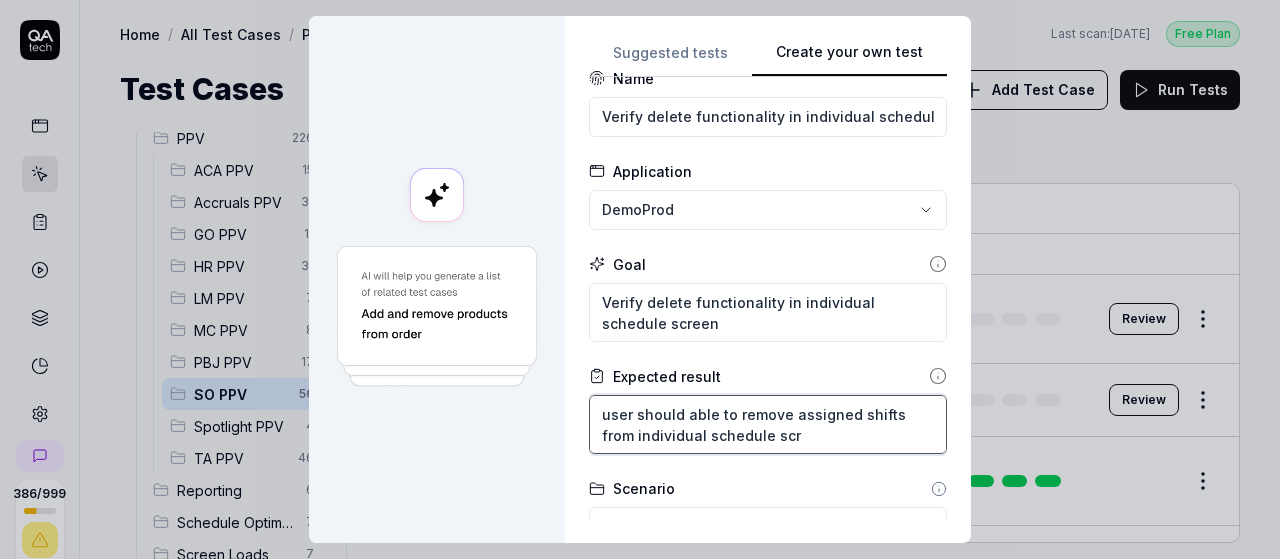 type on "*" 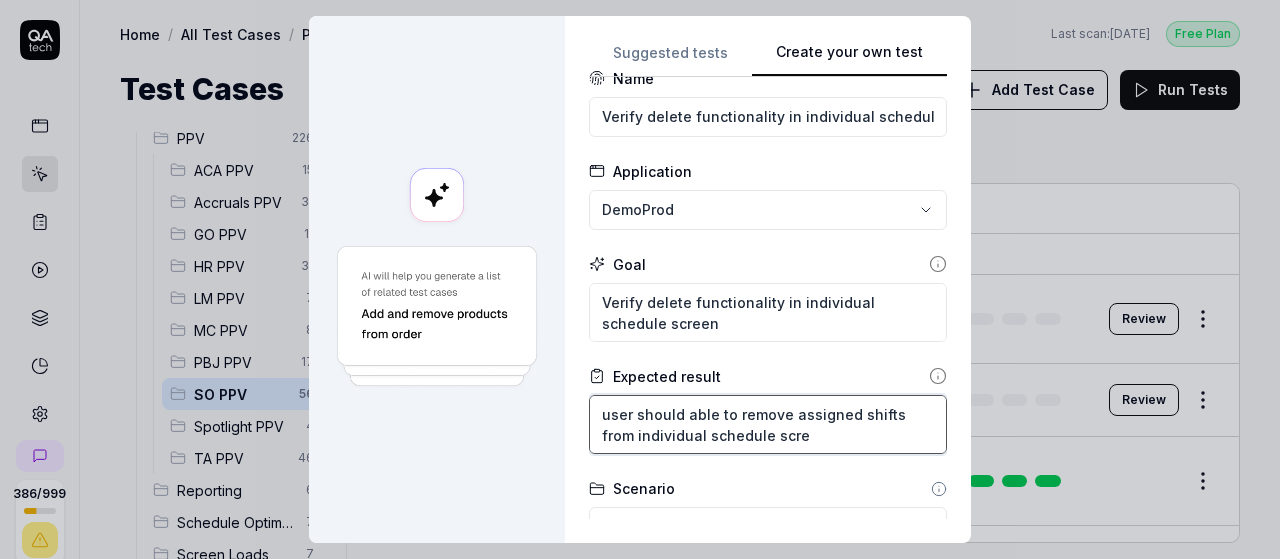 type on "*" 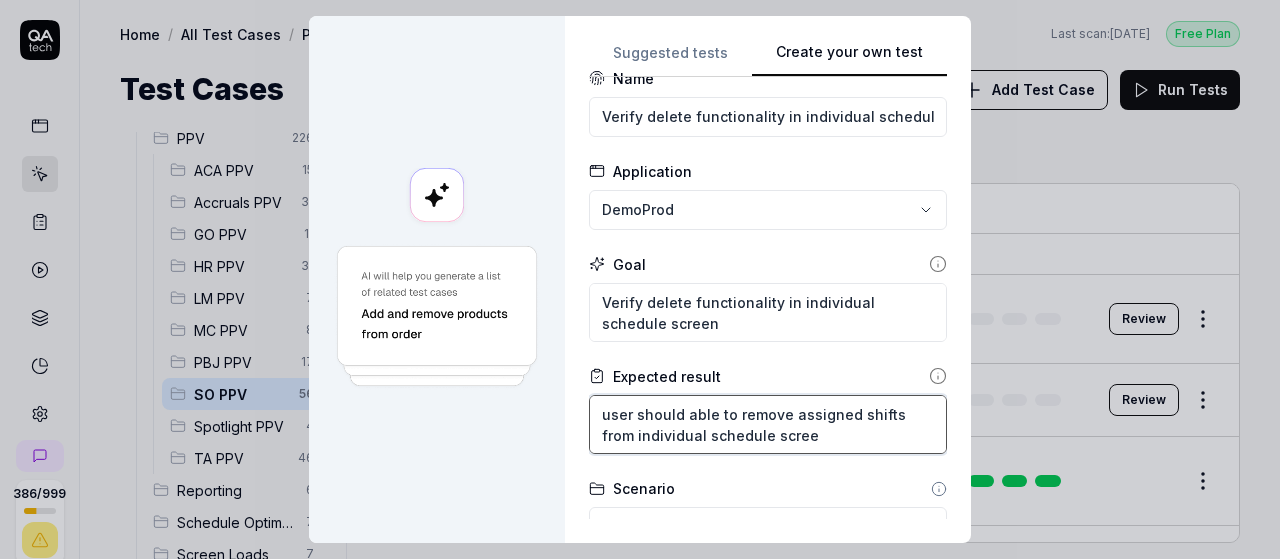 type on "*" 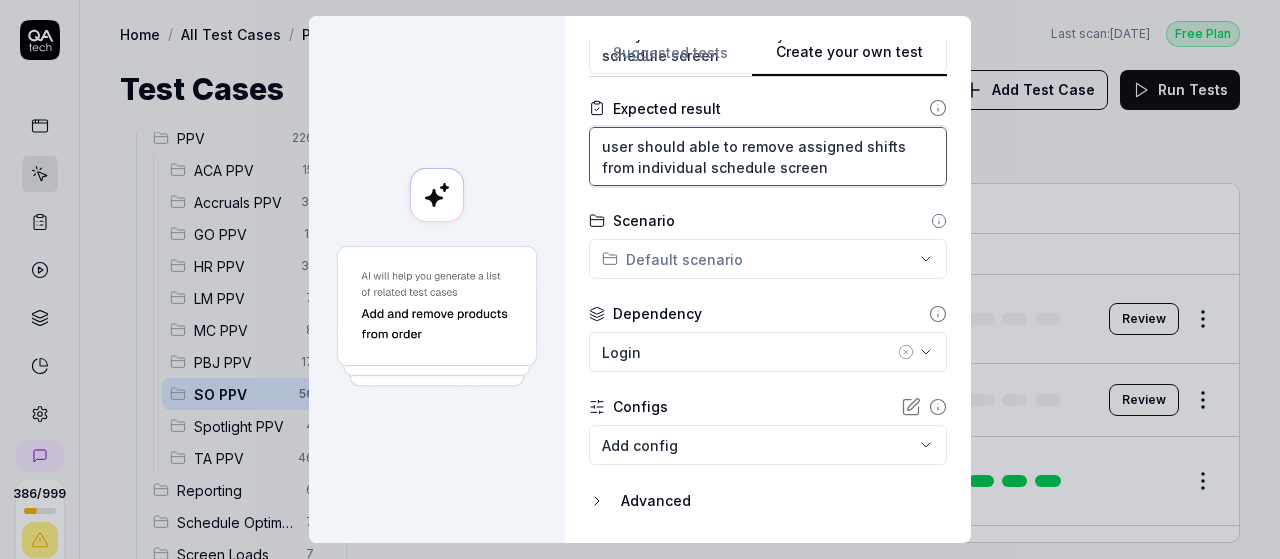scroll, scrollTop: 310, scrollLeft: 0, axis: vertical 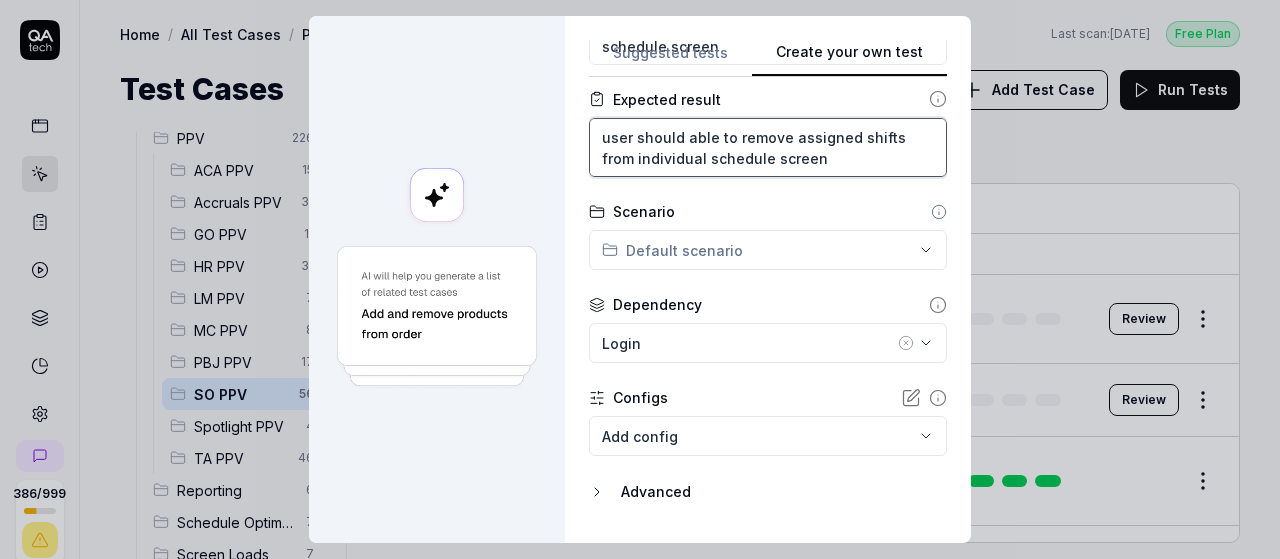 type on "user should able to remove assigned shifts from individual schedule screen" 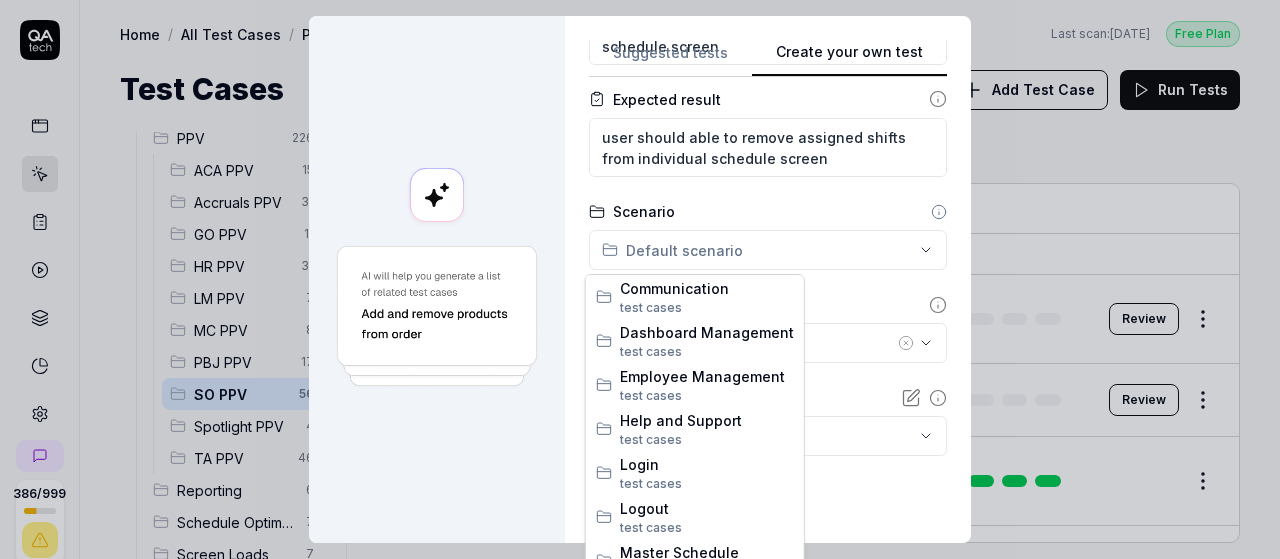 click on "**********" at bounding box center [640, 279] 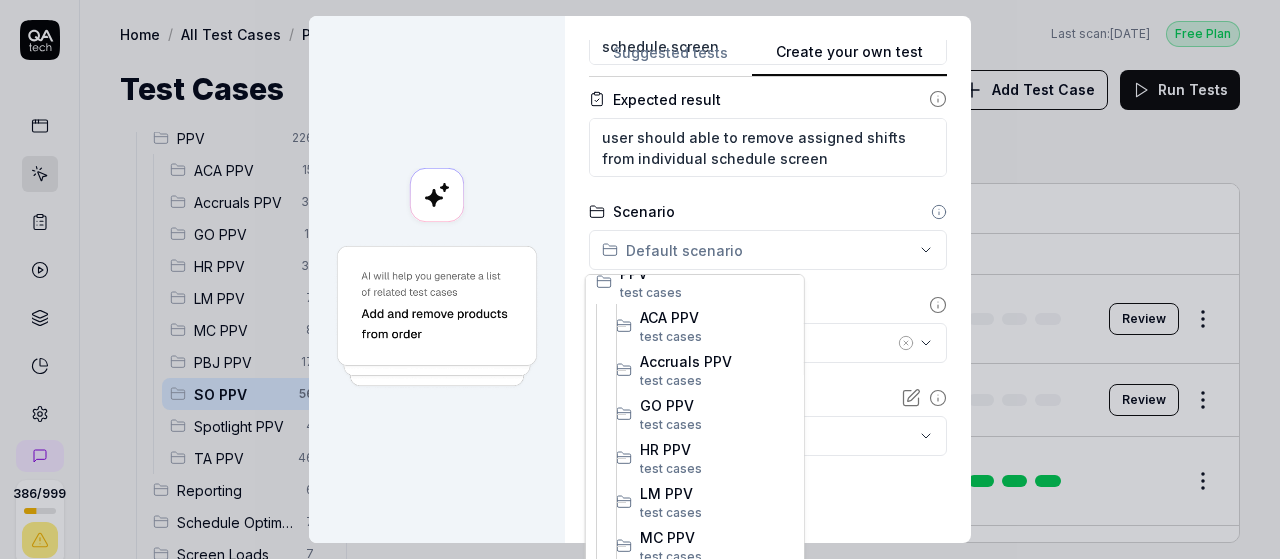 scroll, scrollTop: 535, scrollLeft: 0, axis: vertical 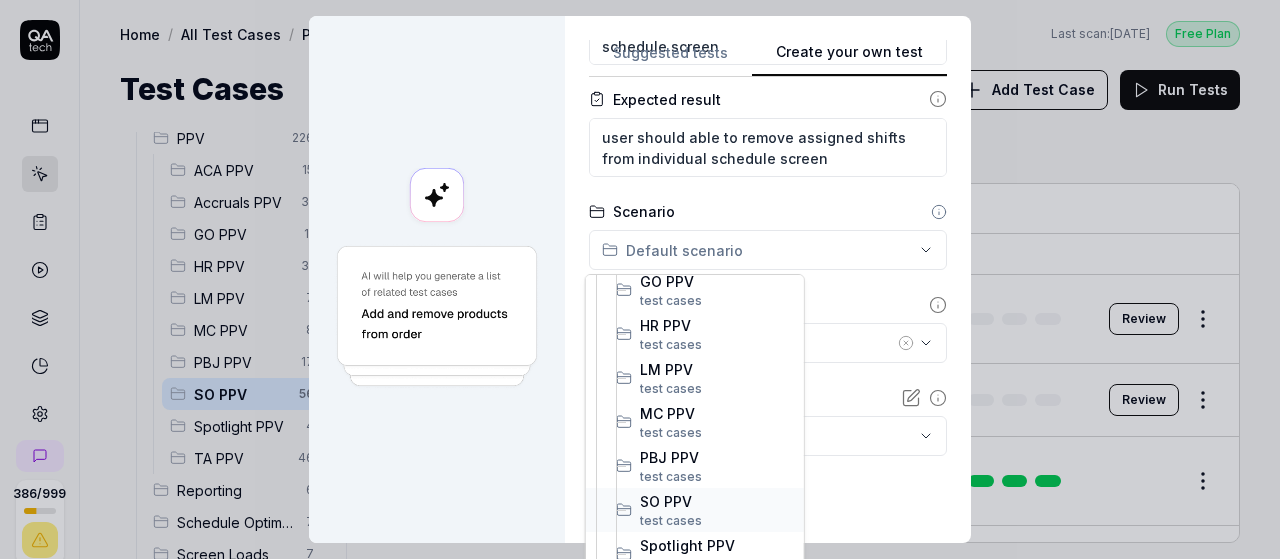 click on "SO PPV" at bounding box center [717, 501] 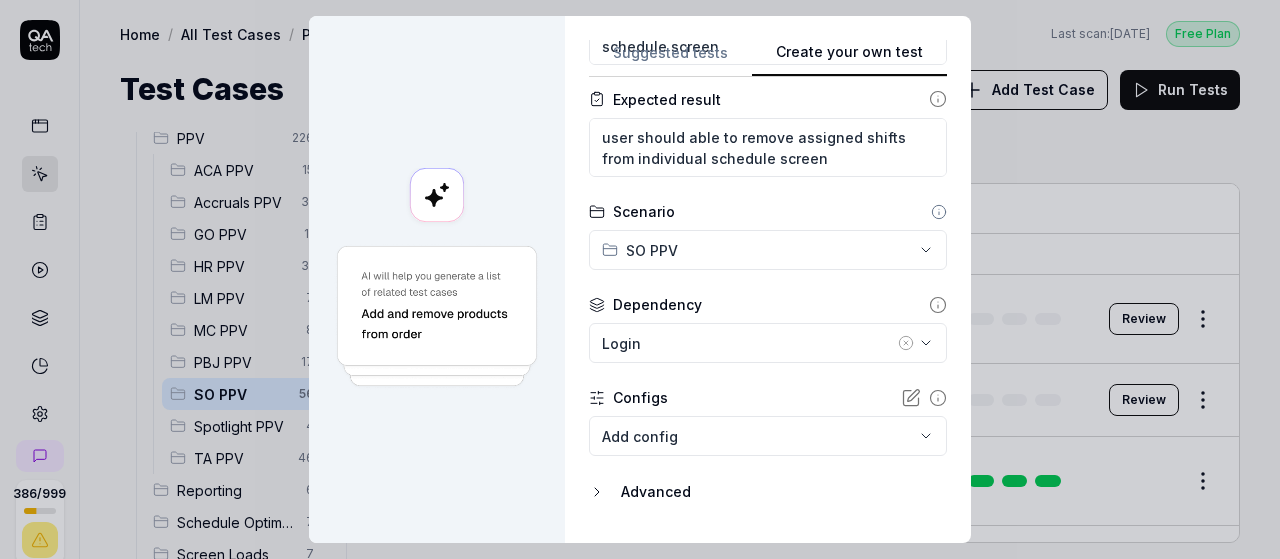 click on "Advanced" at bounding box center (784, 492) 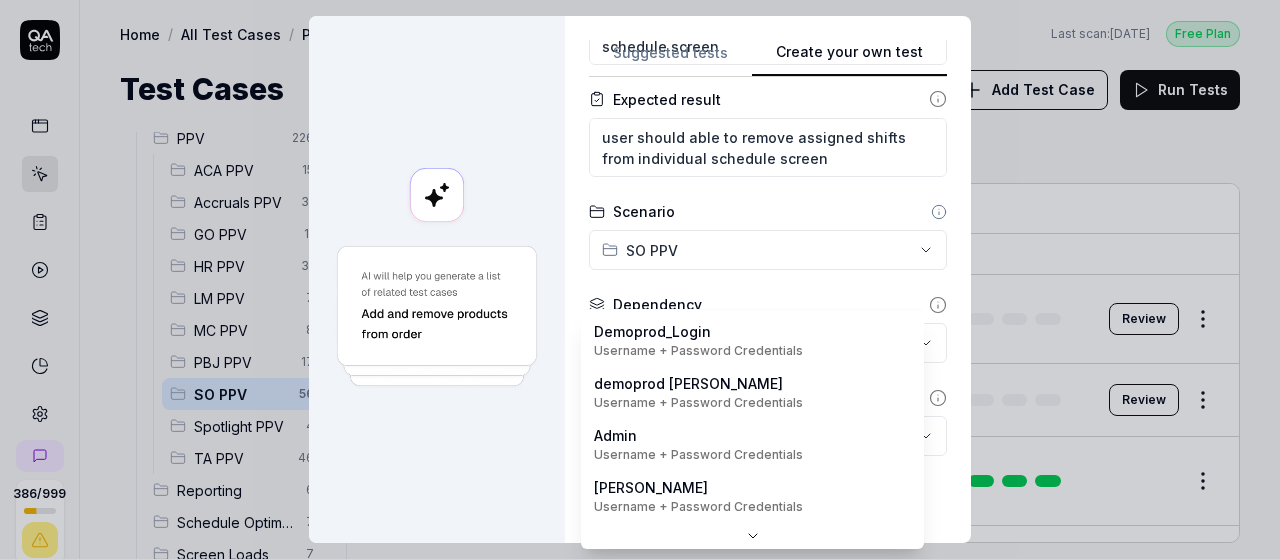 click on "386  /  999 s S Home / All Test Cases / PPV / SO PPV Free Plan Home / All Test Cases / PPV / SO PPV Last scan:  [DATE] Free Plan Test Cases Add Test Case Run Tests All Test Cases 670 Communication 46 Dashboard Management 13 Employee Management 42 Help and Support 19 Login 7 Logout 1 Master Schedule 10 Navigation 27 Payroll Based Journal 60 PPV 226 ACA PPV 15 Accruals PPV 31 GO PPV 11 HR PPV 31 LM PPV 7 MC PPV 8 PBJ PPV 17 SO PPV 56 Spotlight PPV 4 TA PPV 46 Reporting 6 Schedule Optimizer 7 Screen Loads 7 TestPPV 0 Time & Attendance 192 User Profile 1 Filters Name Status Last Run PPV SO PPV Compare number of open shifts between ms and osm DemoProd Spotlight-Login Active Edit Daily Attendance Report - Verify the positions under settings DemoProd Spotlight-Login Active Edit Daily unit Assignment - Census DemoProd Spotlight-Login Active Edit Daily unit Assignment -Add Open shift (Shift on Fly)from Daily unit assigment DemoProd Spotlight-Login Active Edit Daily unit Assignment -Assign the employee to shift *" at bounding box center [640, 279] 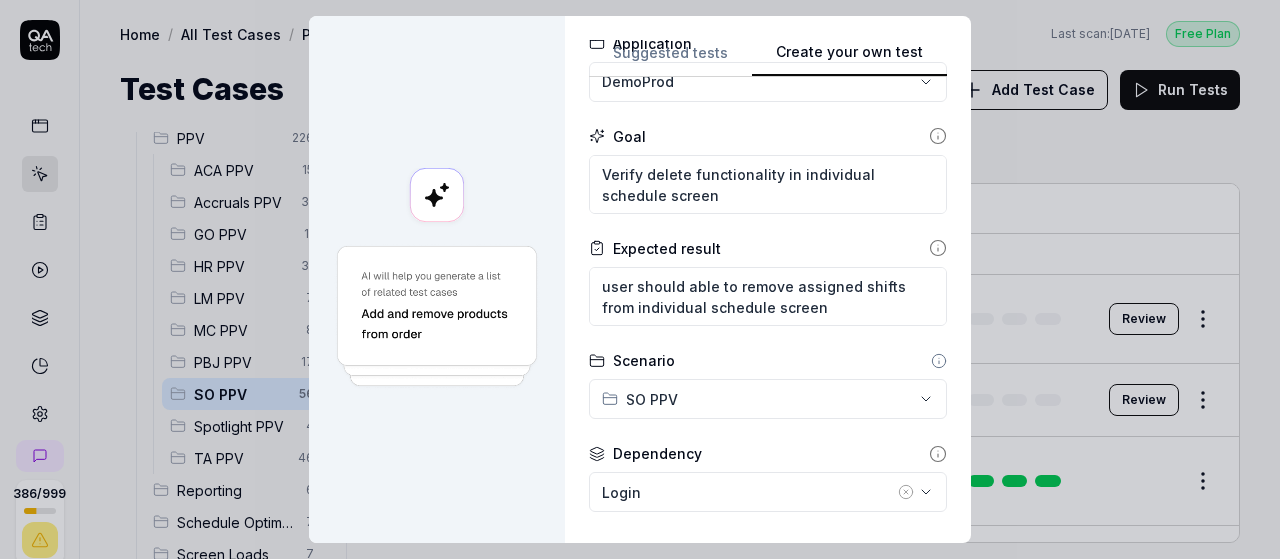 scroll, scrollTop: 570, scrollLeft: 0, axis: vertical 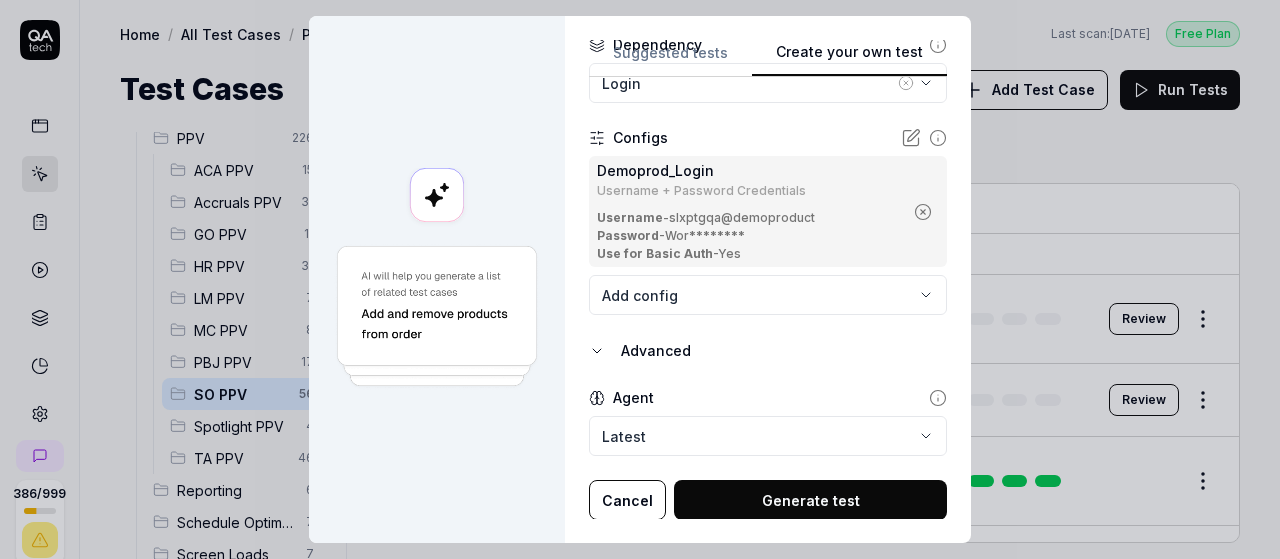 click on "Generate test" at bounding box center [810, 500] 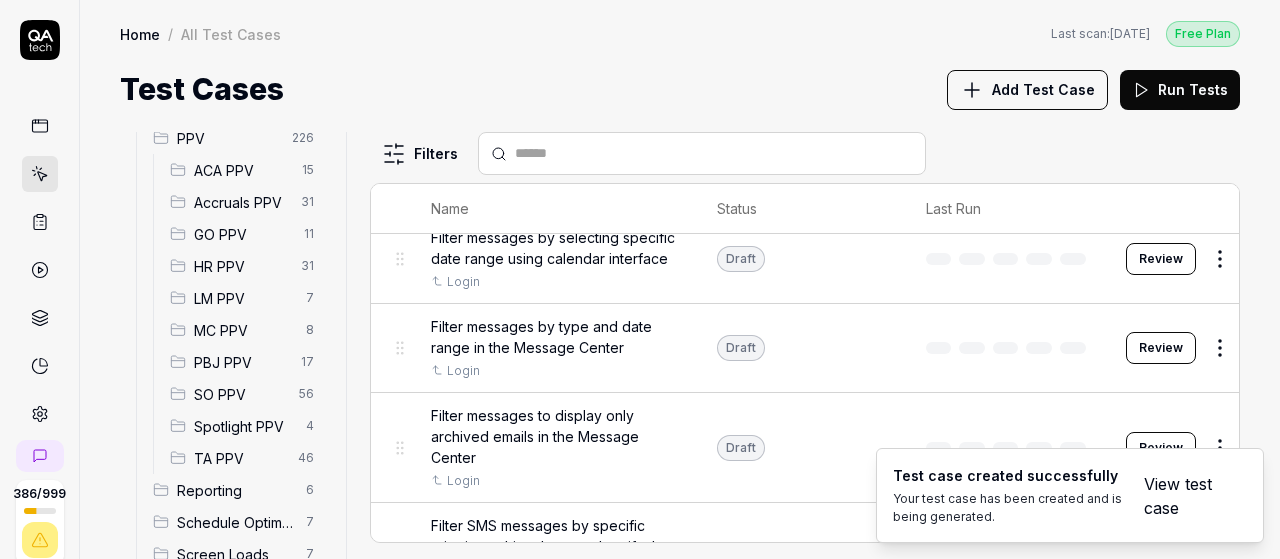 scroll, scrollTop: 37008, scrollLeft: 0, axis: vertical 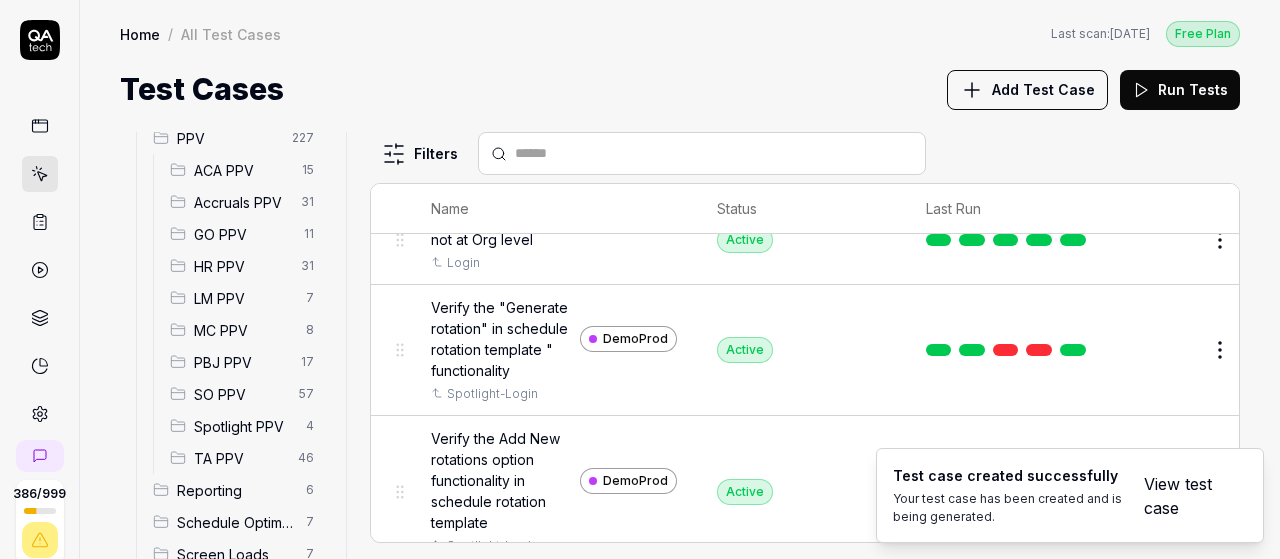 click on "View test case" at bounding box center [1183, 496] 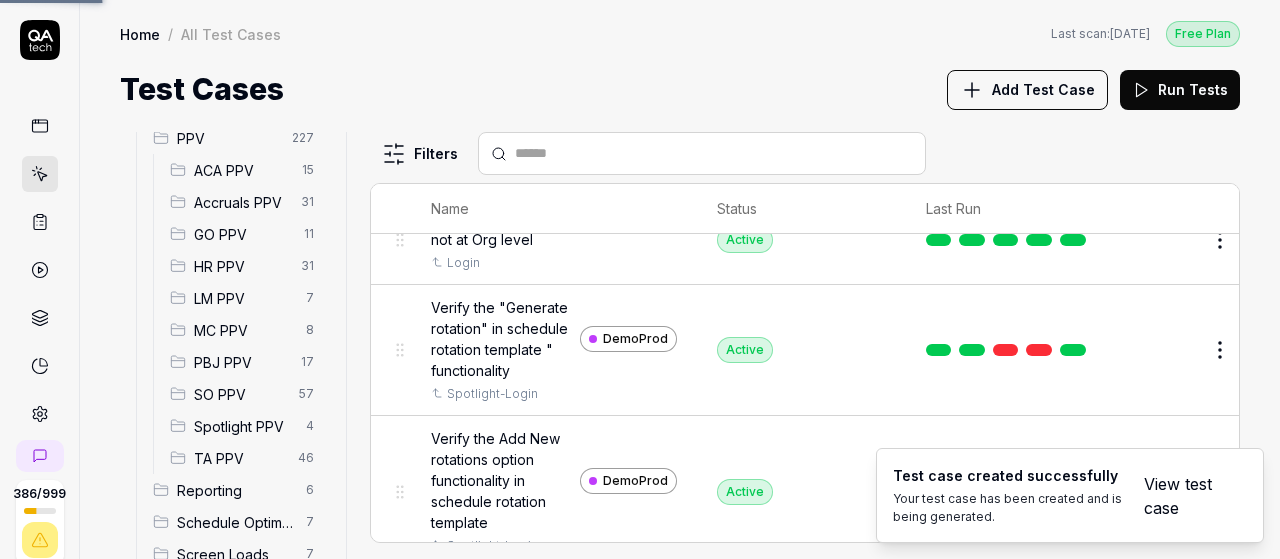 scroll, scrollTop: 37138, scrollLeft: 0, axis: vertical 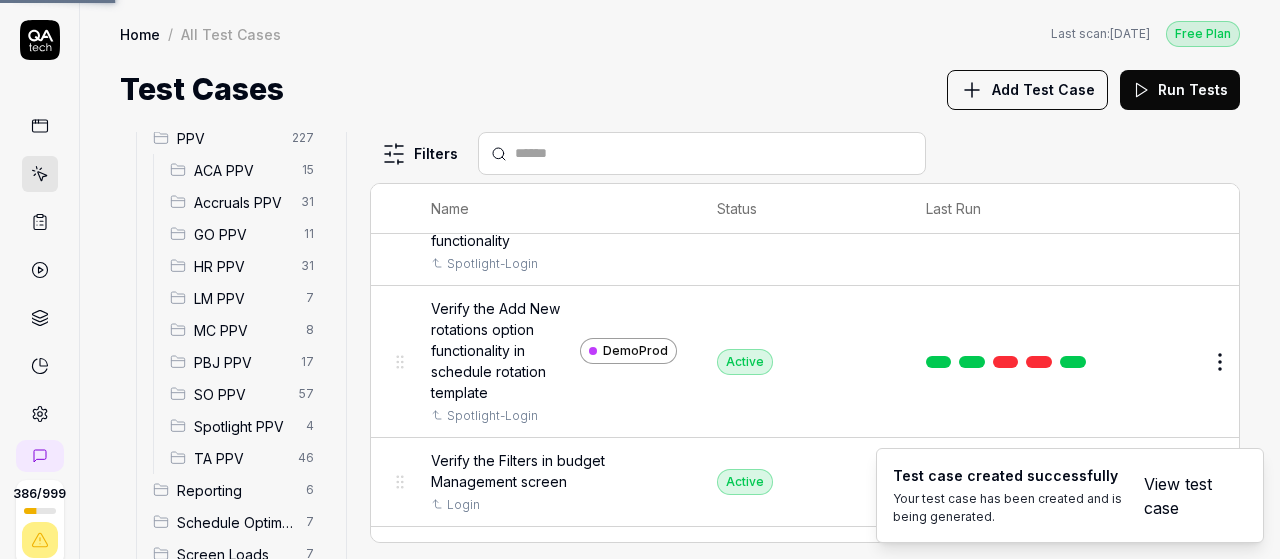 click on "View test case" at bounding box center [1183, 496] 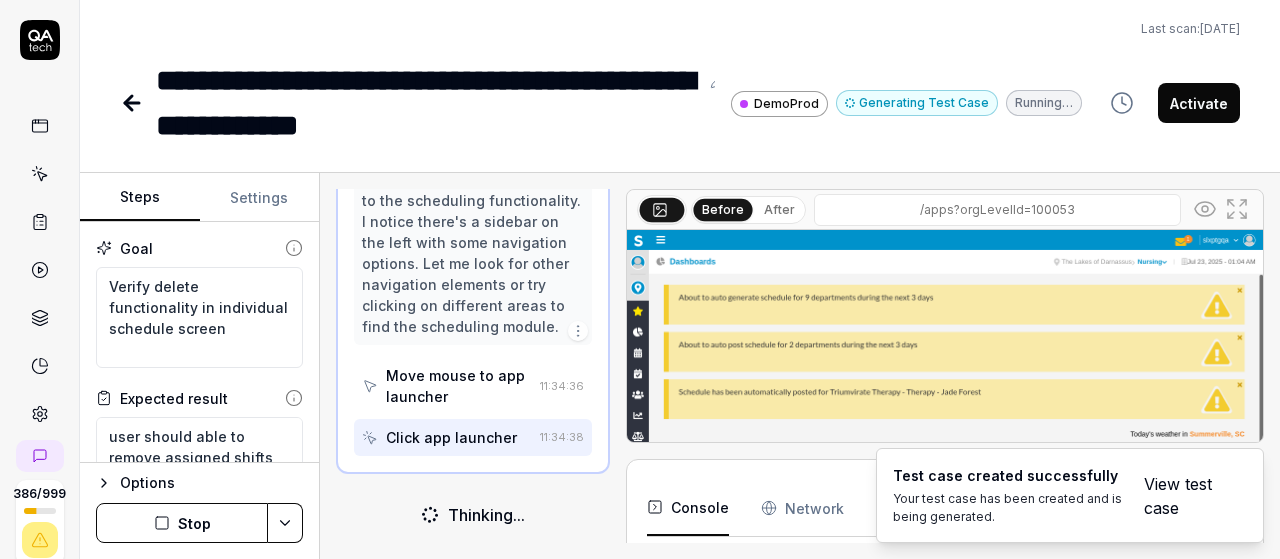 scroll, scrollTop: 354, scrollLeft: 0, axis: vertical 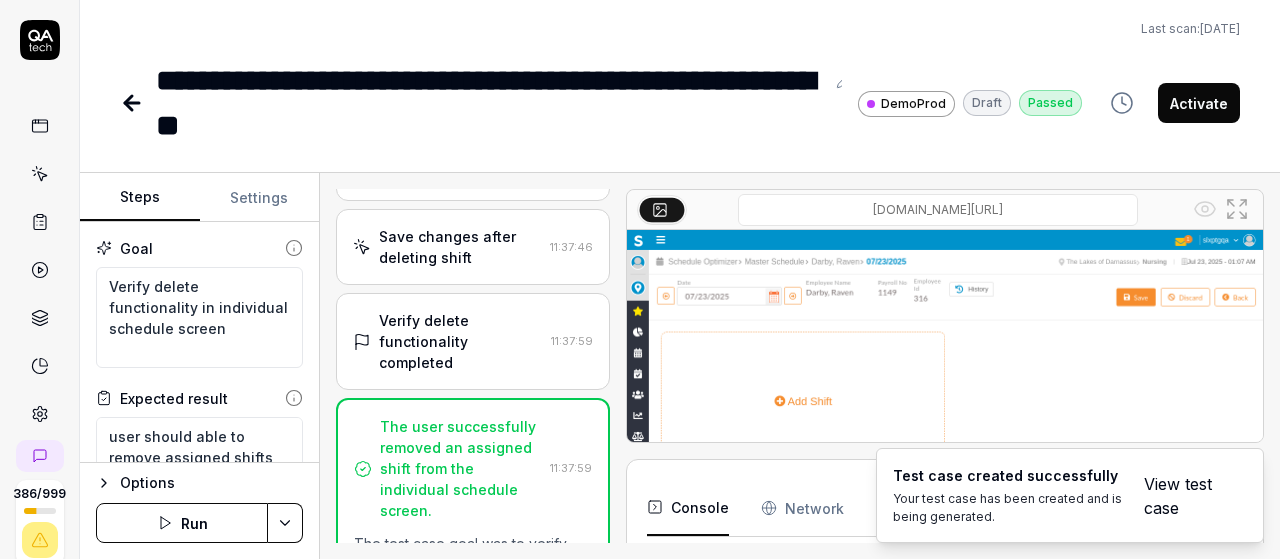 type on "*" 